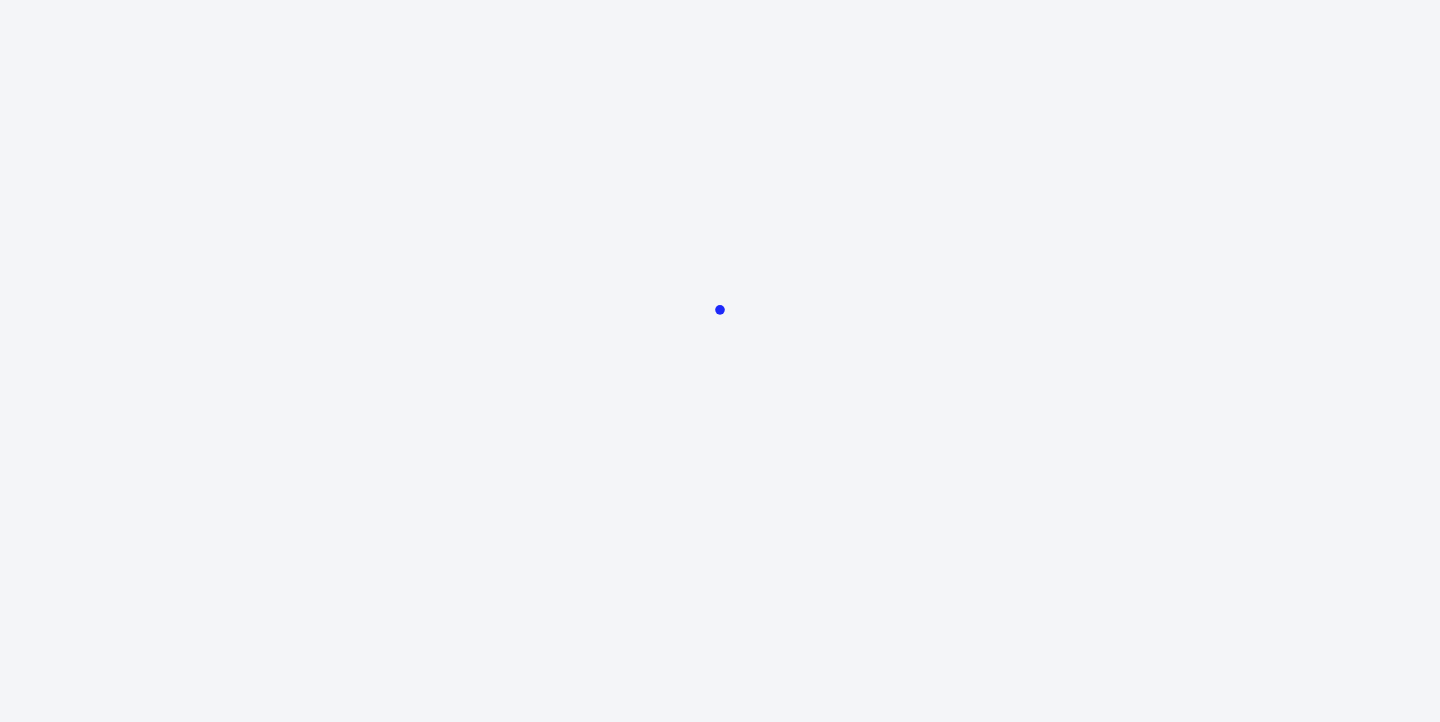 scroll, scrollTop: 0, scrollLeft: 0, axis: both 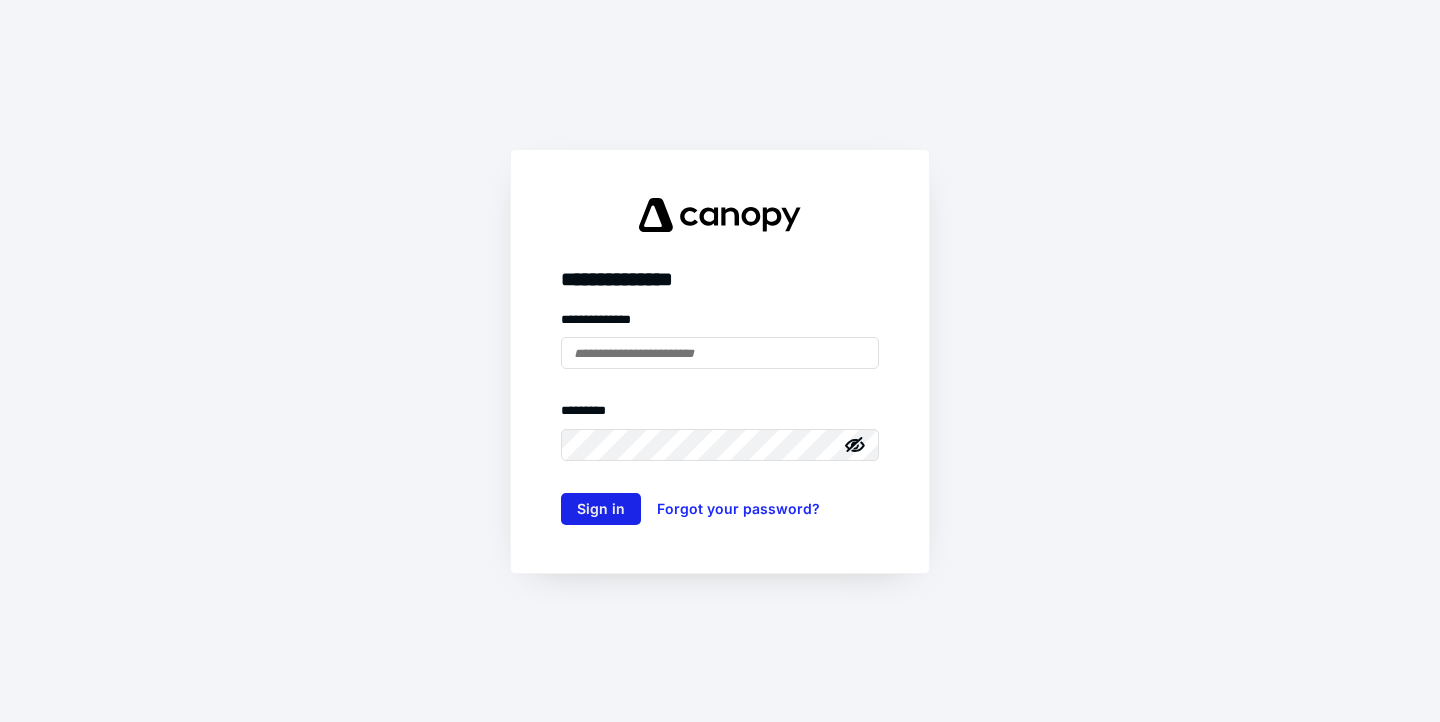 type on "**********" 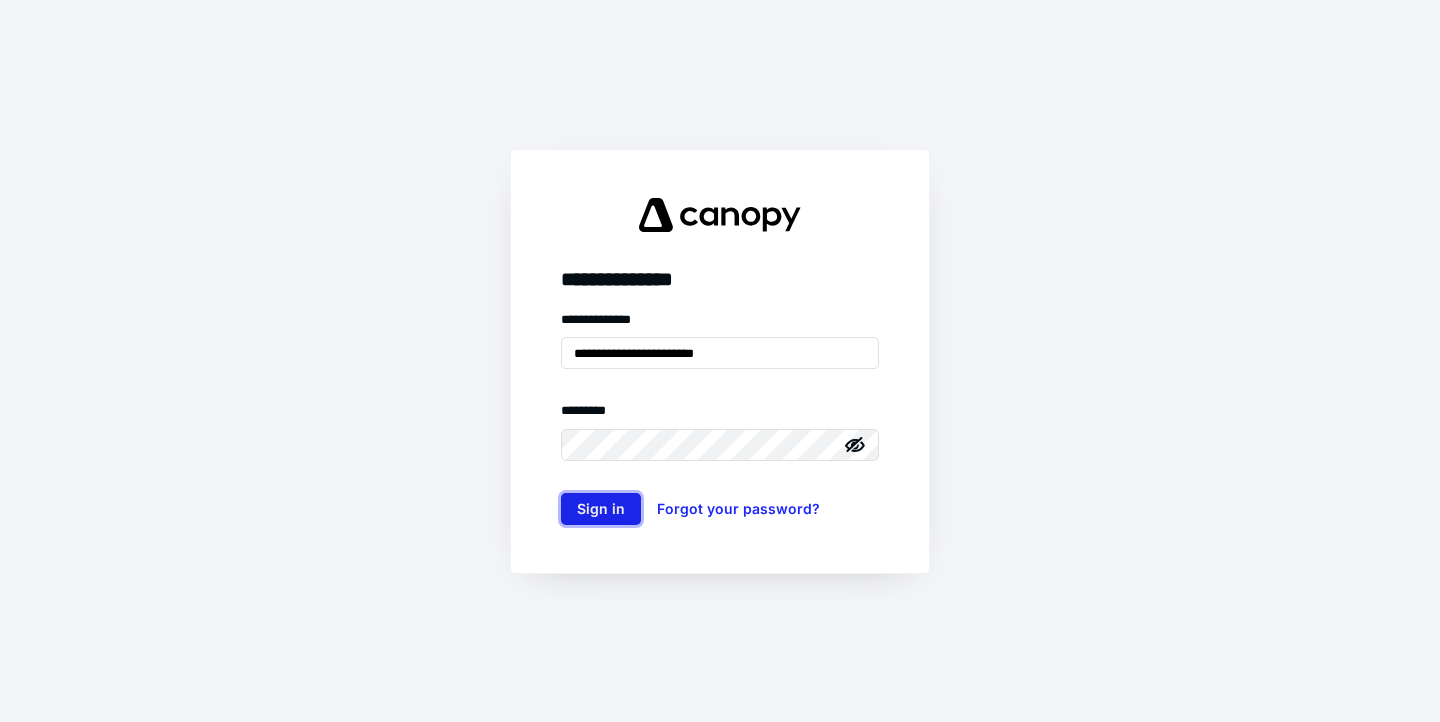 click on "Sign in" at bounding box center (601, 509) 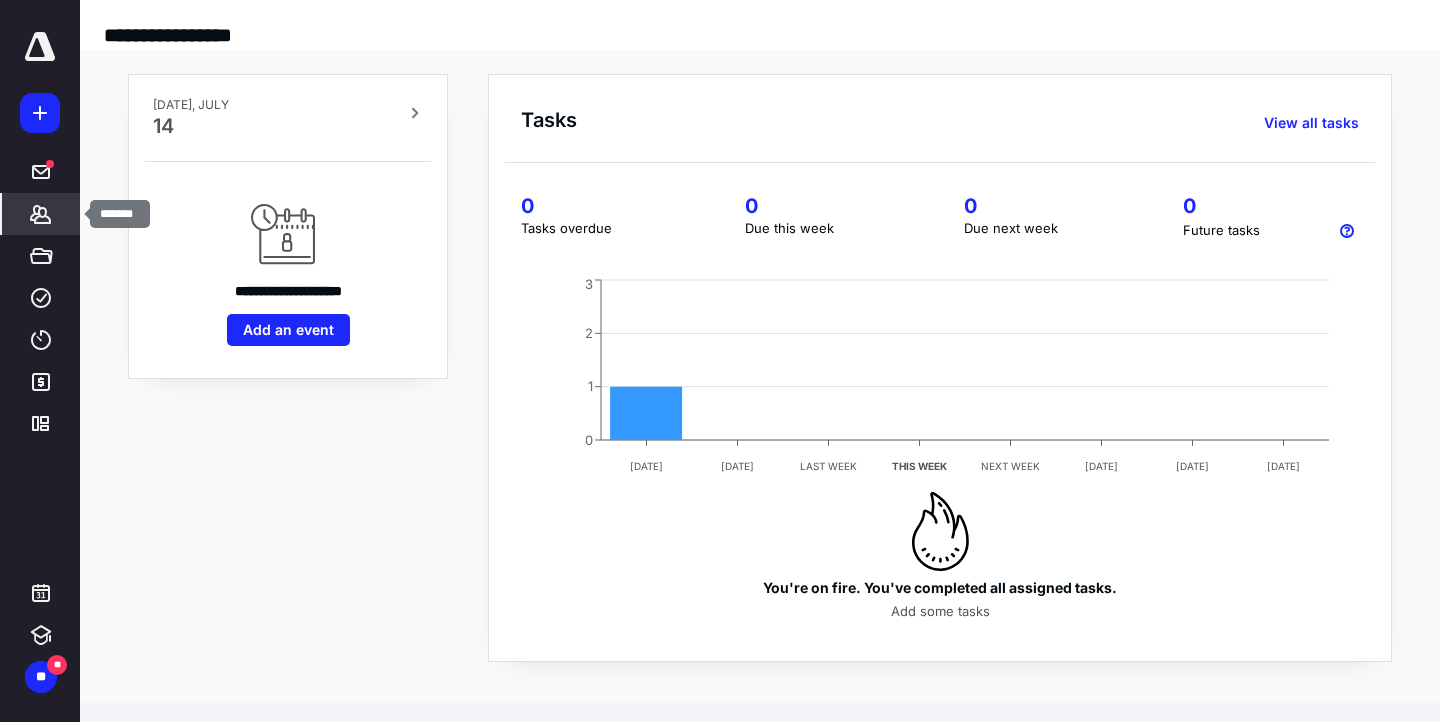 click 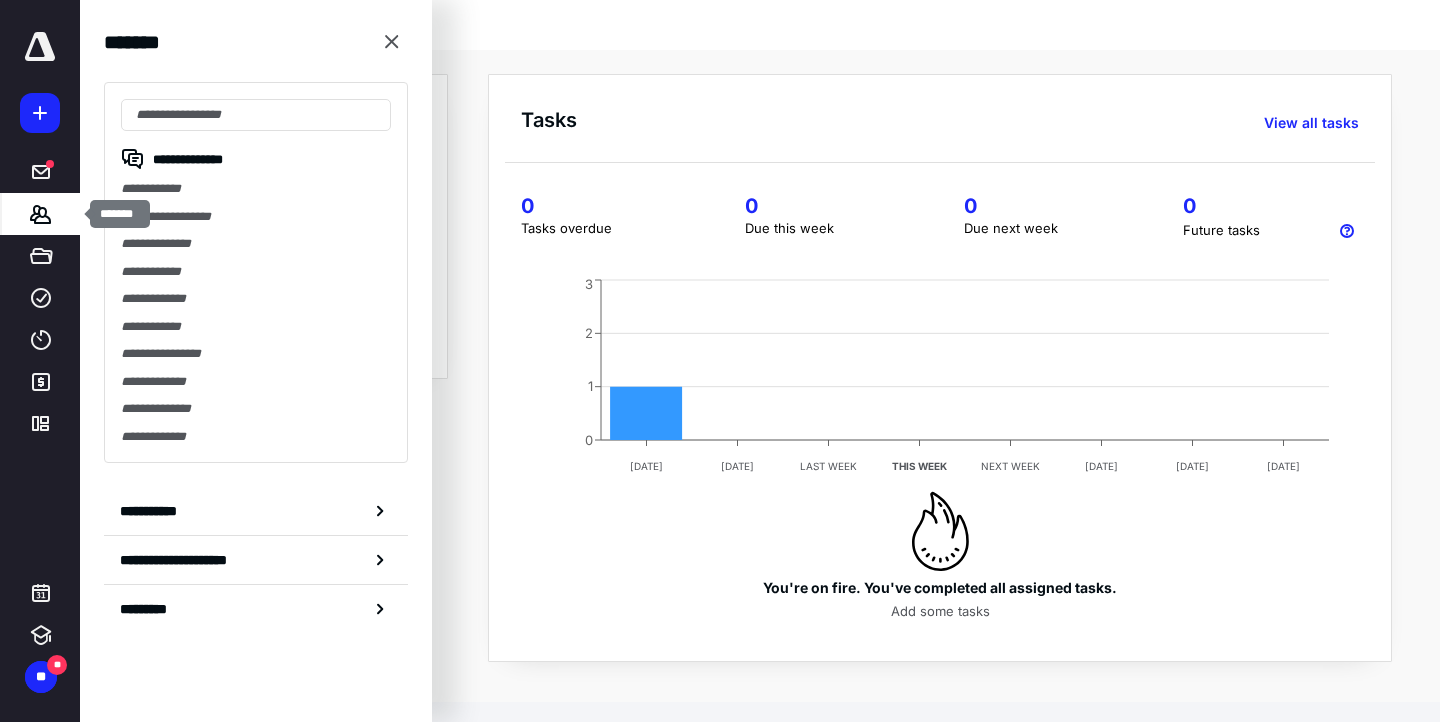 scroll, scrollTop: 0, scrollLeft: 0, axis: both 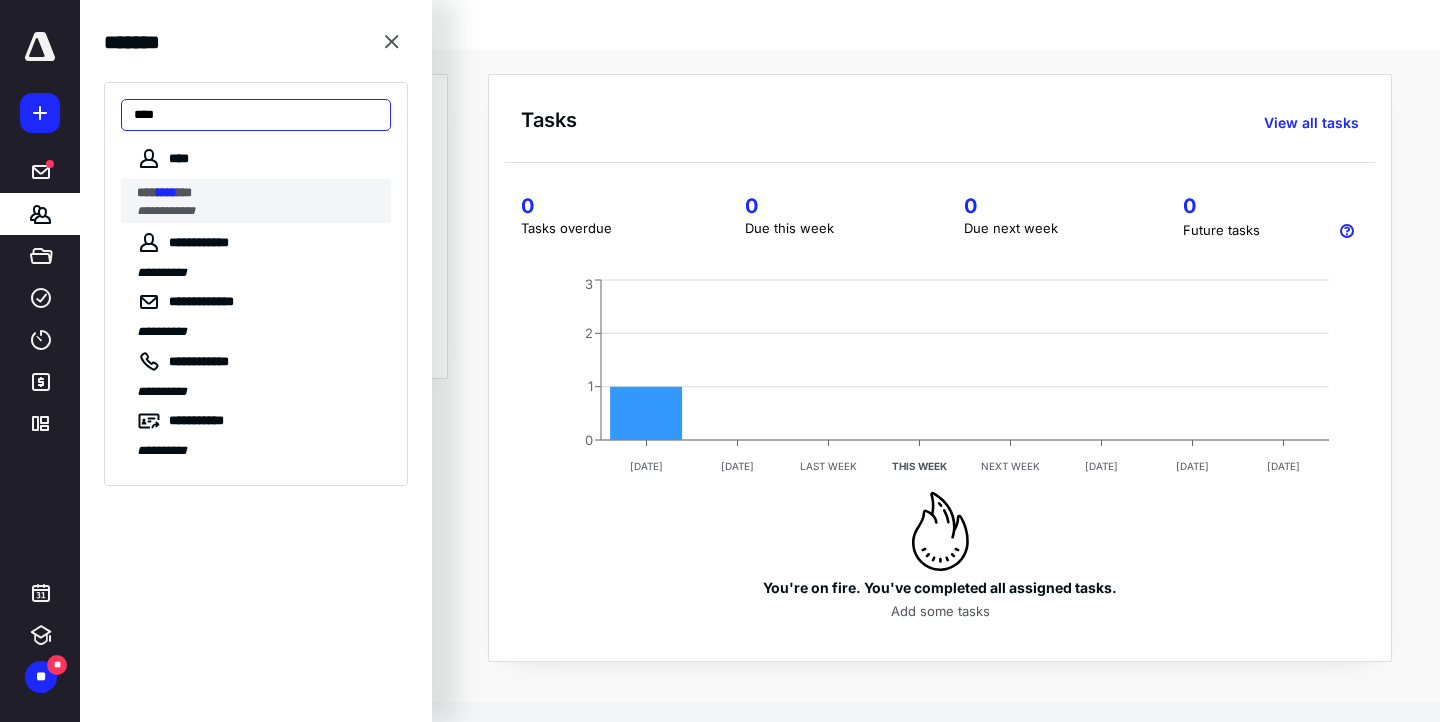 type on "****" 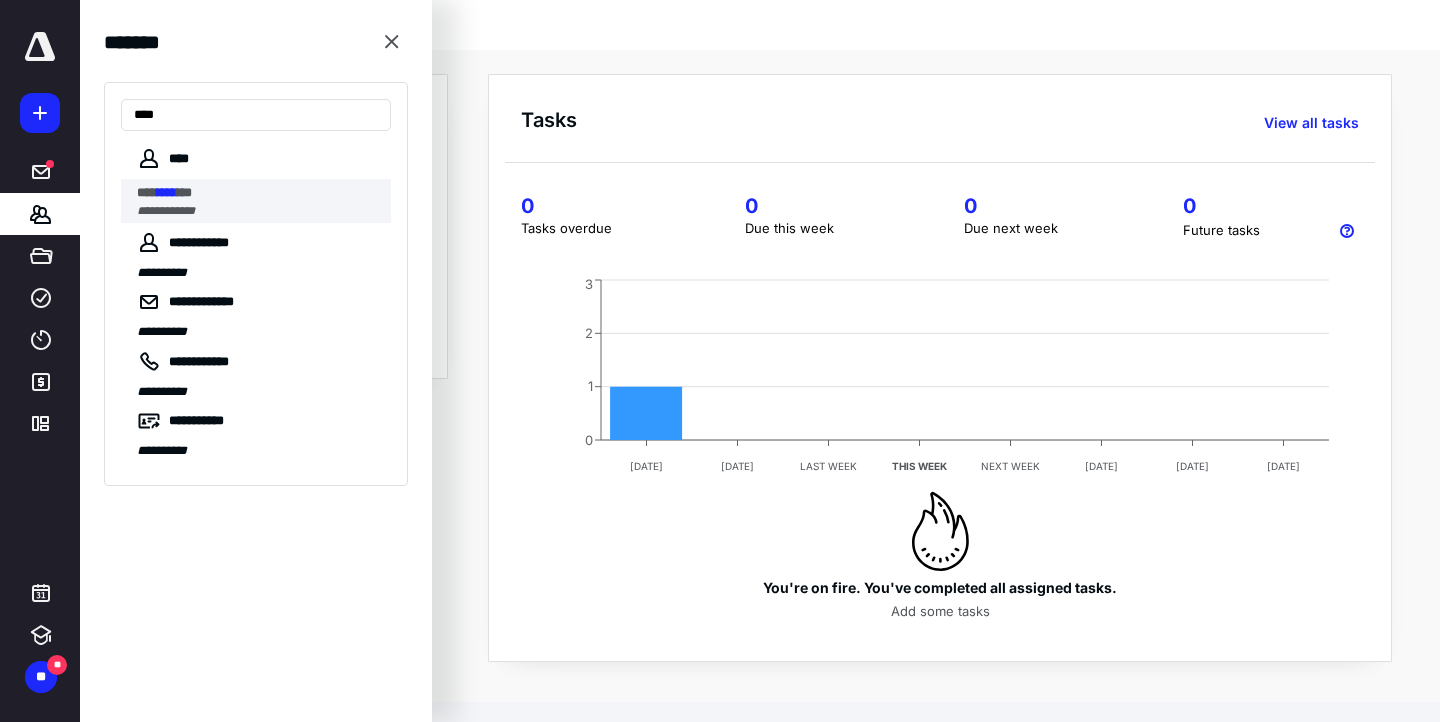 click on "*** **** ***" at bounding box center (258, 193) 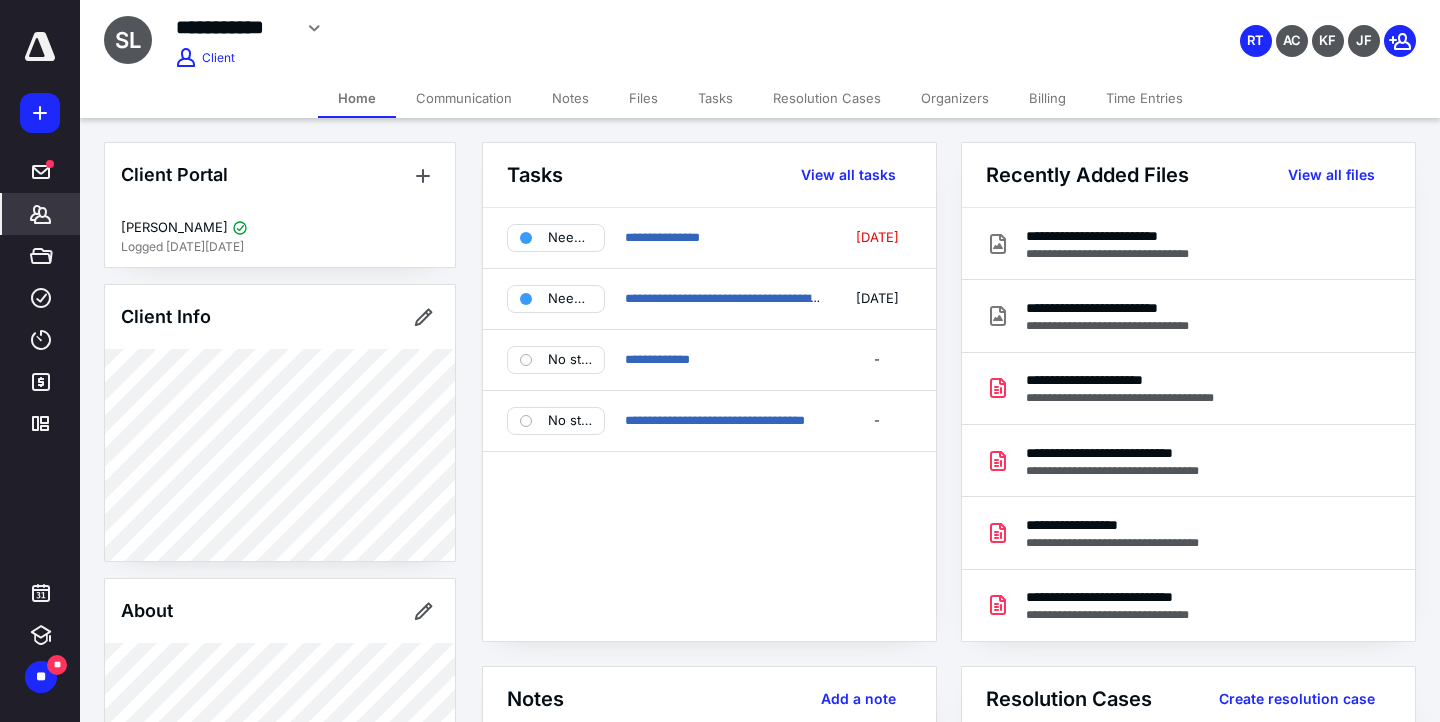 click on "Billing" at bounding box center [1047, 98] 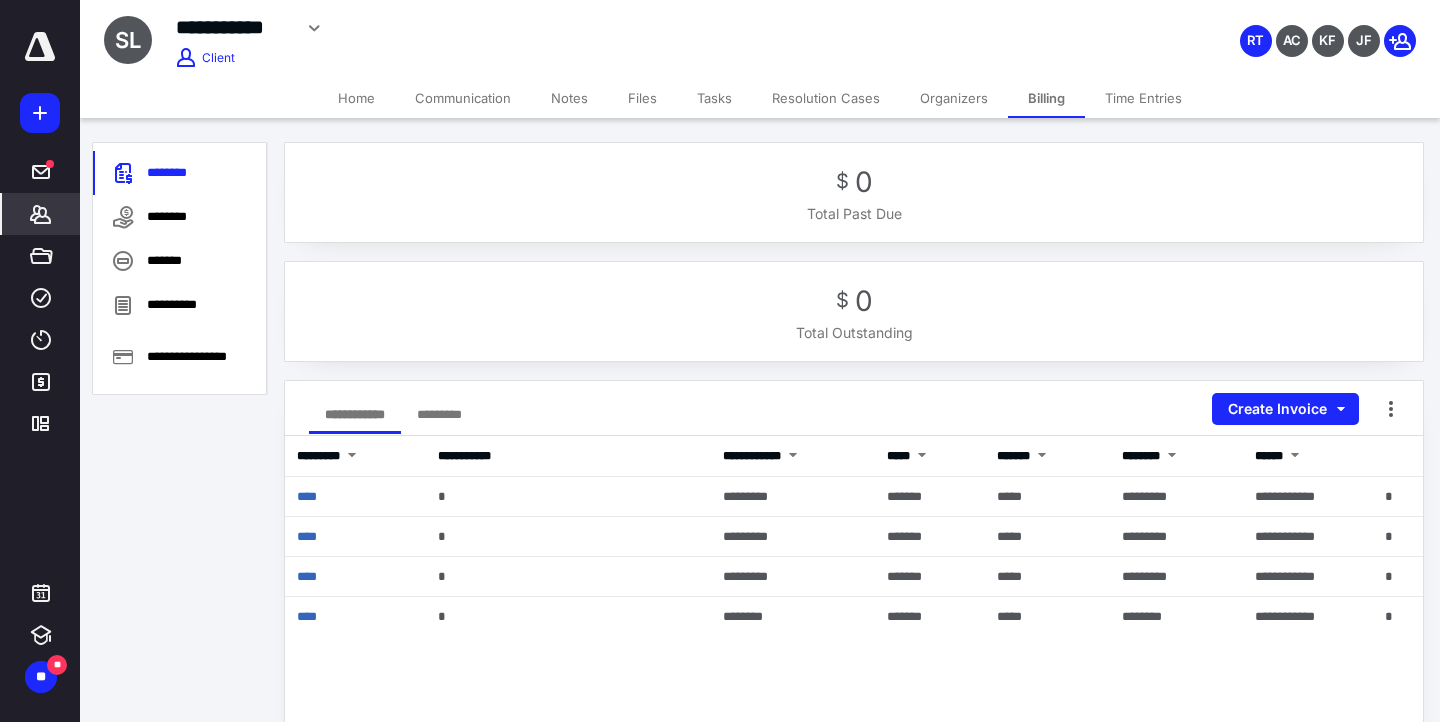 click on "Home" at bounding box center [356, 98] 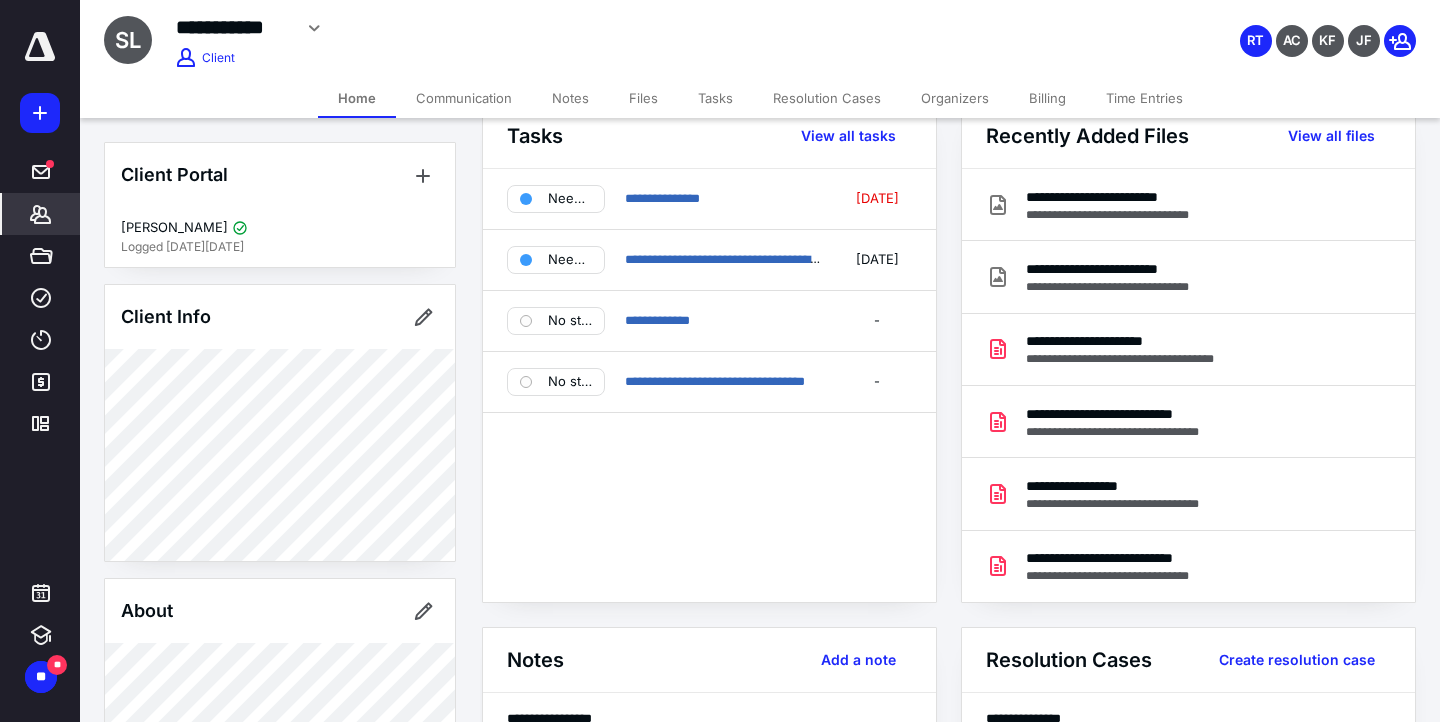 scroll, scrollTop: 0, scrollLeft: 0, axis: both 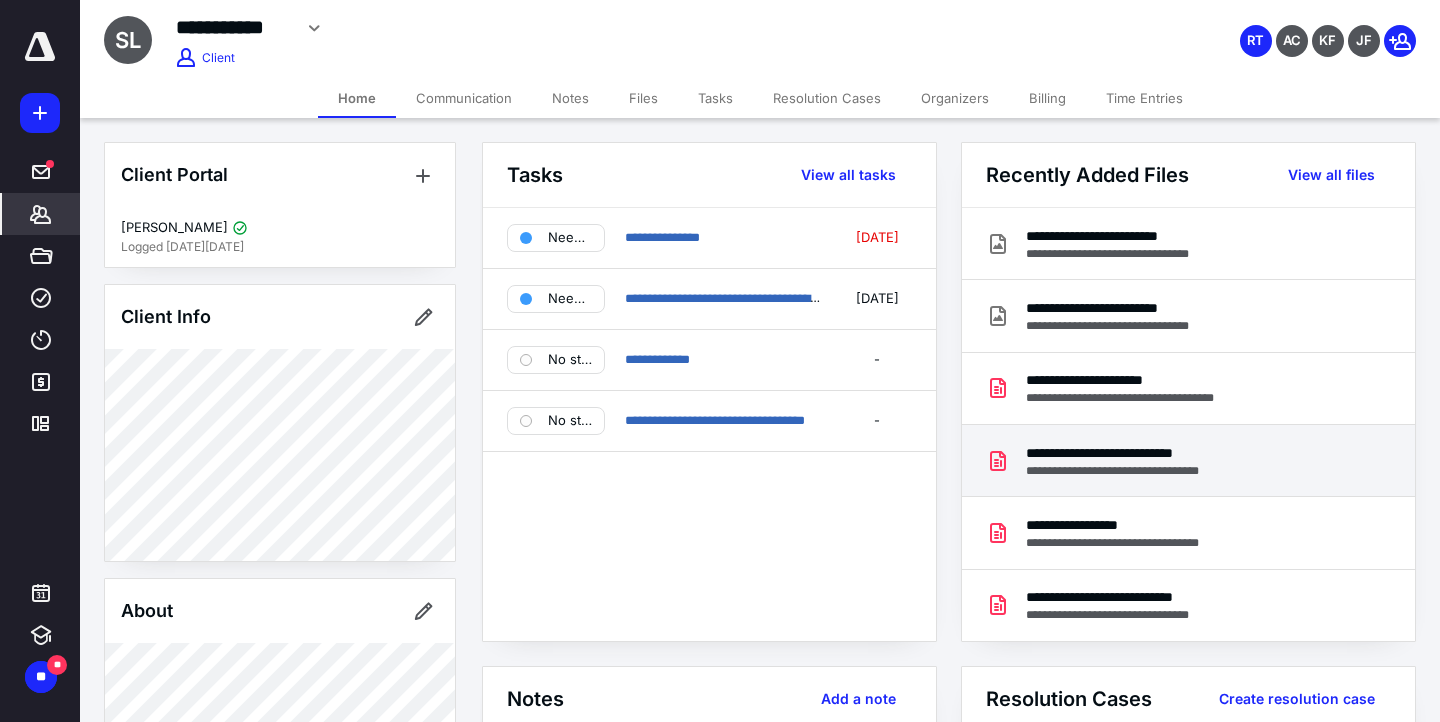 click on "**********" at bounding box center [1135, 471] 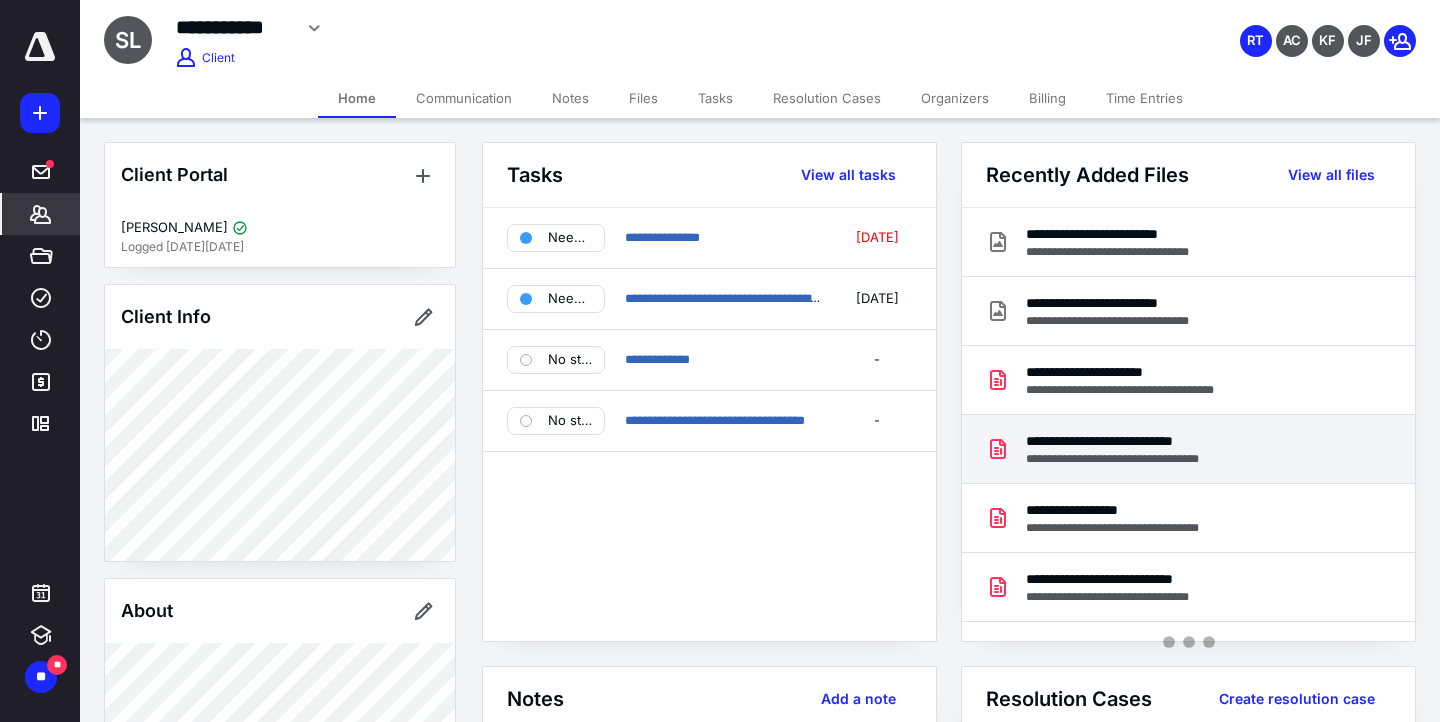 click on "**********" at bounding box center [1188, 449] 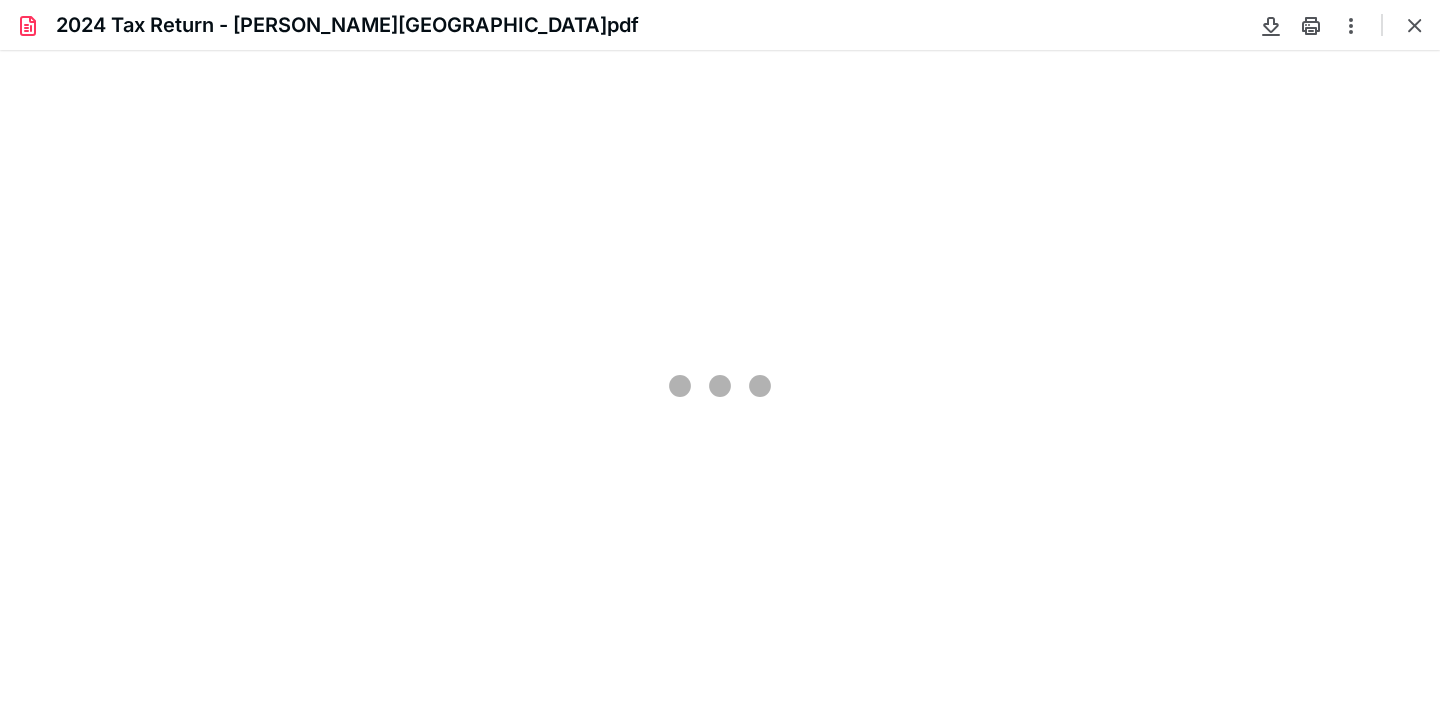 scroll, scrollTop: 0, scrollLeft: 0, axis: both 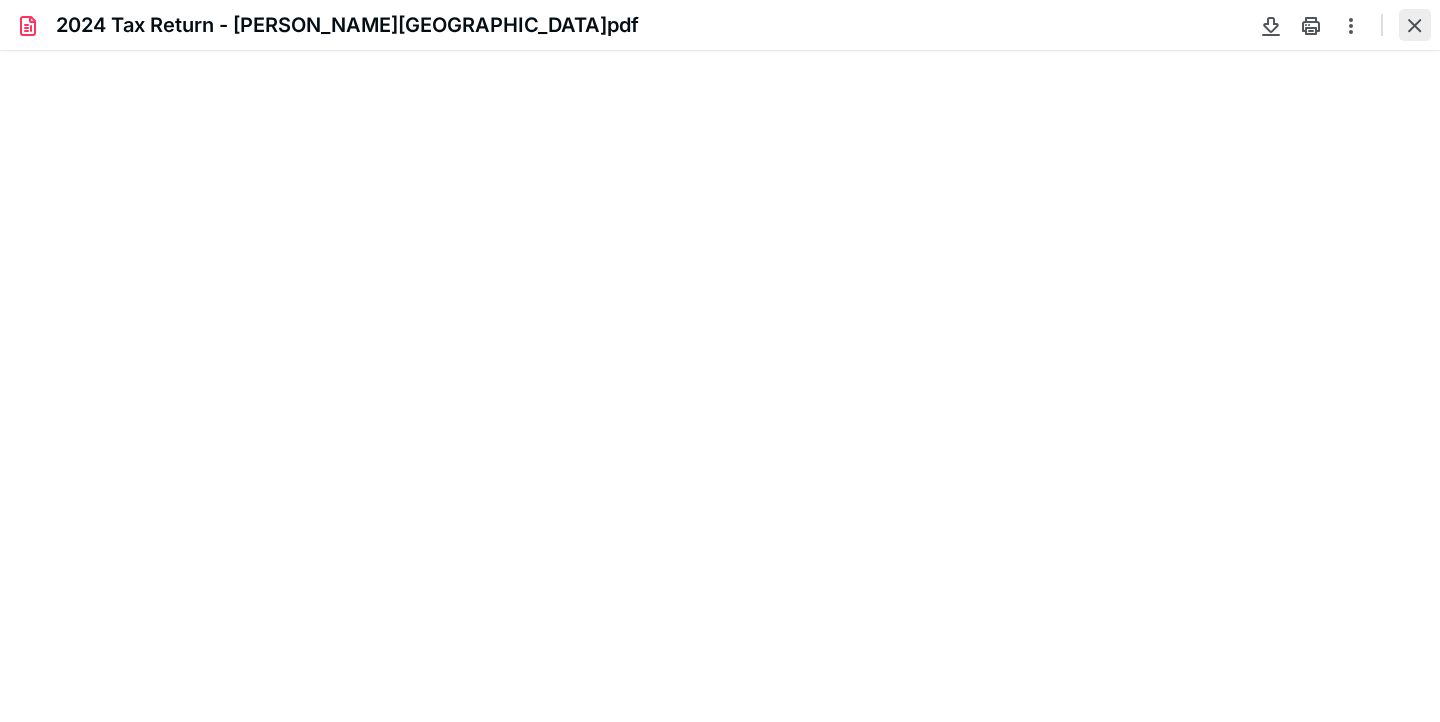 type on "80" 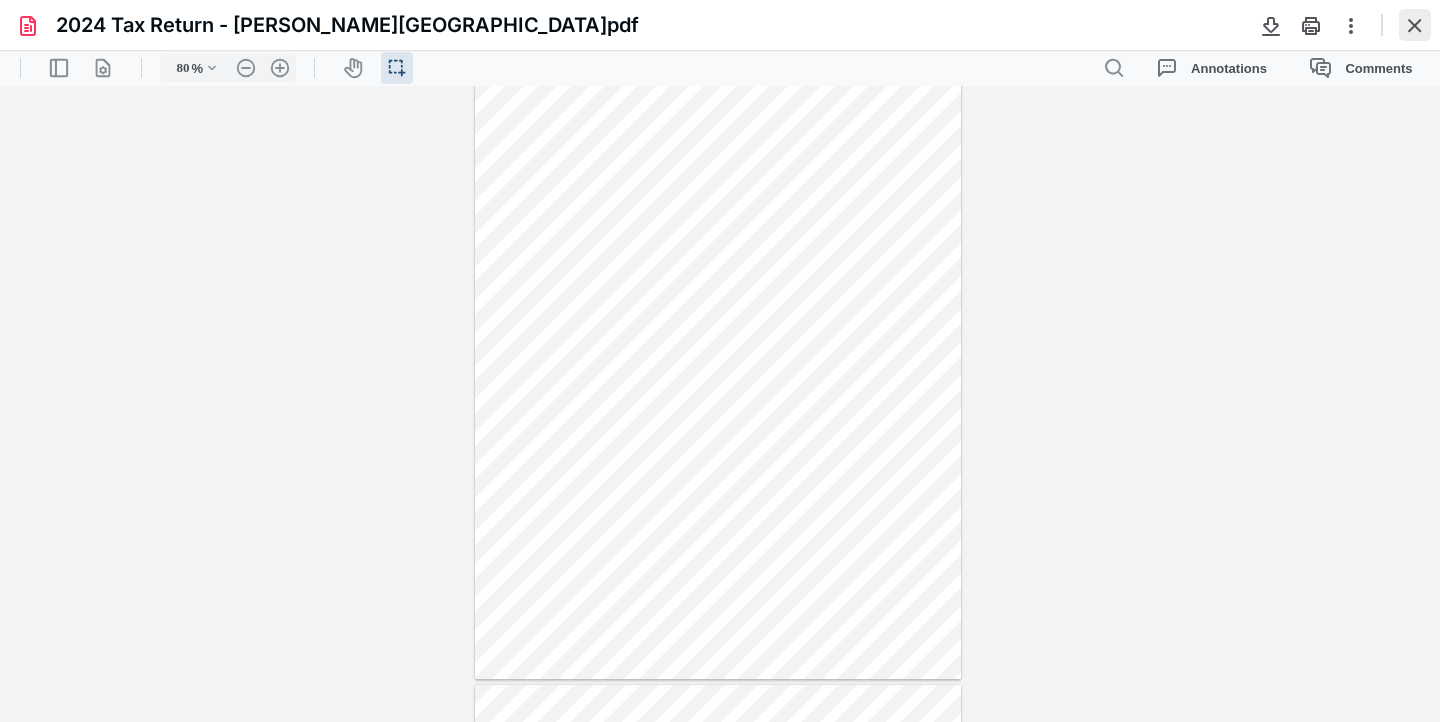 click at bounding box center (1415, 25) 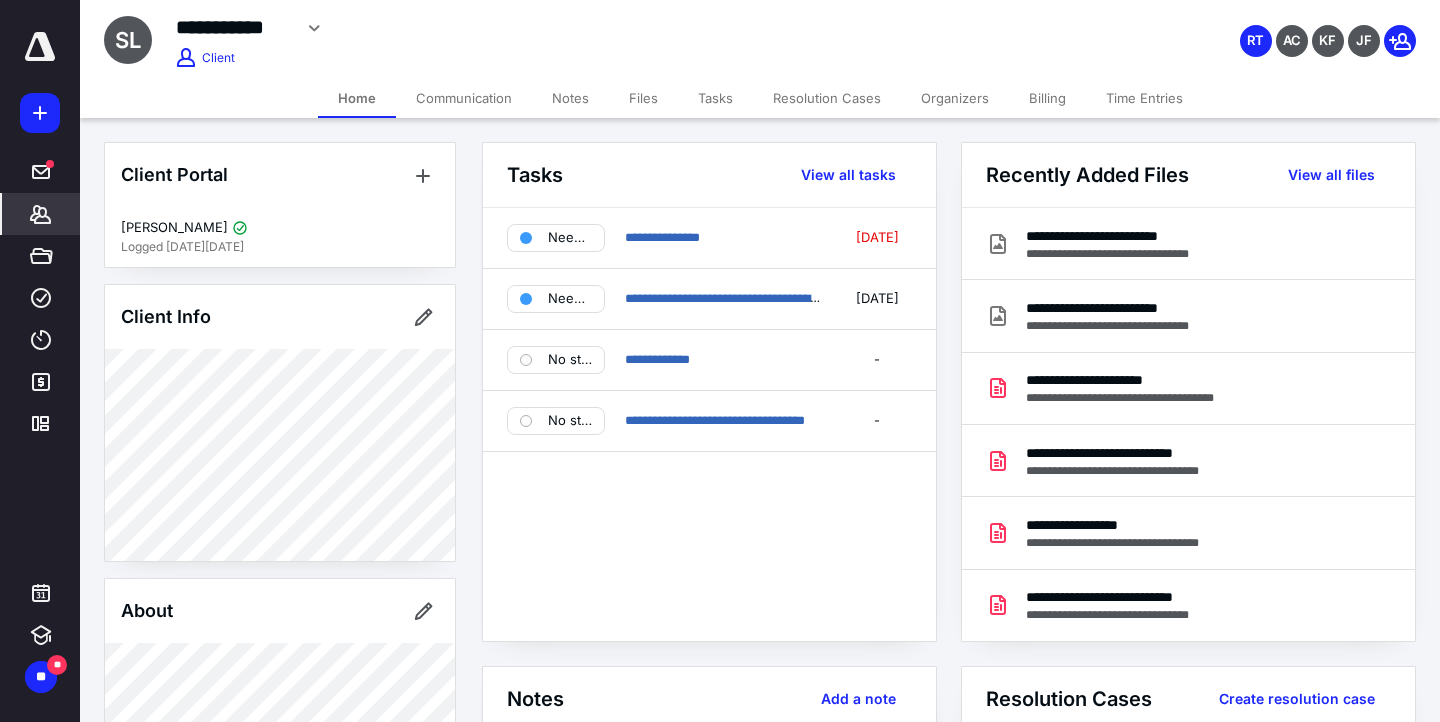 click at bounding box center (40, 47) 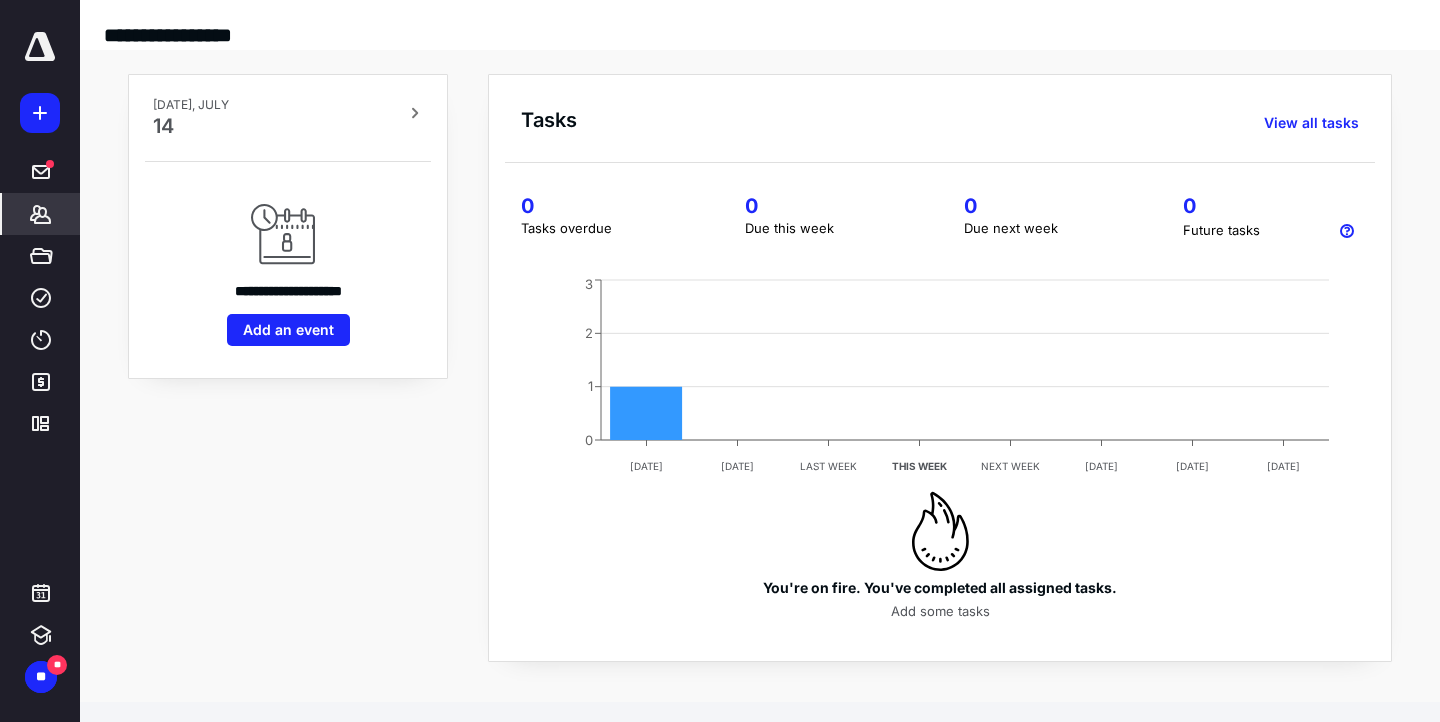click 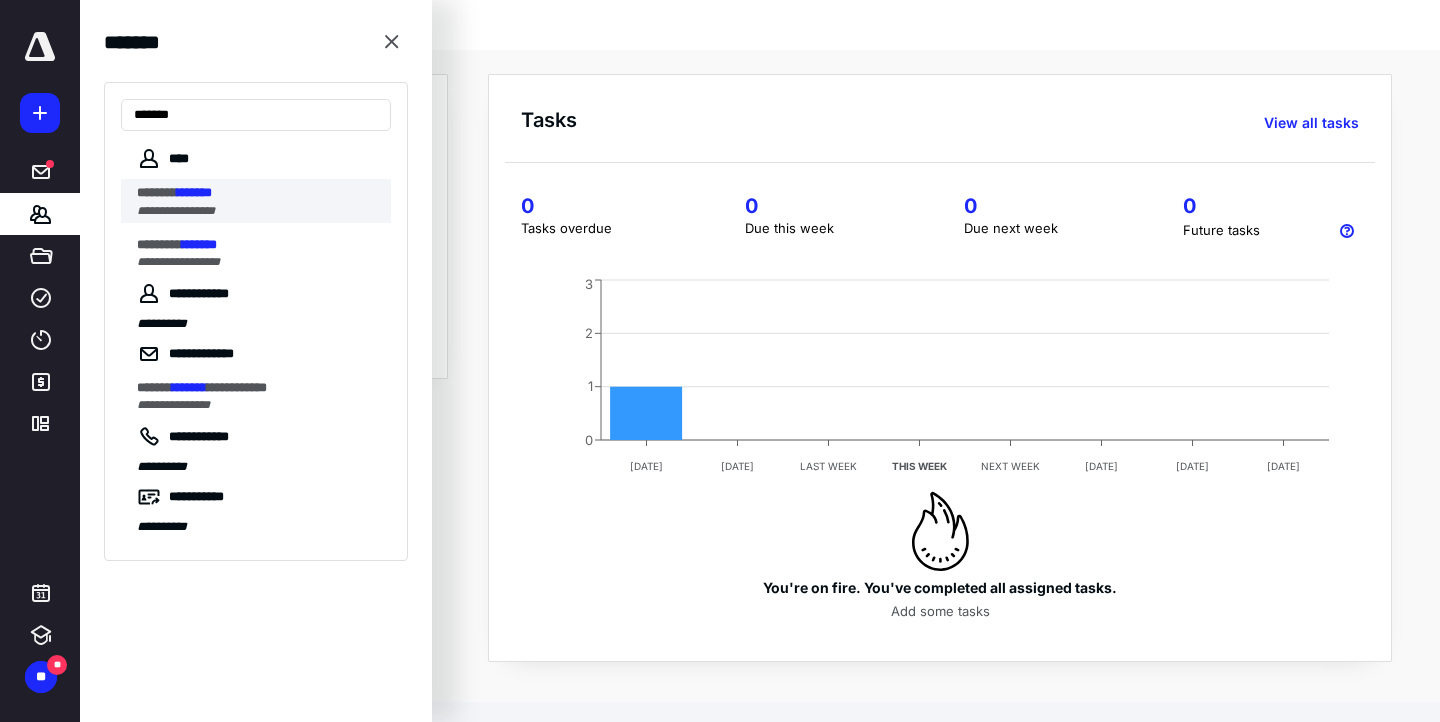 type on "*******" 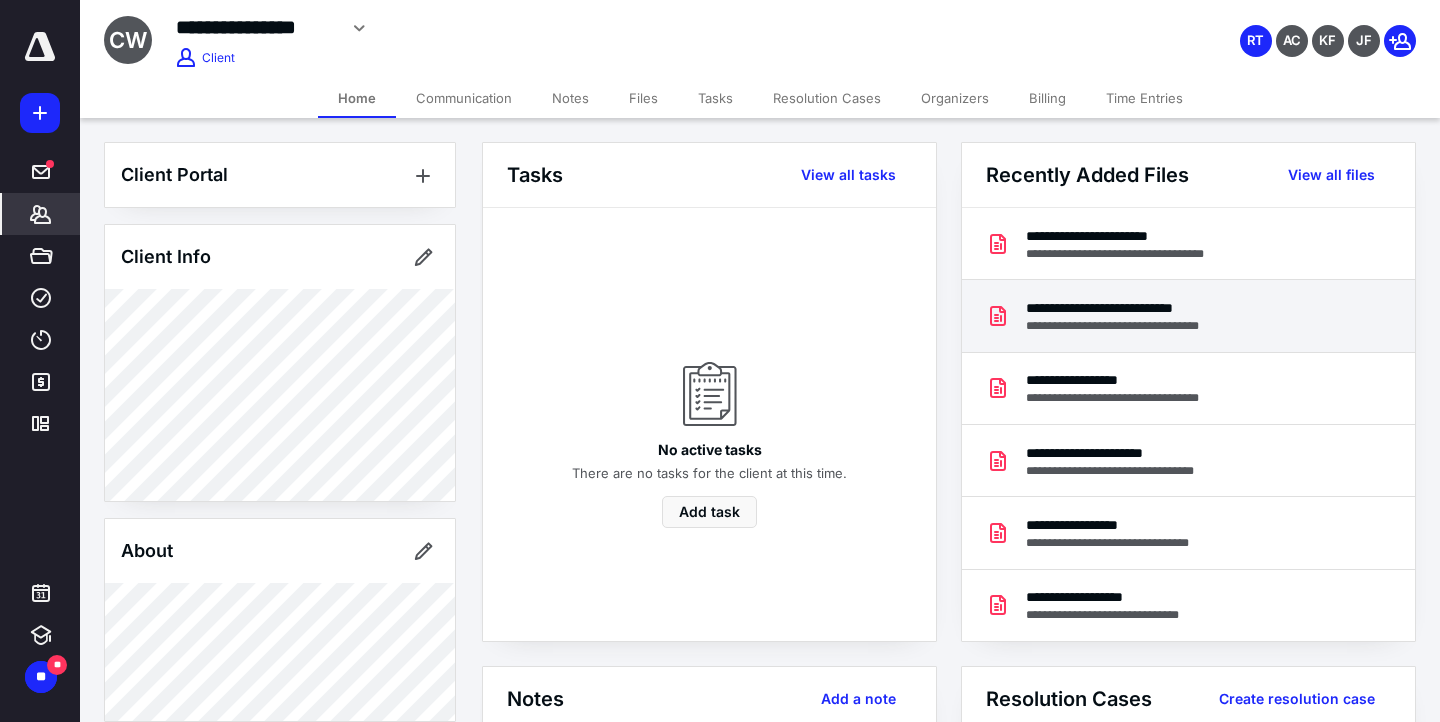 click on "**********" at bounding box center [1135, 326] 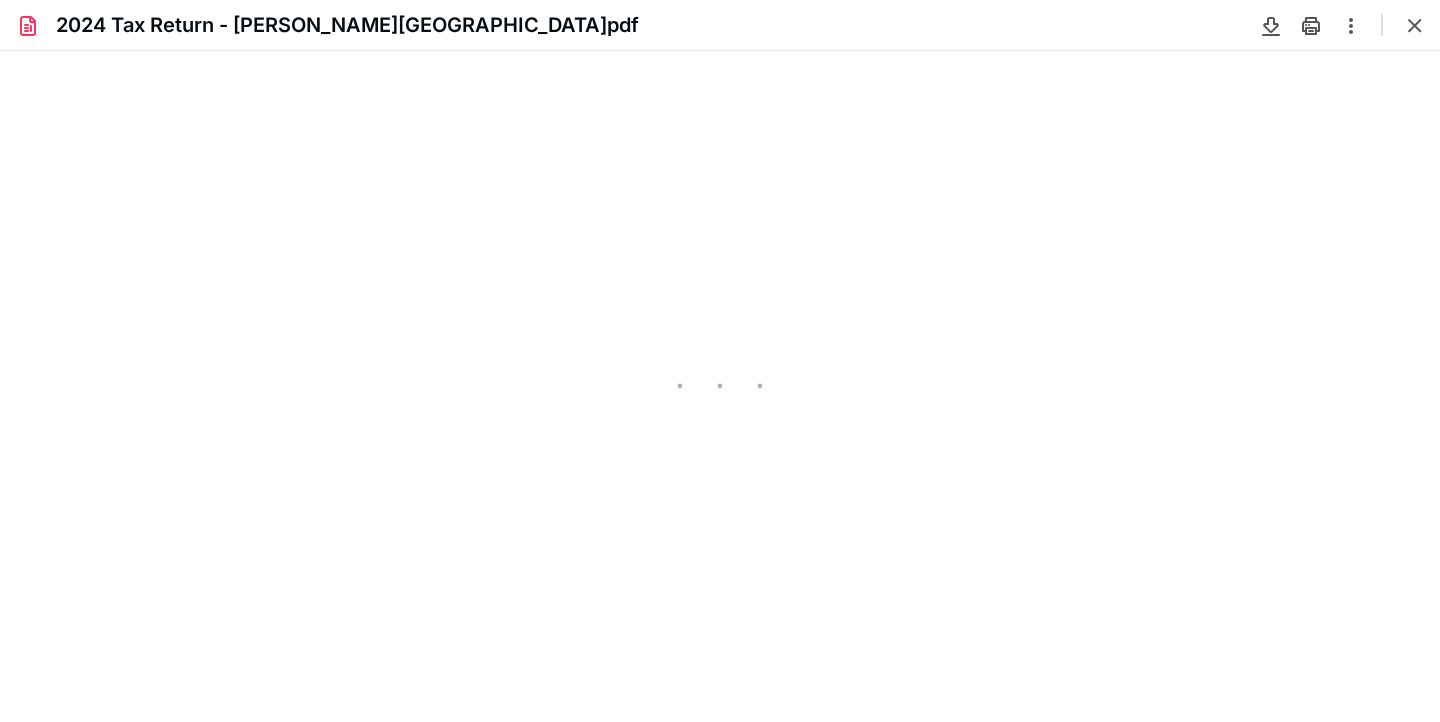 scroll, scrollTop: 0, scrollLeft: 0, axis: both 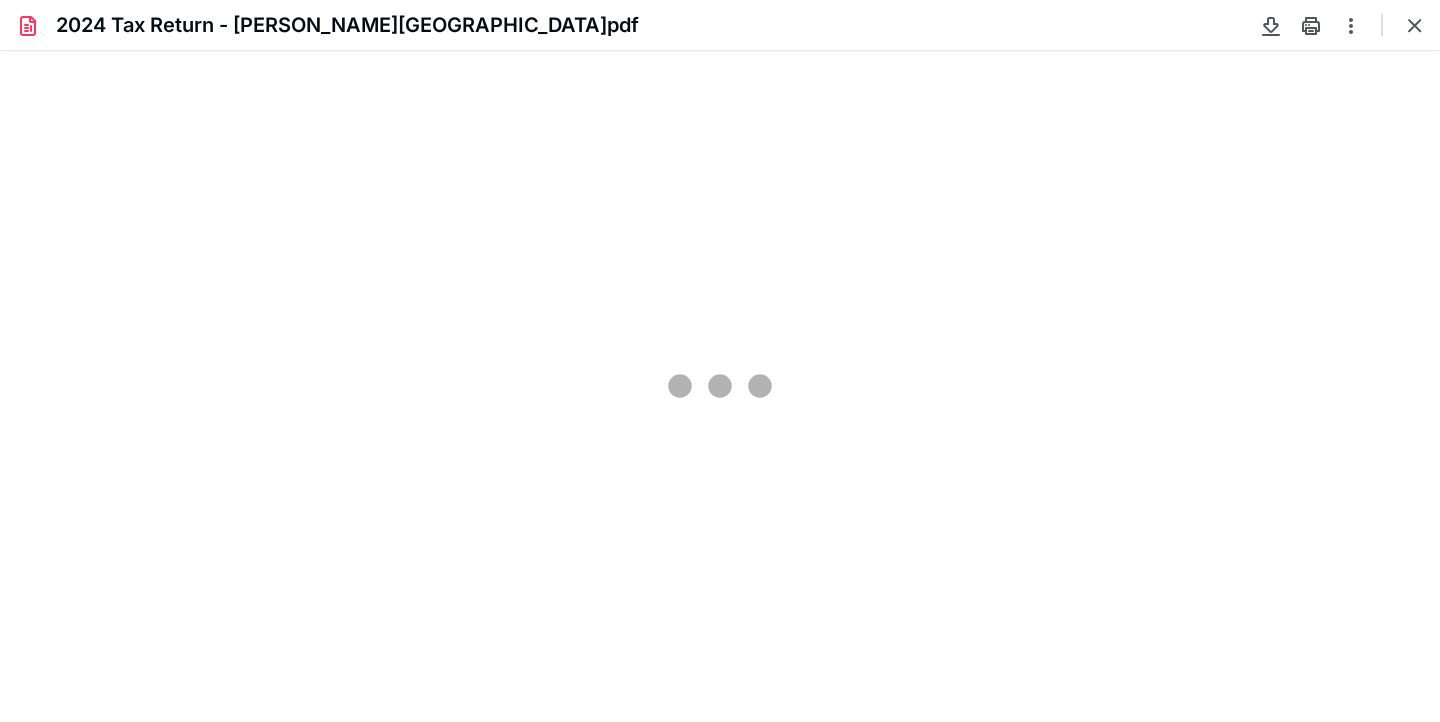 type on "80" 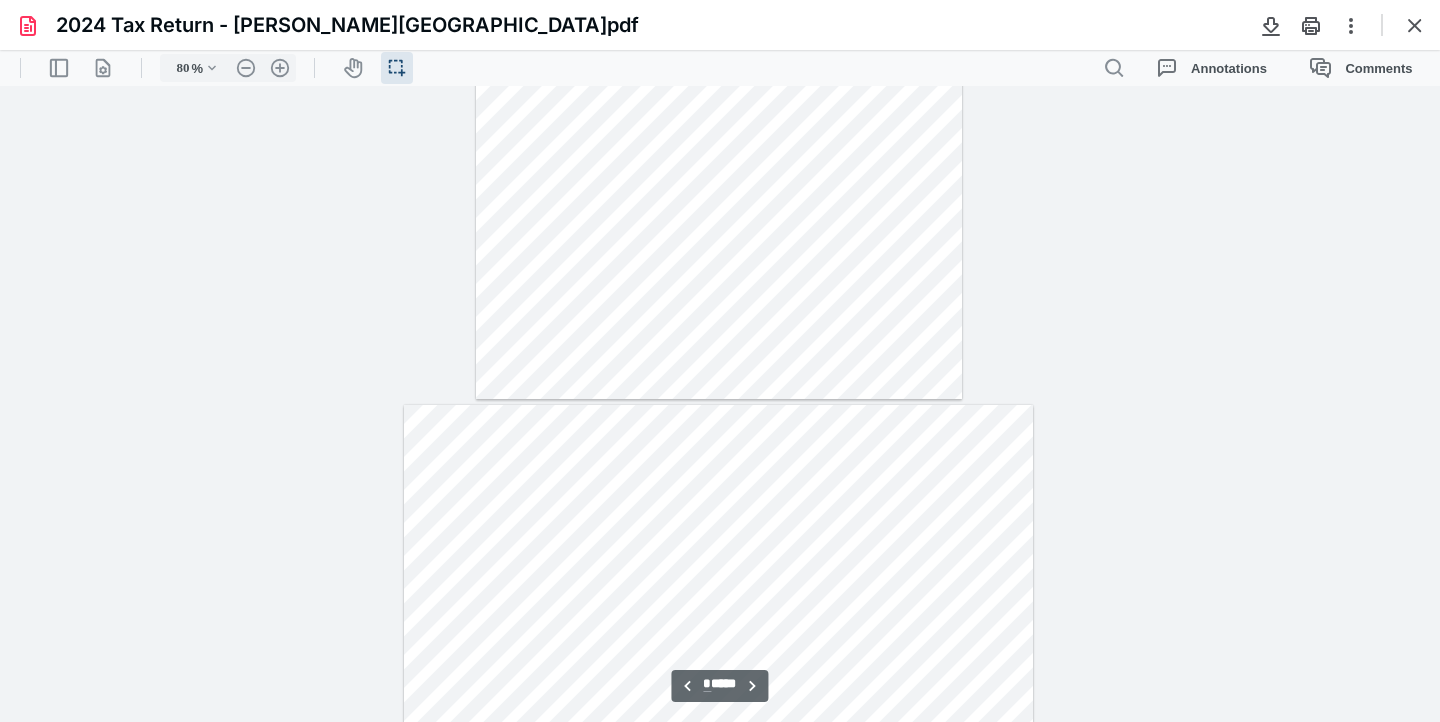 type on "*" 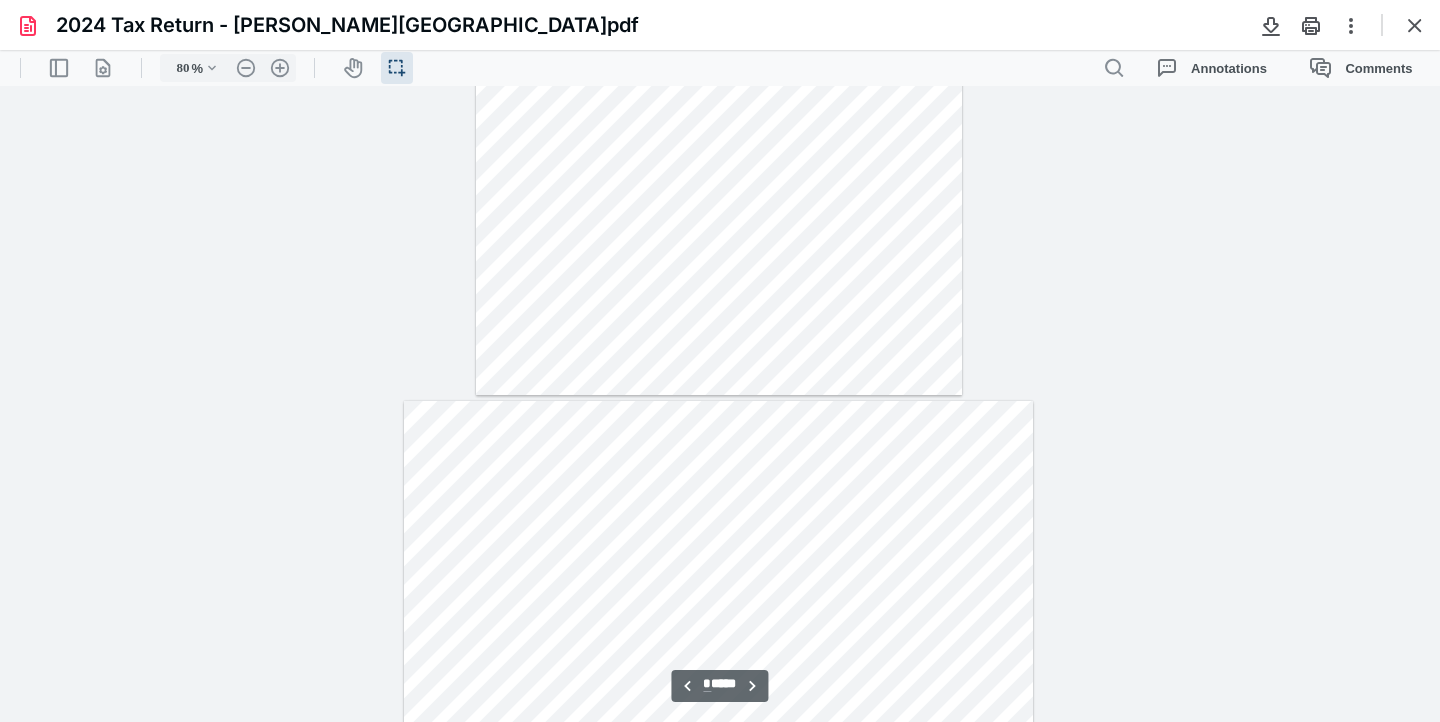 scroll, scrollTop: 2406, scrollLeft: 0, axis: vertical 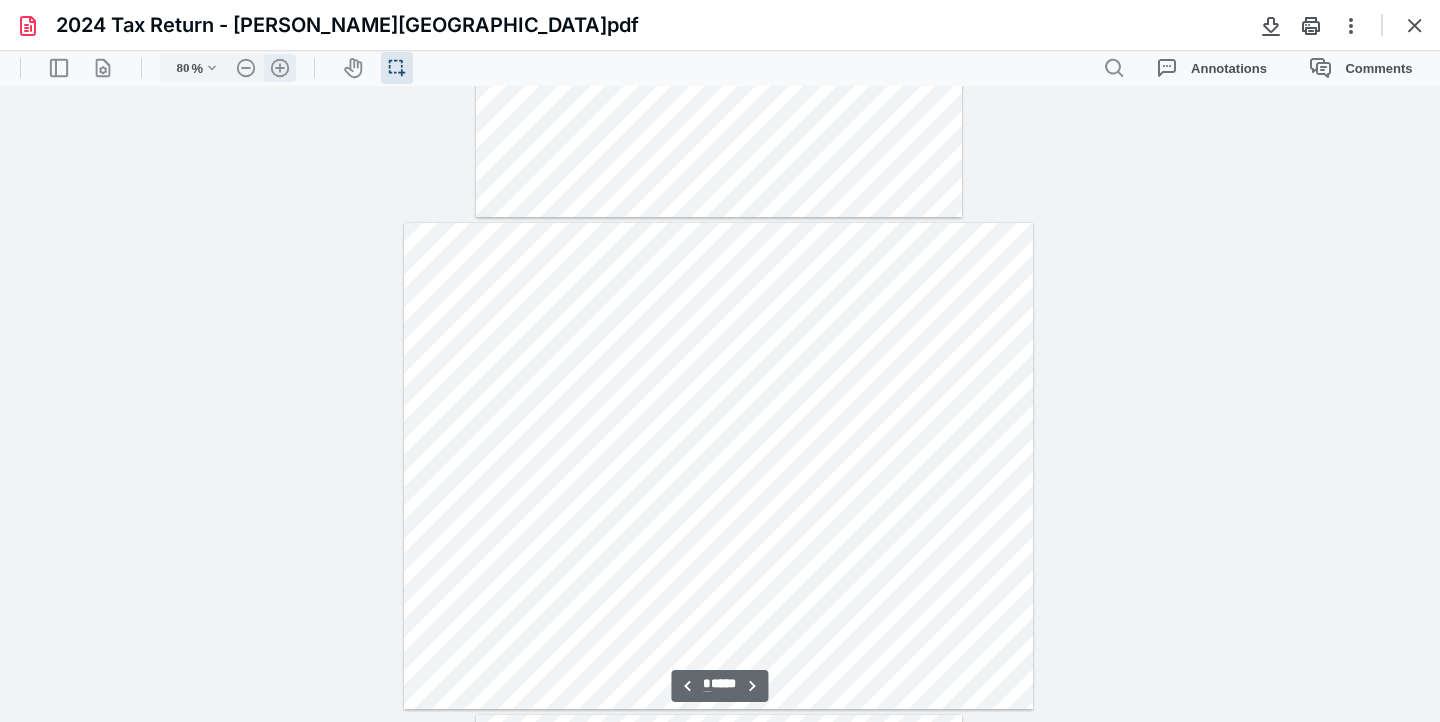 click on ".cls-1{fill:#abb0c4;} icon - header - zoom - in - line" at bounding box center [280, 68] 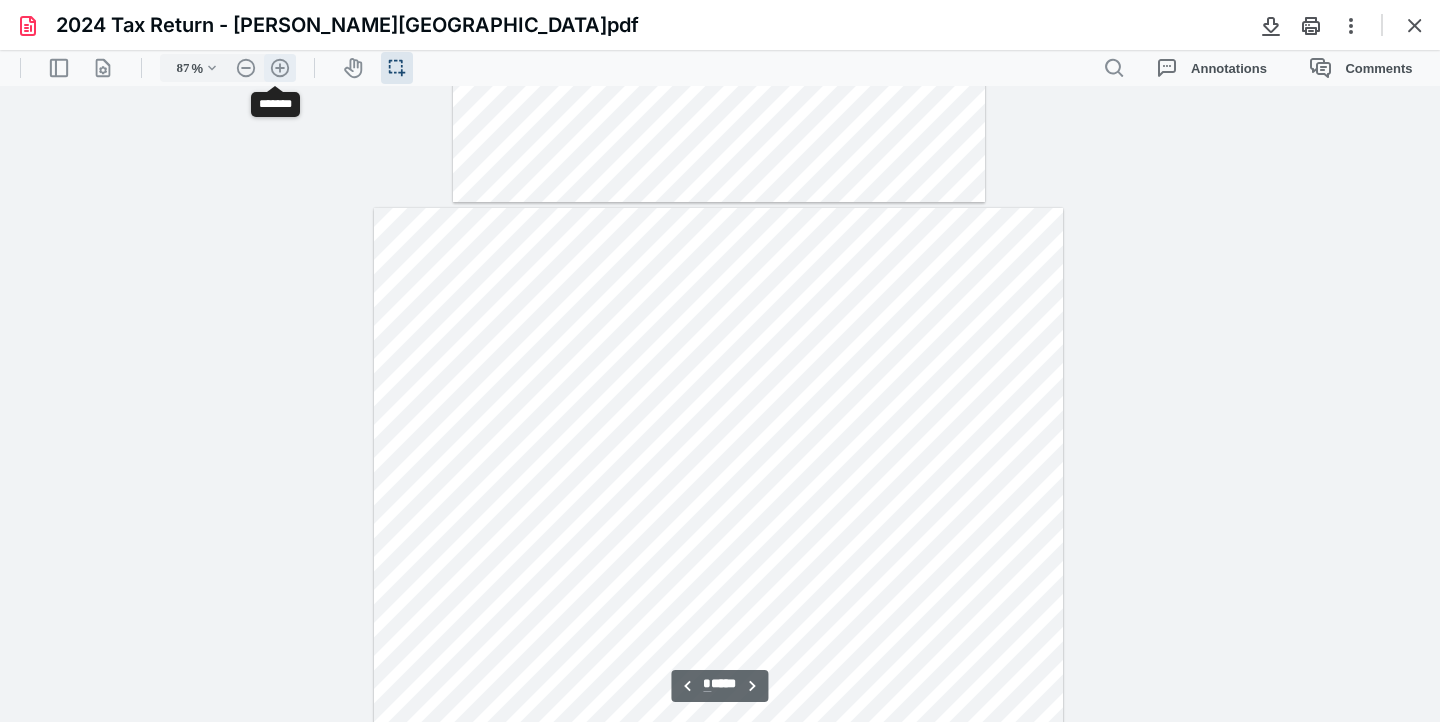 click on ".cls-1{fill:#abb0c4;} icon - header - zoom - in - line" at bounding box center [280, 68] 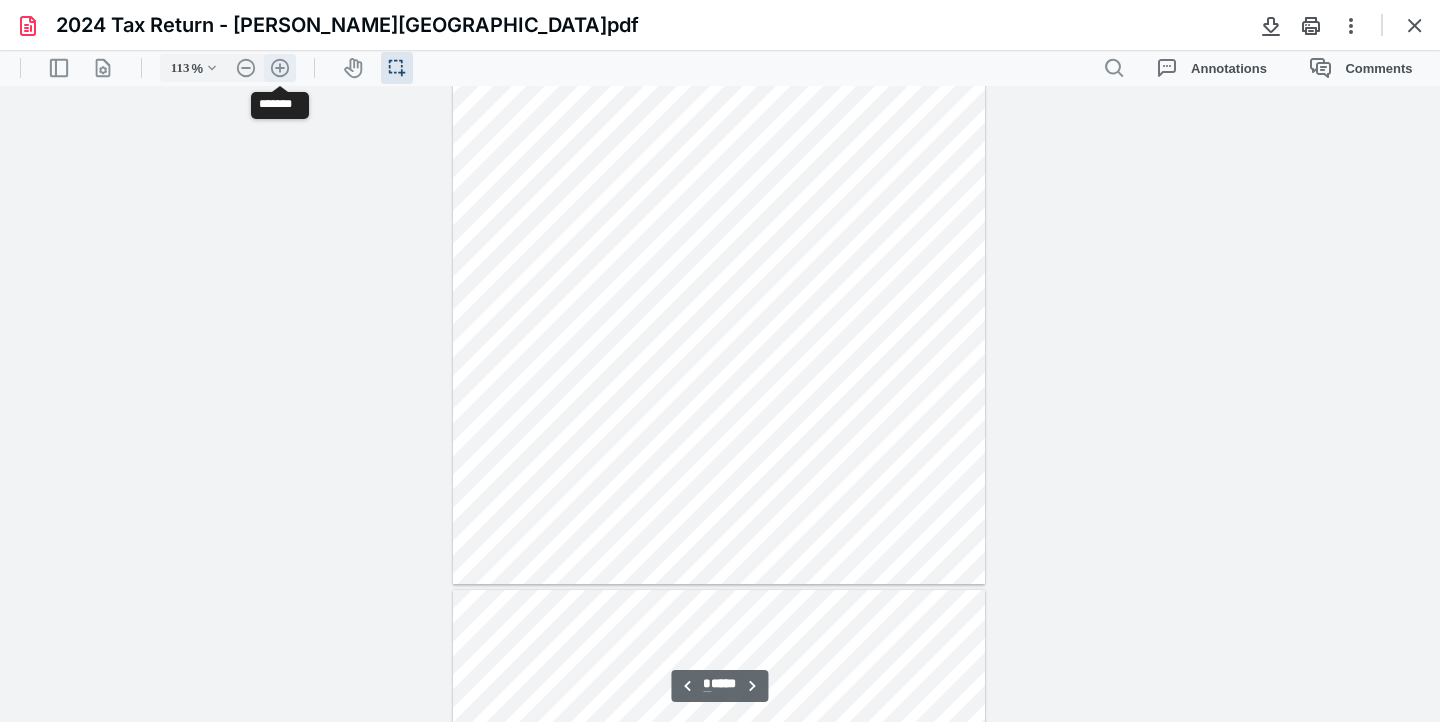 click on ".cls-1{fill:#abb0c4;} icon - header - zoom - in - line" at bounding box center (280, 68) 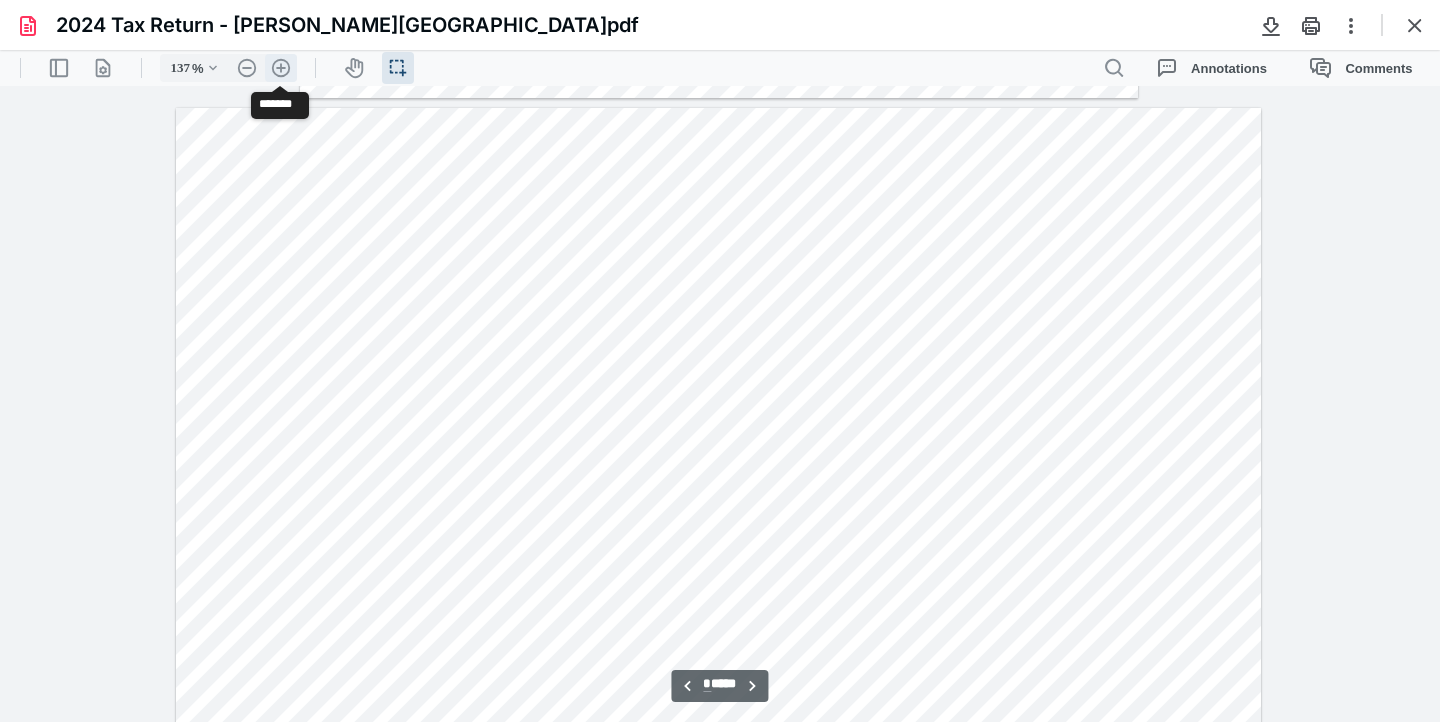 click on ".cls-1{fill:#abb0c4;} icon - header - zoom - in - line" at bounding box center [281, 68] 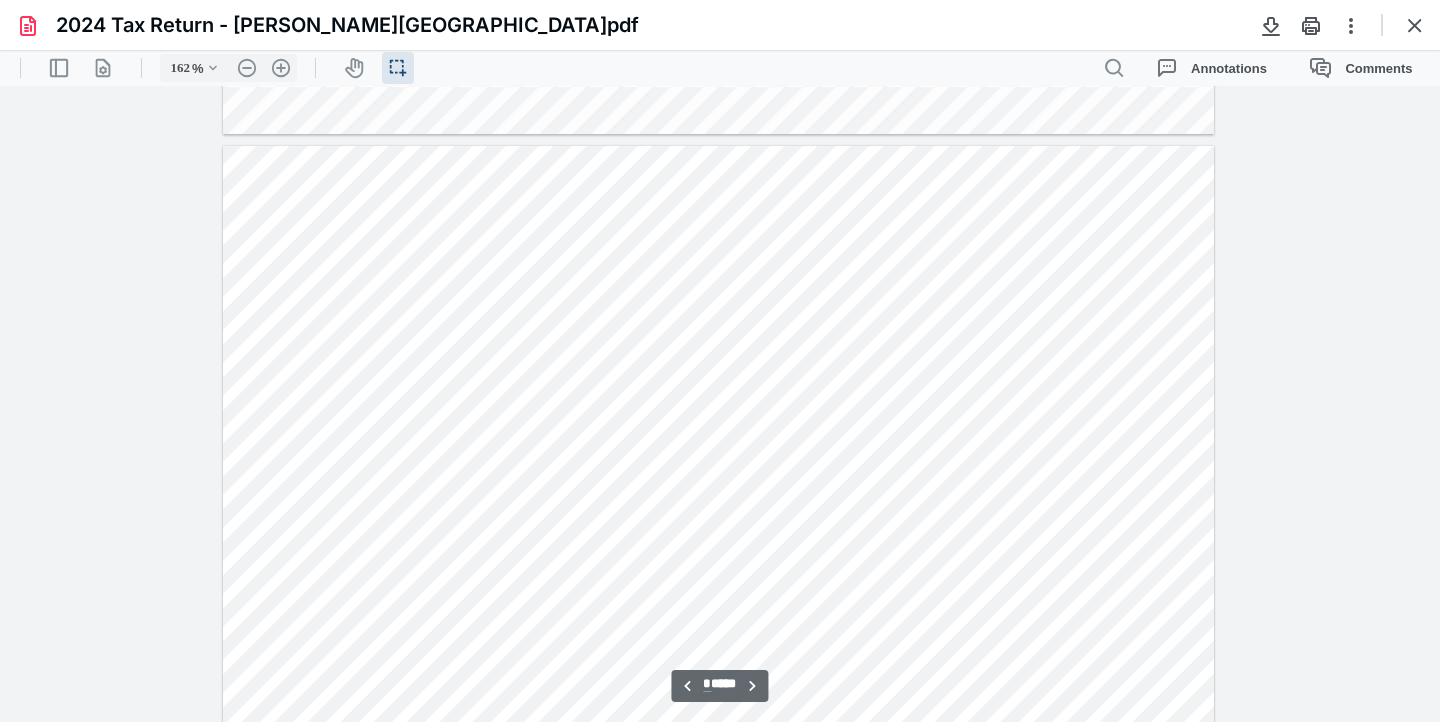 scroll, scrollTop: 3830, scrollLeft: 0, axis: vertical 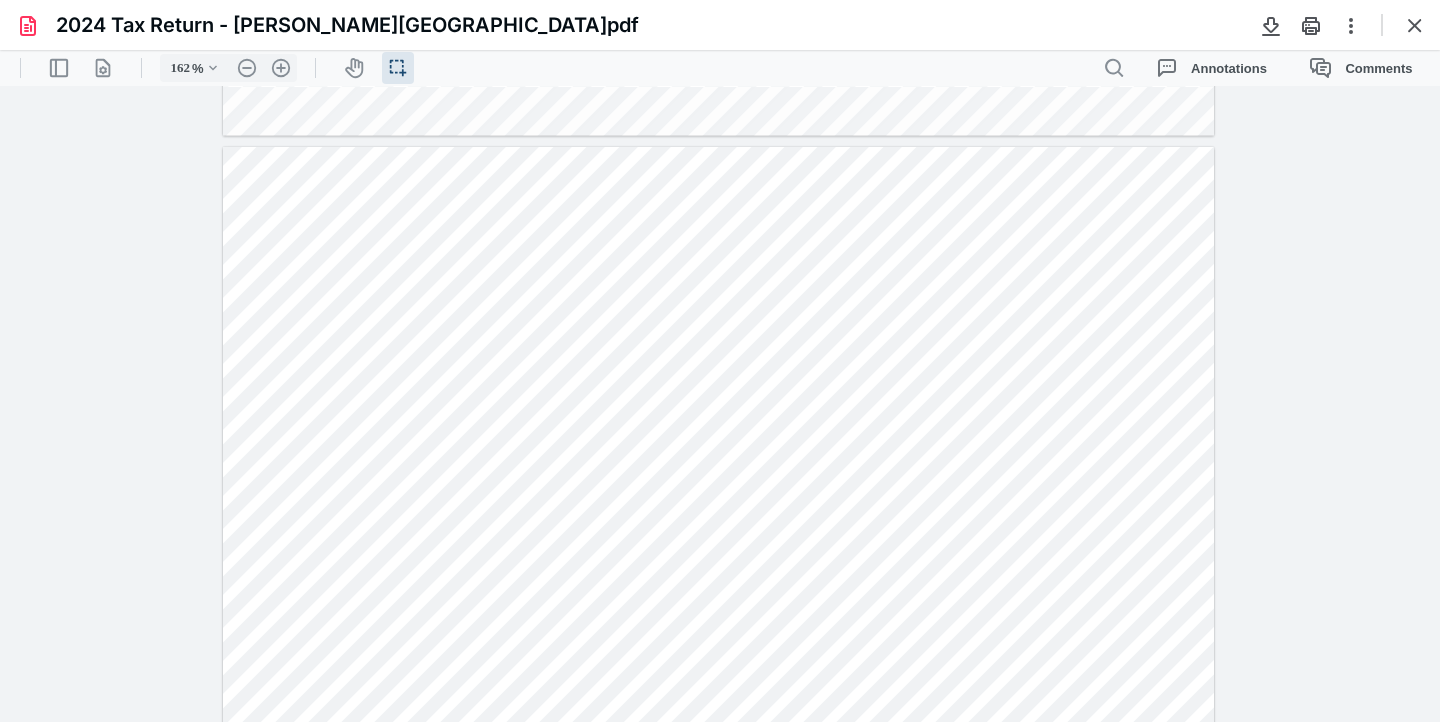 type on "*" 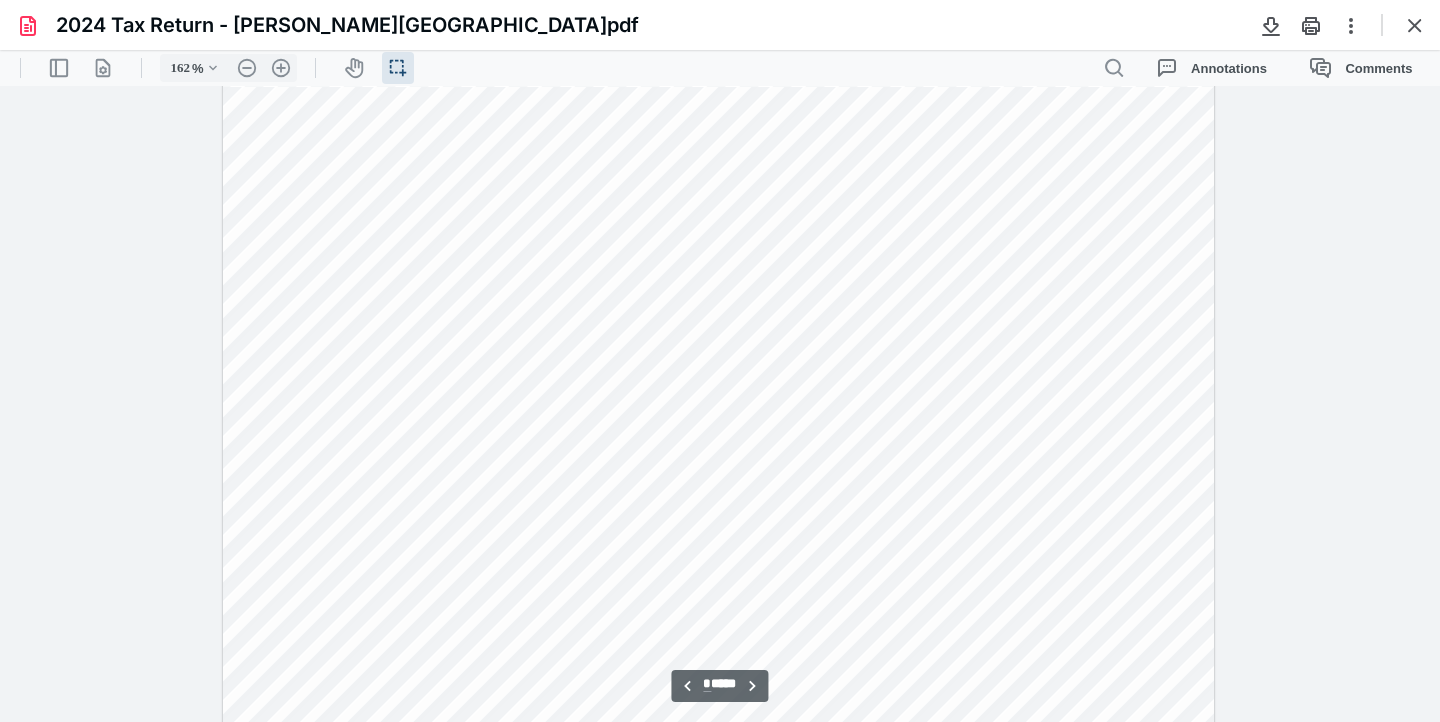 scroll, scrollTop: 2798, scrollLeft: 0, axis: vertical 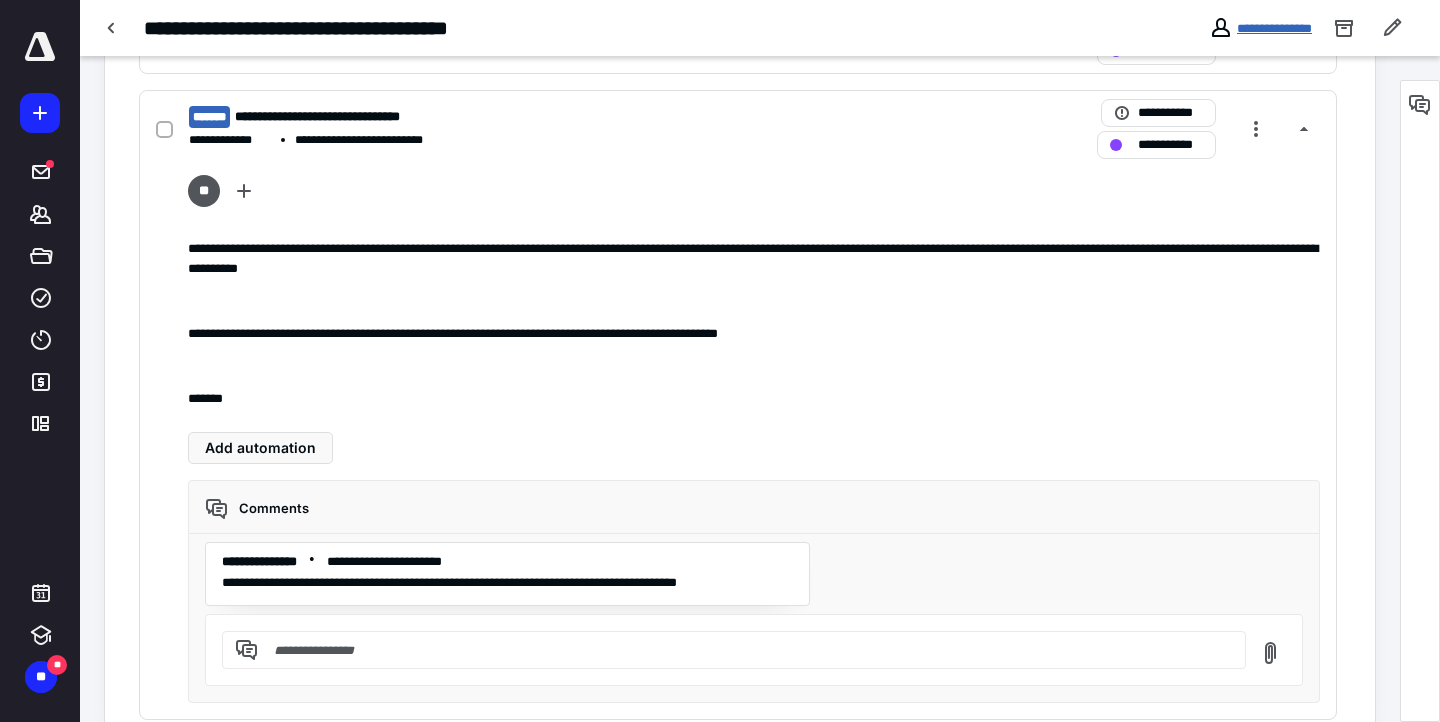click on "**********" at bounding box center (1274, 28) 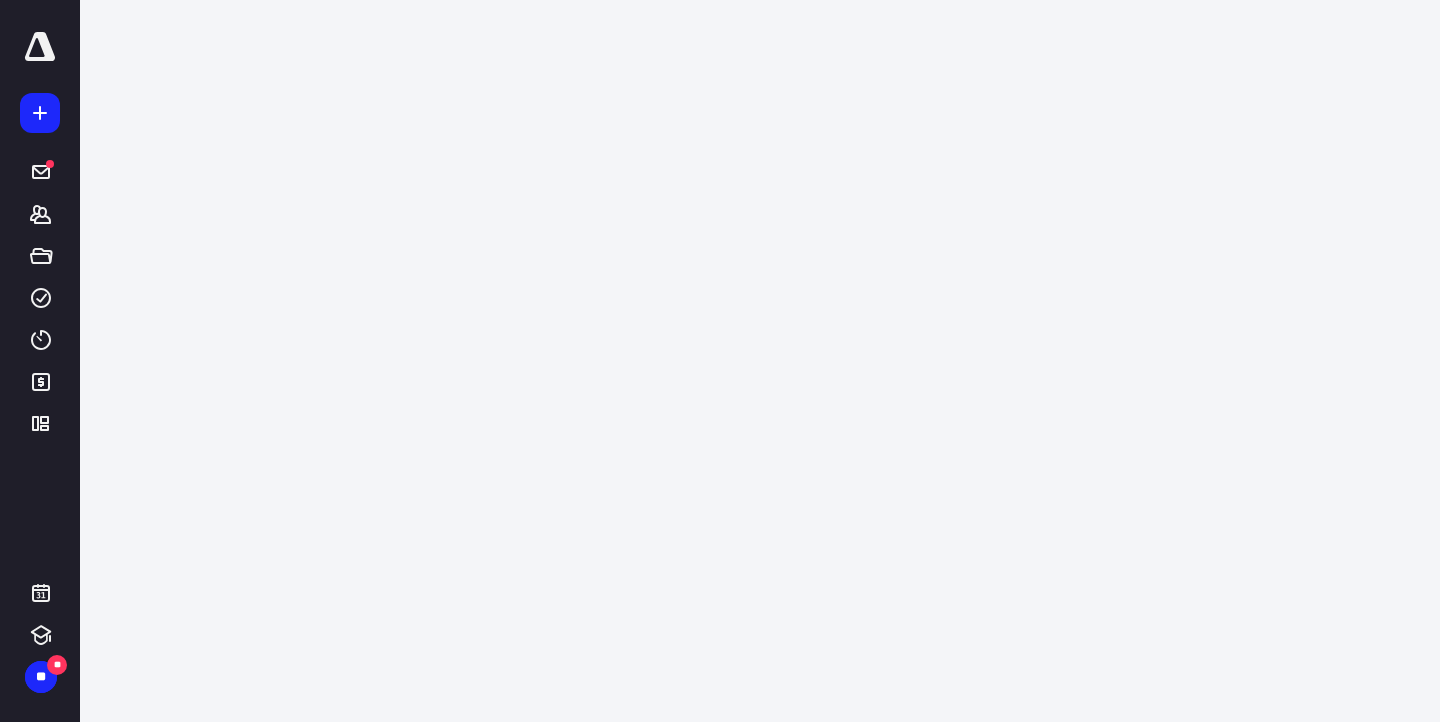 scroll, scrollTop: 0, scrollLeft: 0, axis: both 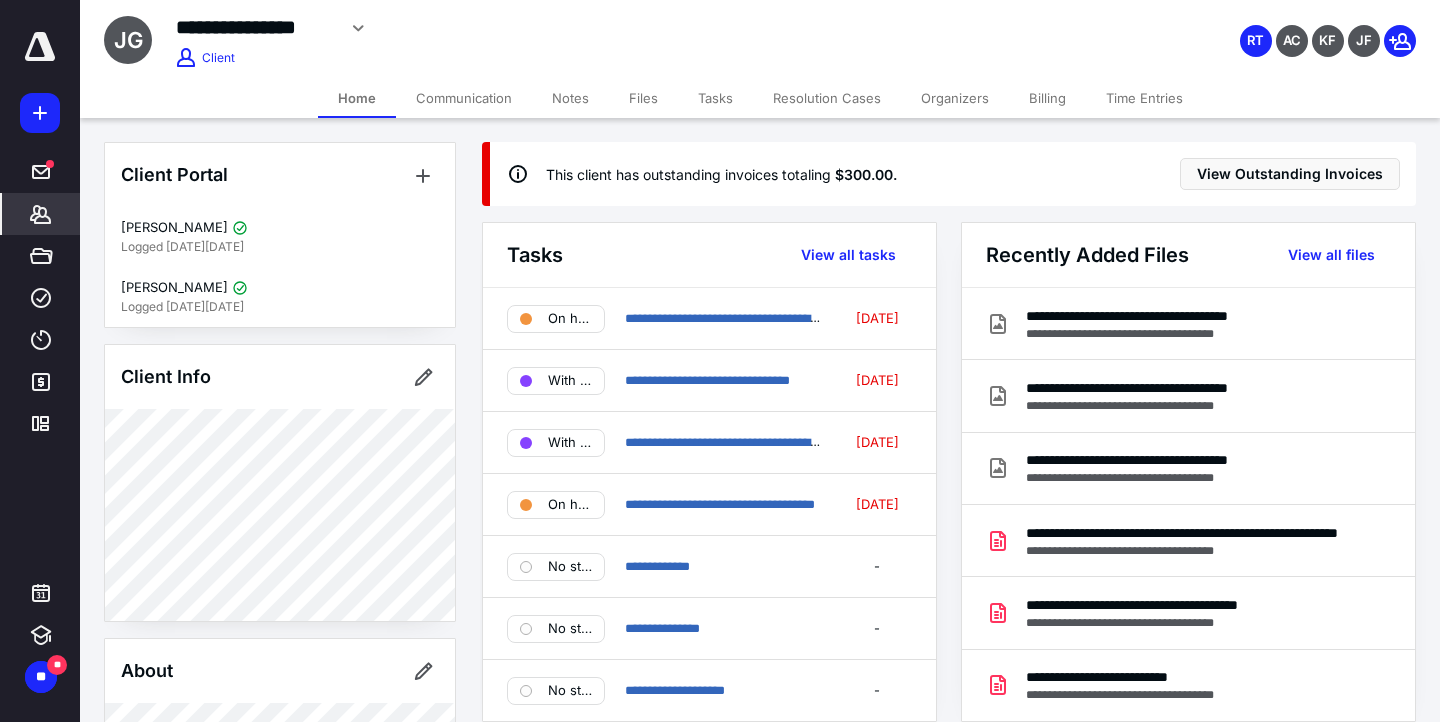 click at bounding box center [40, 47] 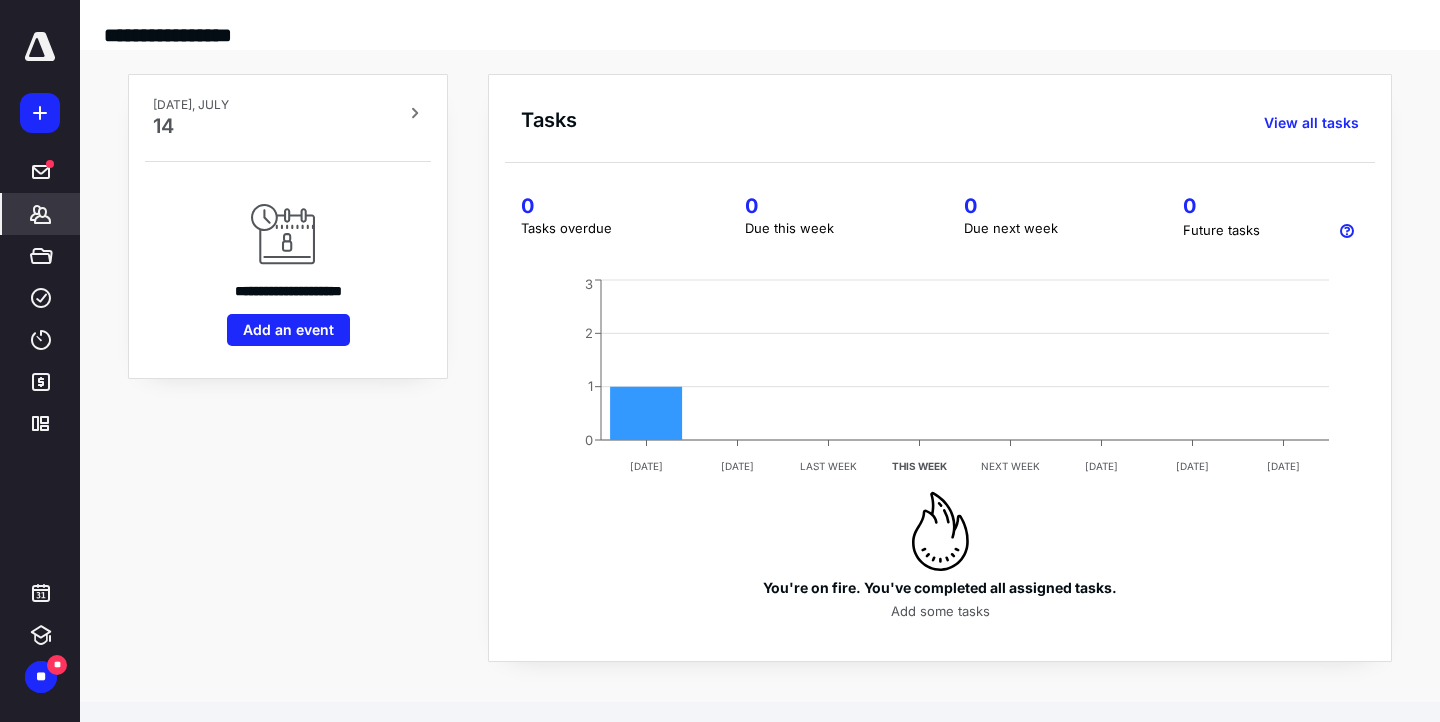 click on "*******" at bounding box center (41, 214) 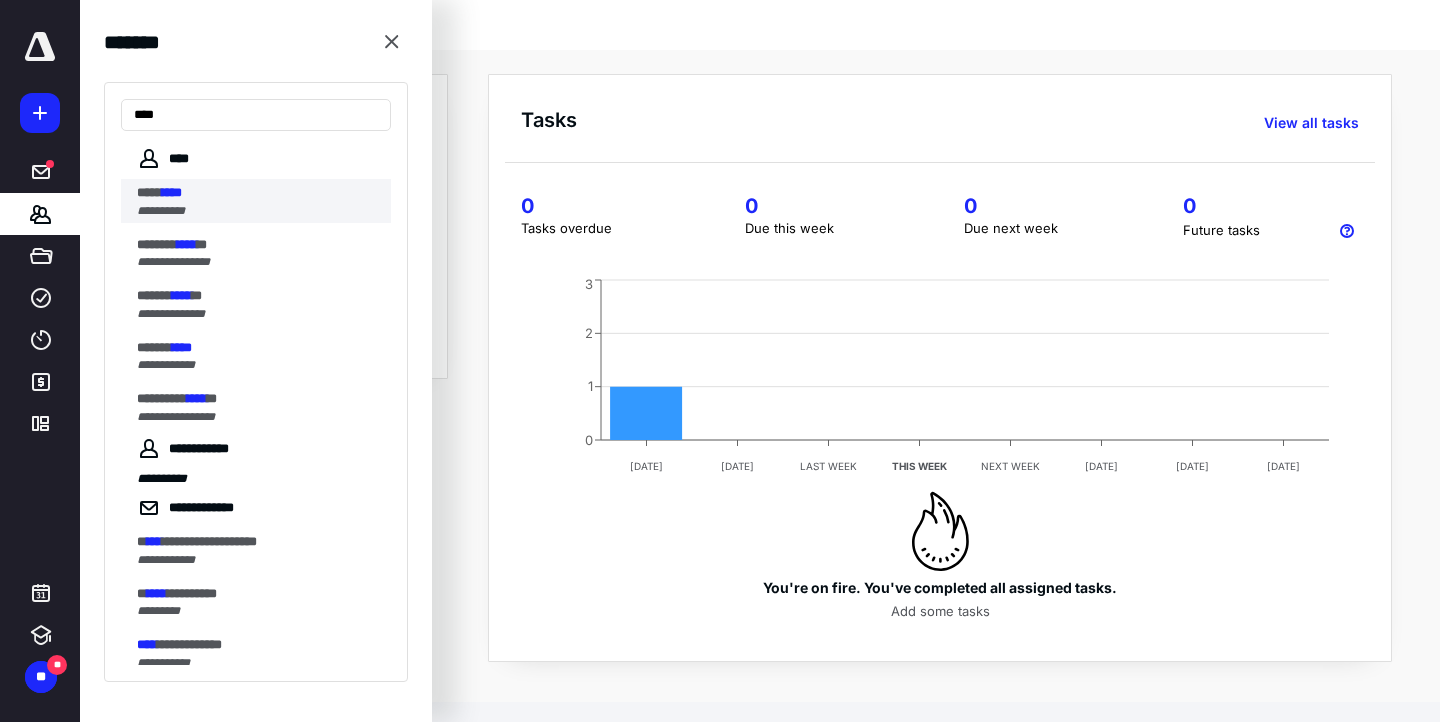 type on "****" 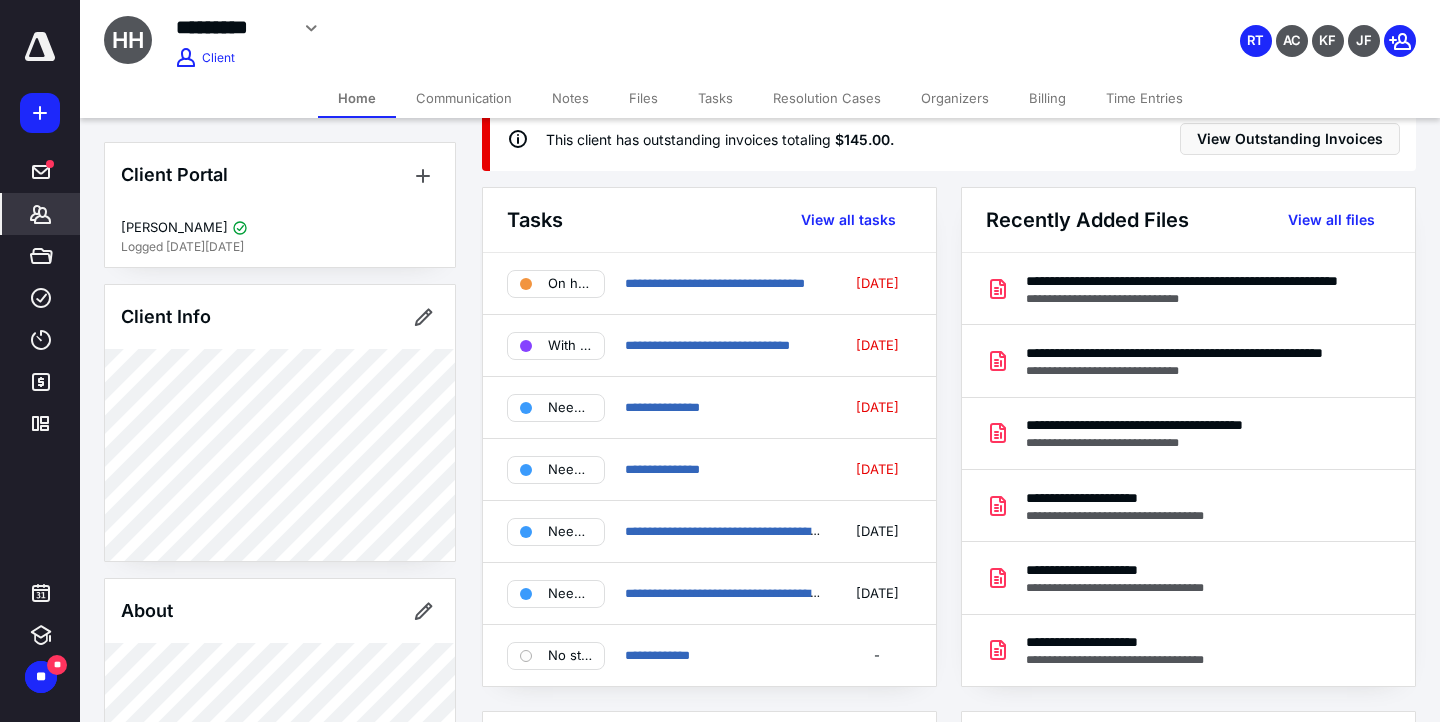 scroll, scrollTop: 0, scrollLeft: 0, axis: both 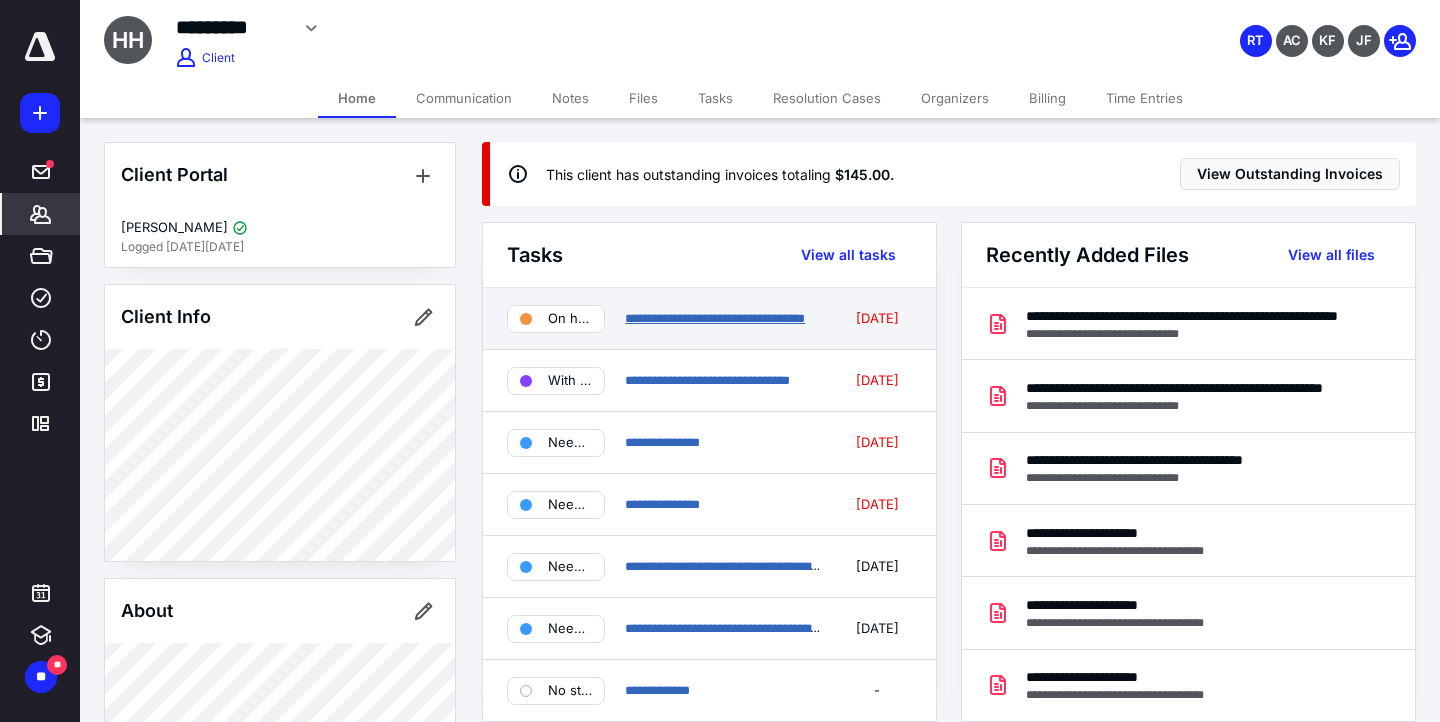 click on "**********" at bounding box center [715, 318] 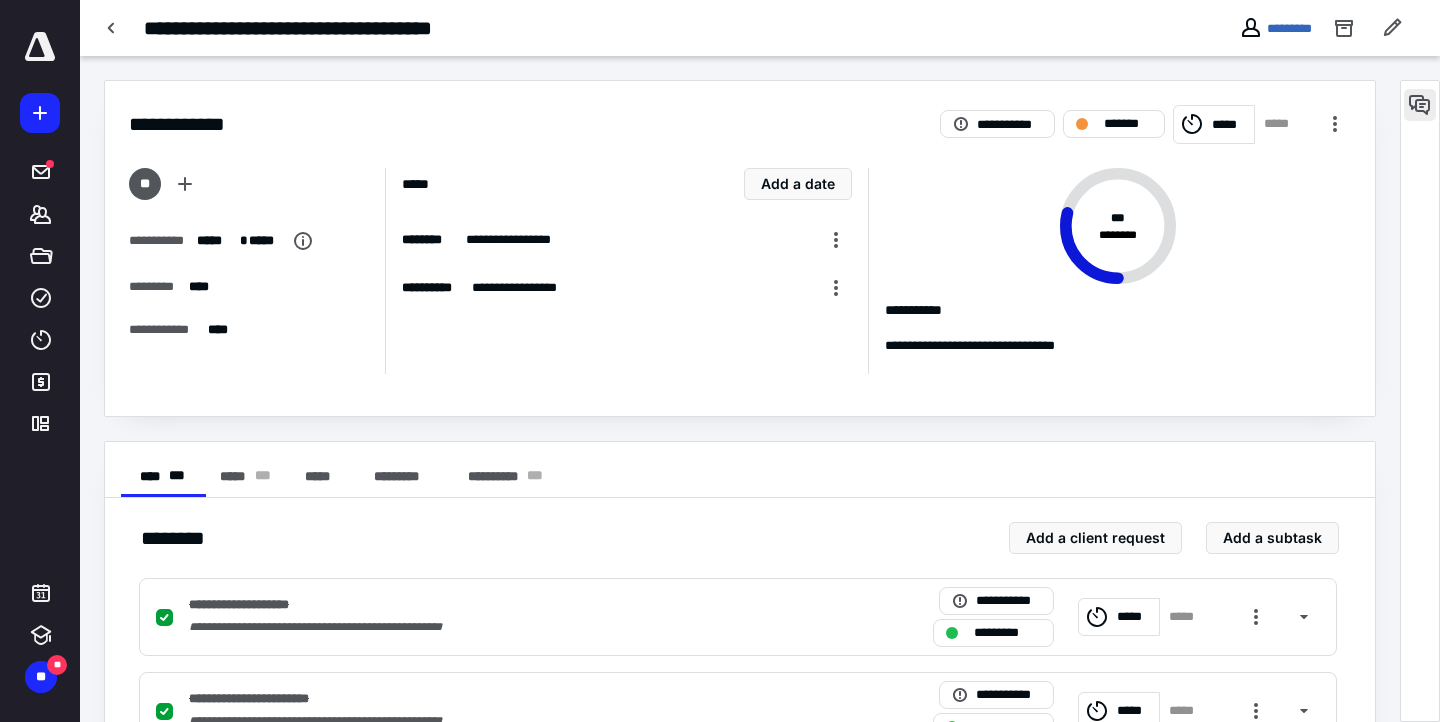 click at bounding box center (1420, 105) 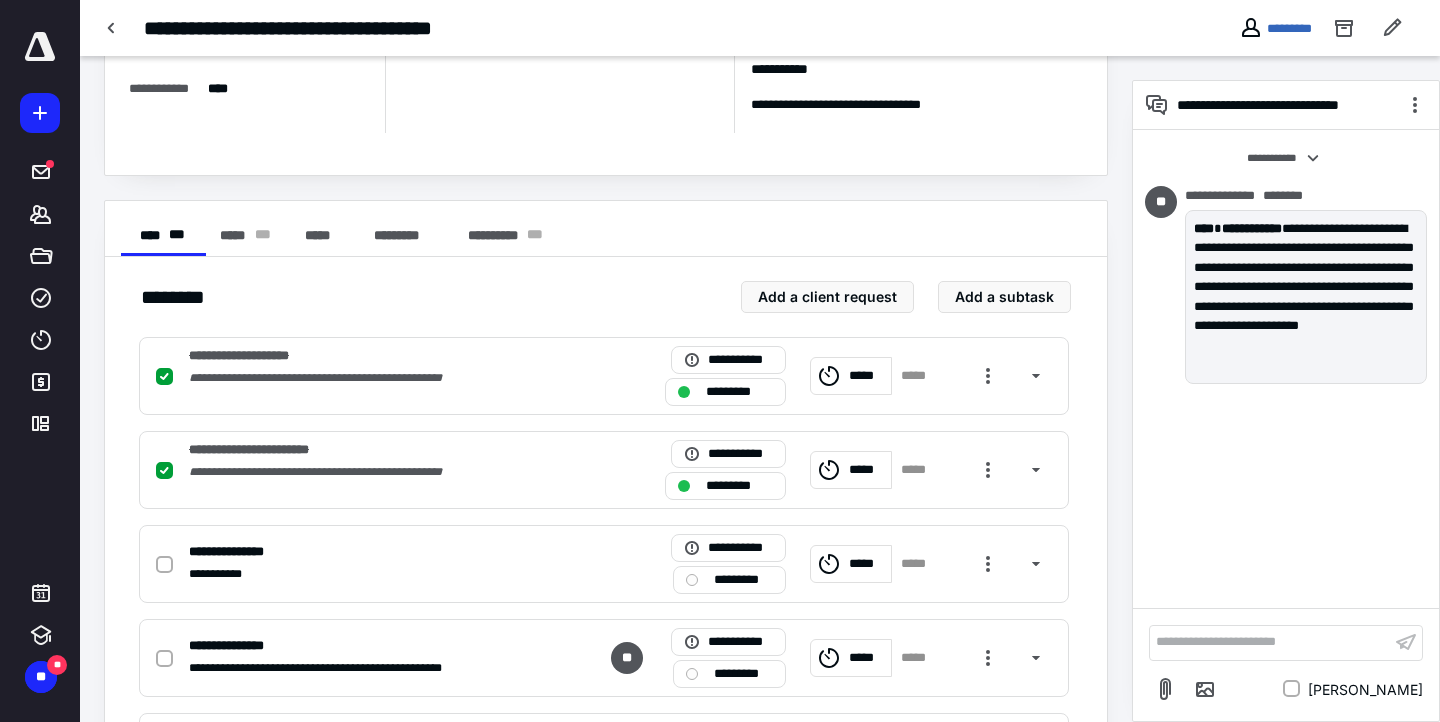 scroll, scrollTop: 547, scrollLeft: 0, axis: vertical 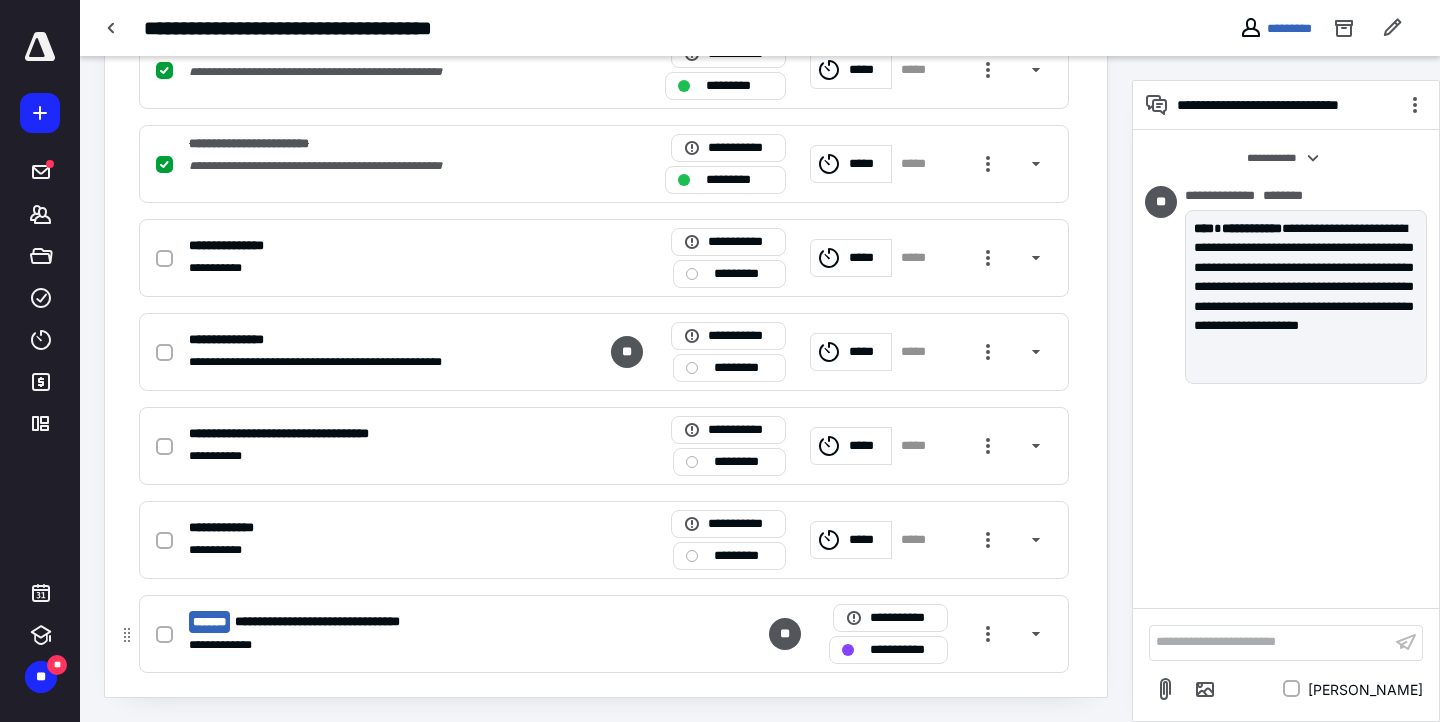 click on "**********" at bounding box center [604, 634] 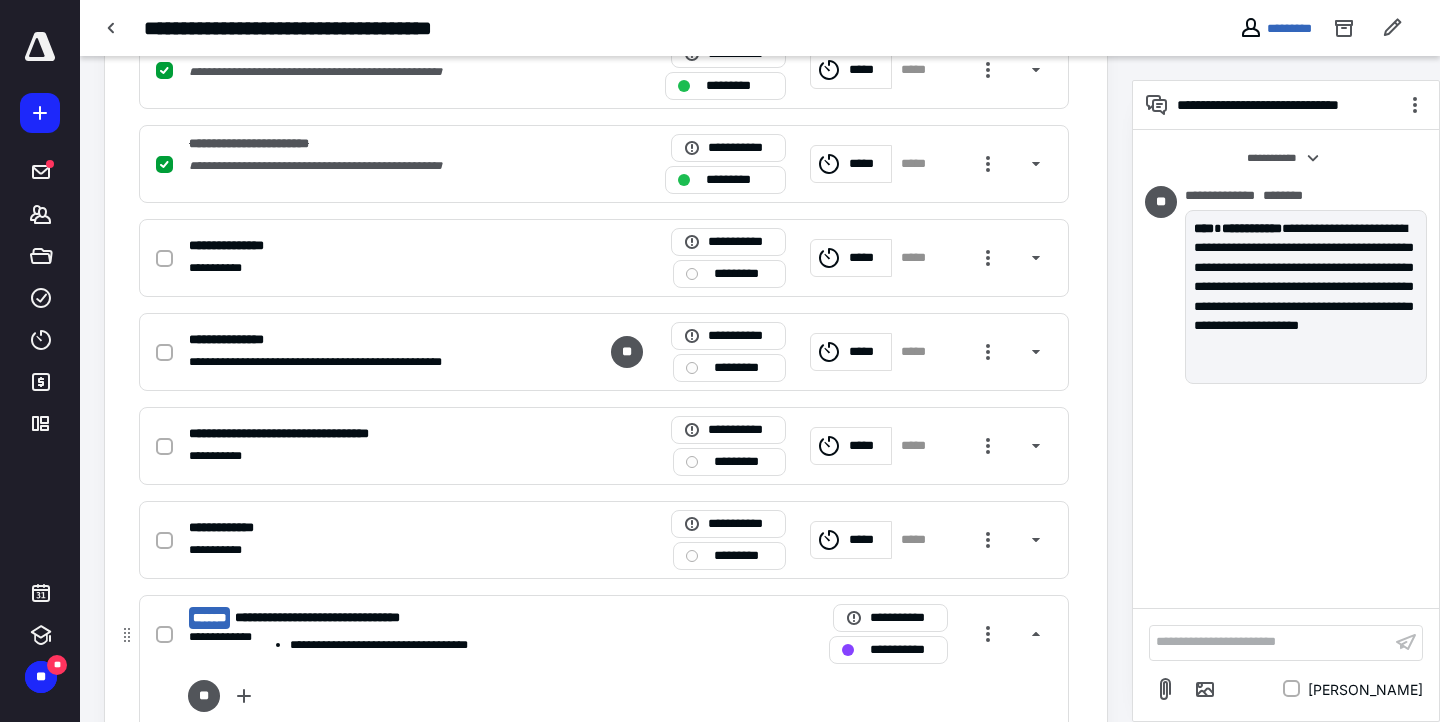 scroll, scrollTop: 952, scrollLeft: 0, axis: vertical 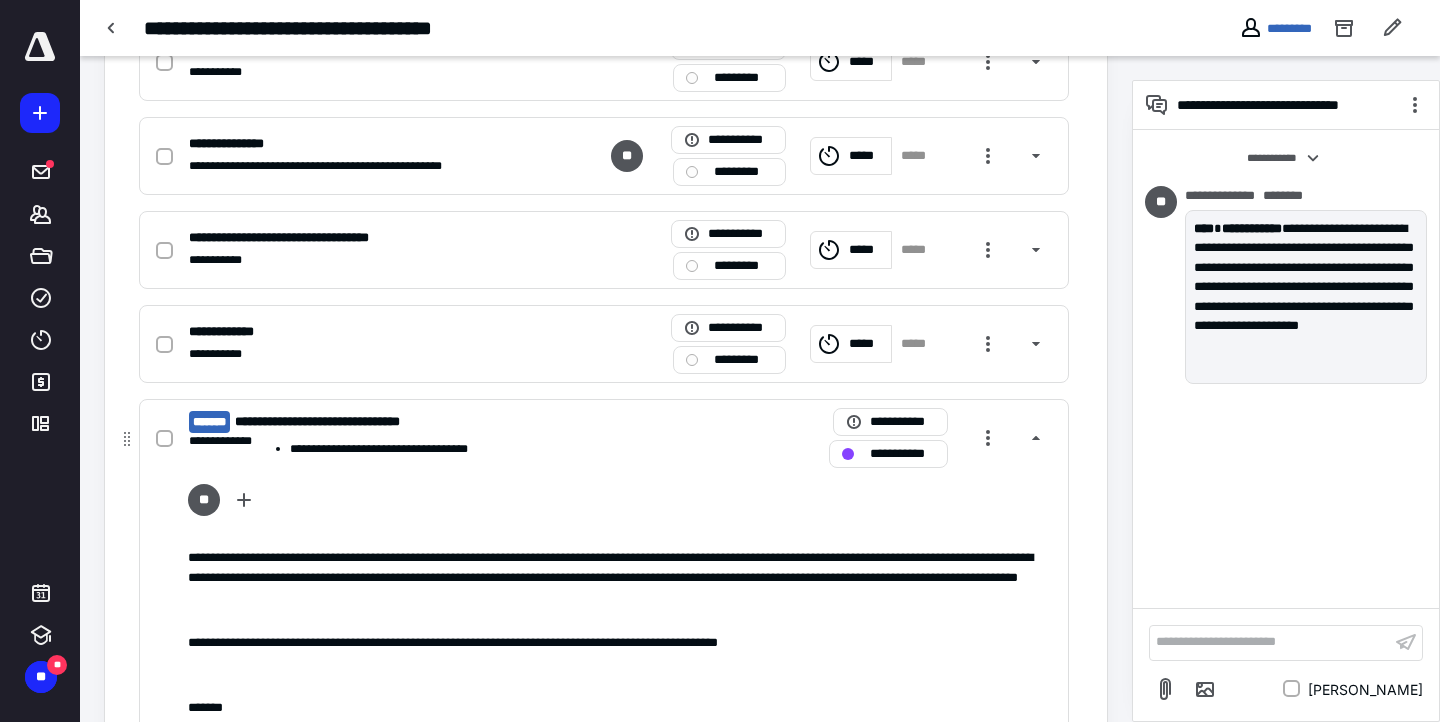 click on "**********" at bounding box center (604, 438) 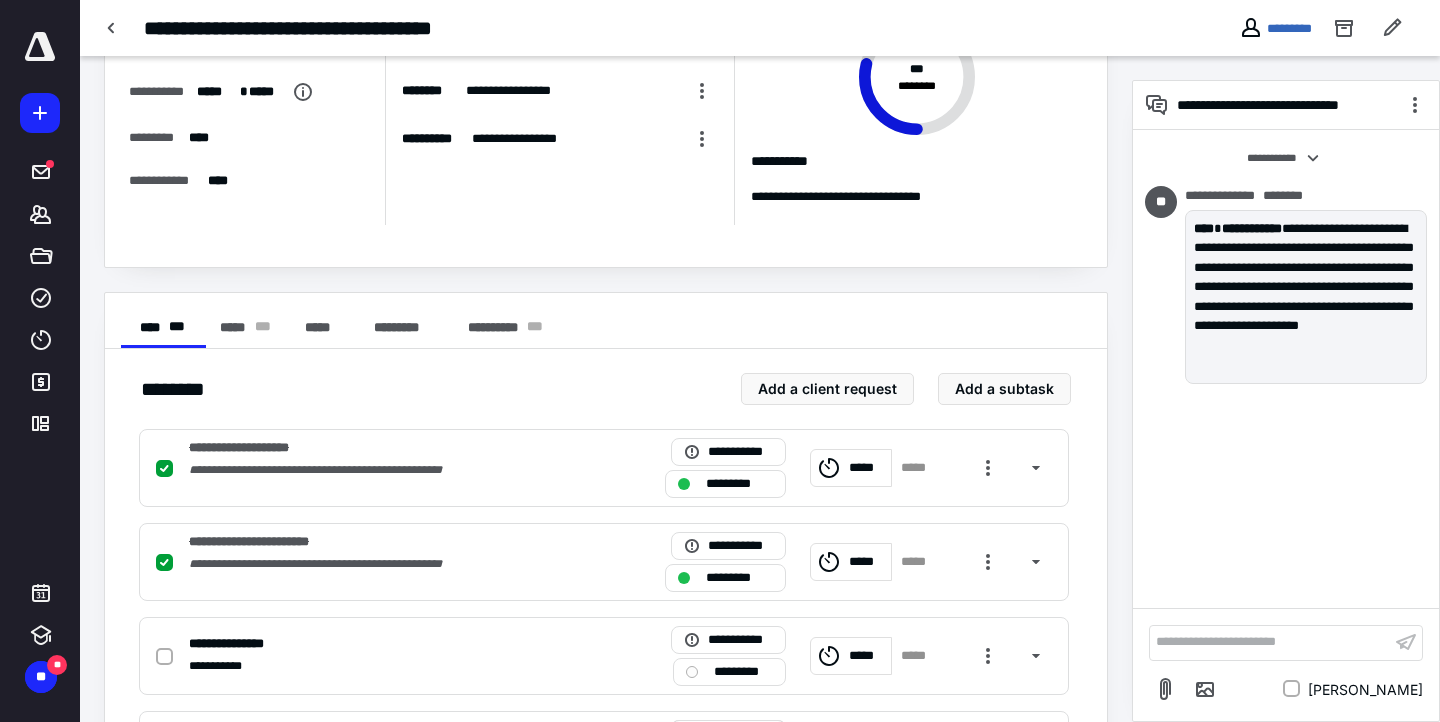 scroll, scrollTop: 0, scrollLeft: 0, axis: both 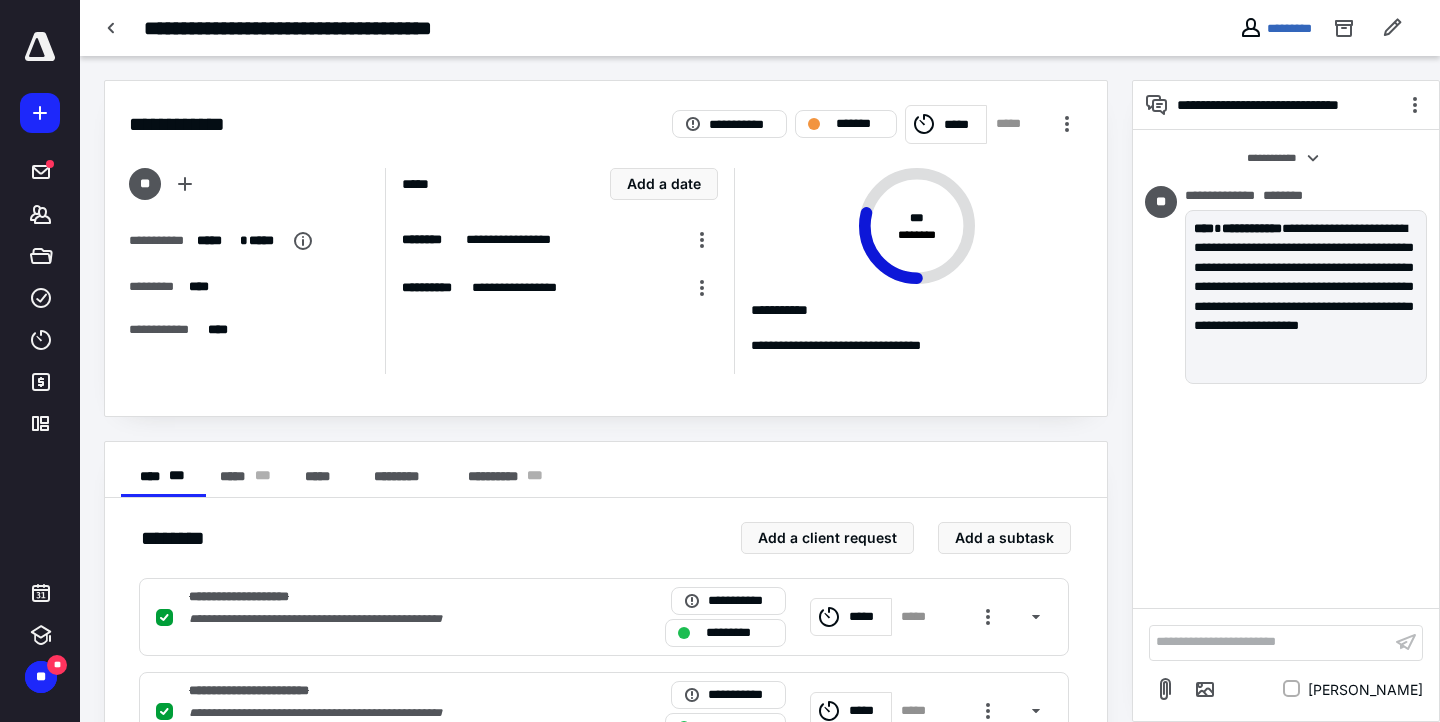 click on "*********" at bounding box center (1275, 28) 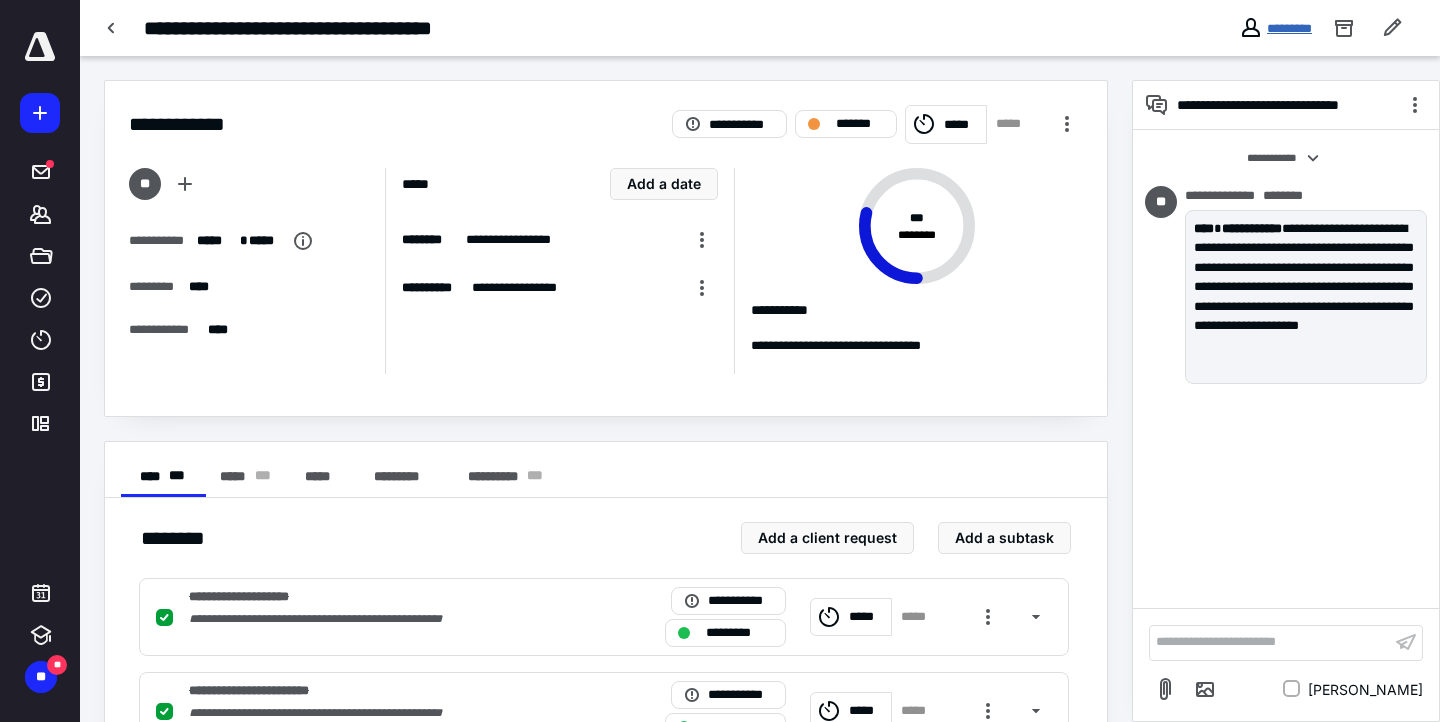 click on "*********" at bounding box center [1289, 28] 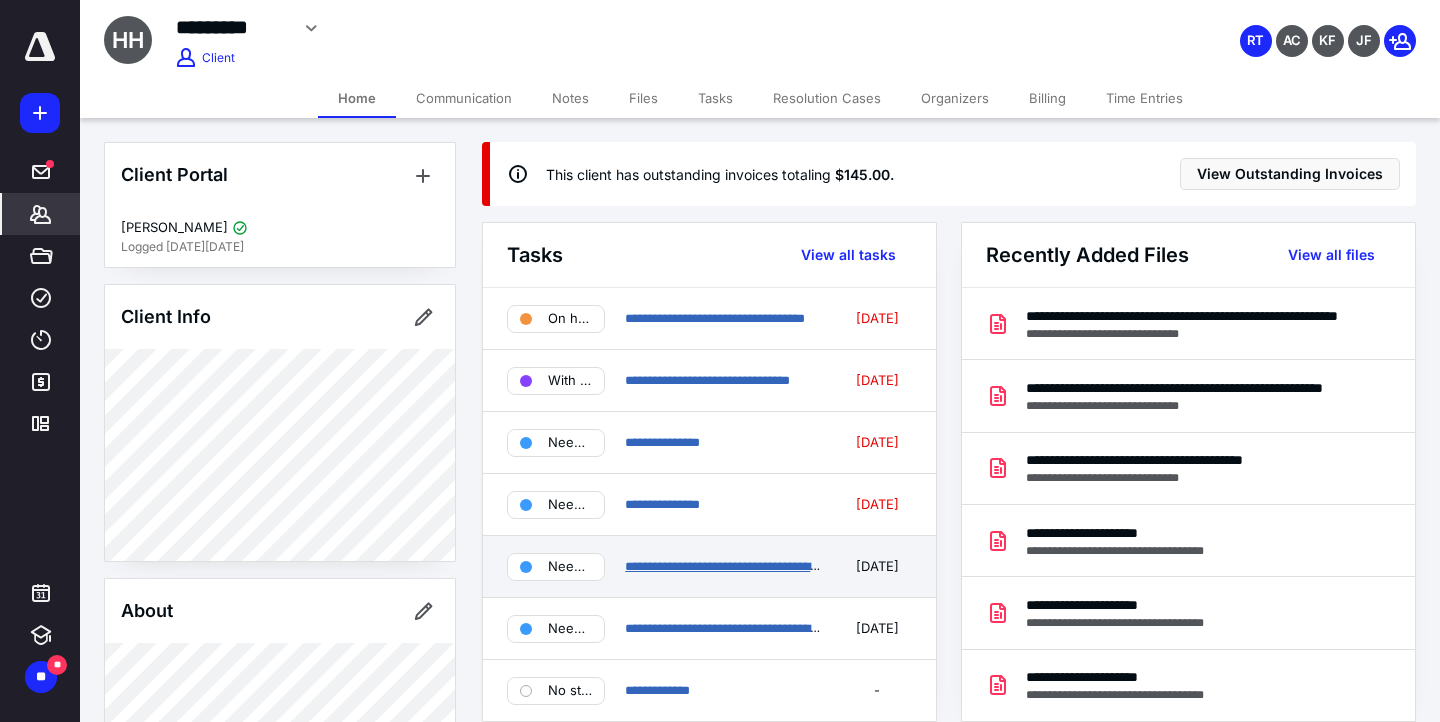 click on "**********" at bounding box center (735, 566) 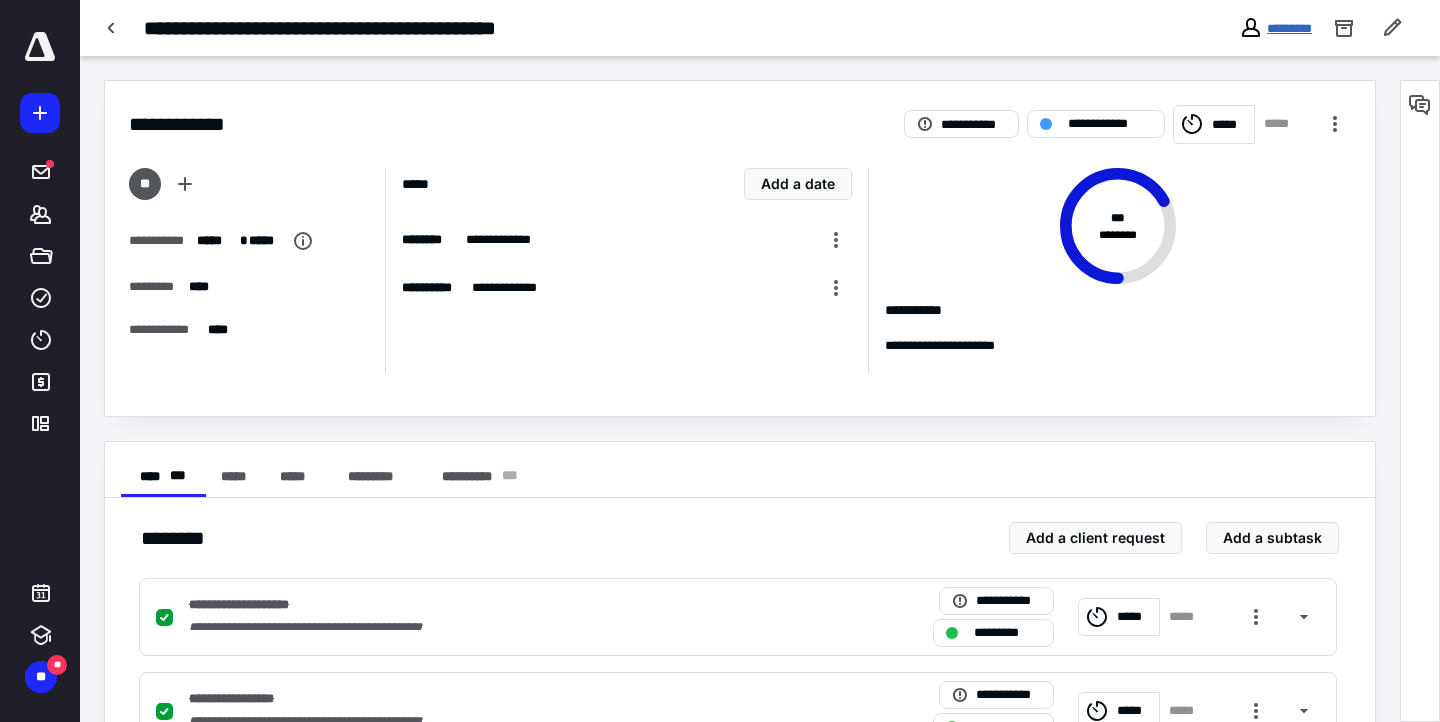 click on "*********" at bounding box center (1289, 28) 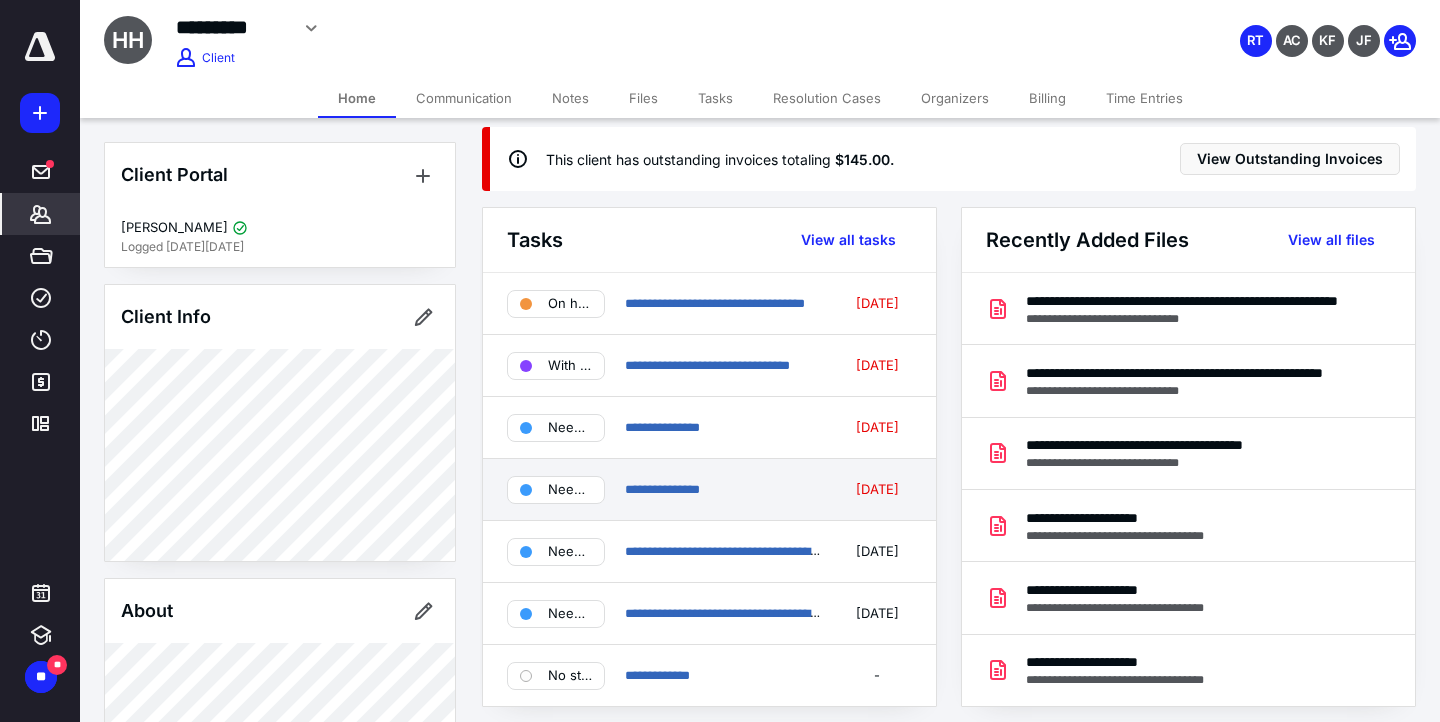 scroll, scrollTop: 0, scrollLeft: 0, axis: both 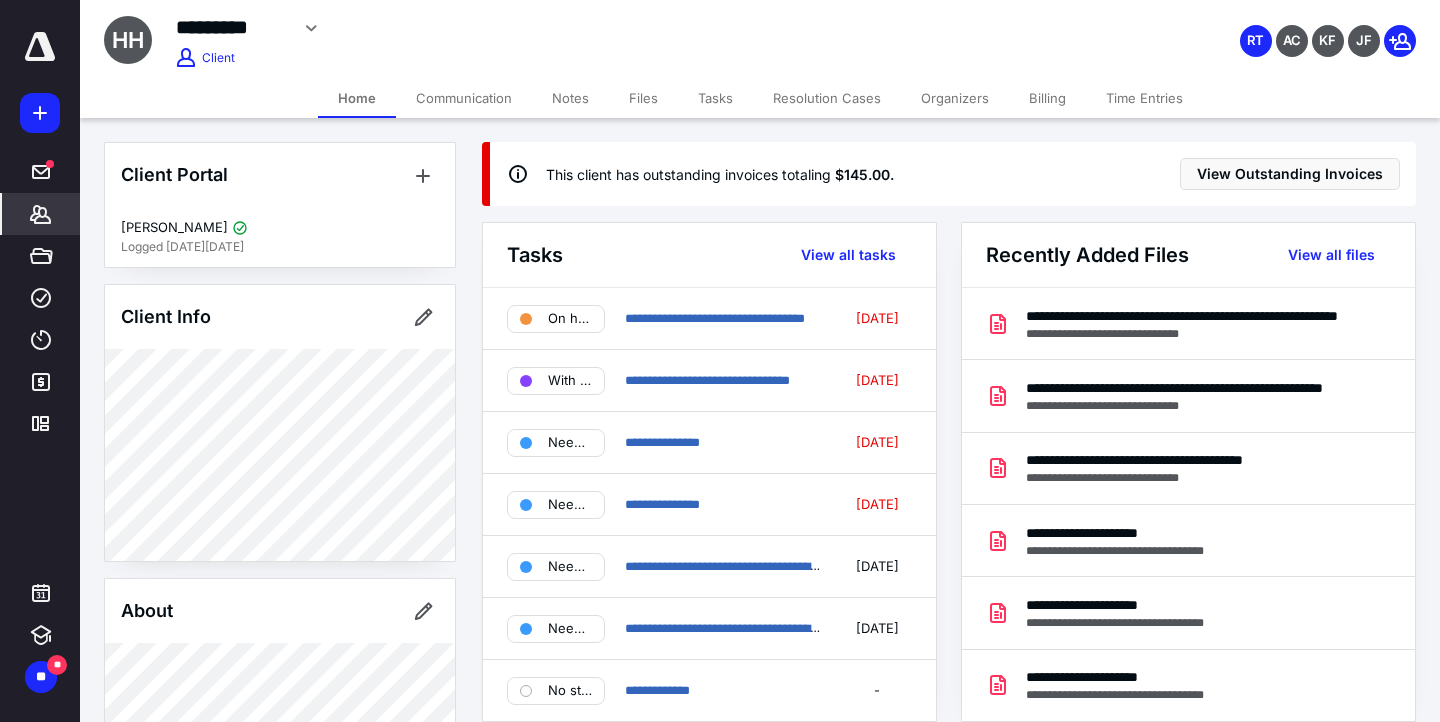 click on "**********" at bounding box center [960, 924] 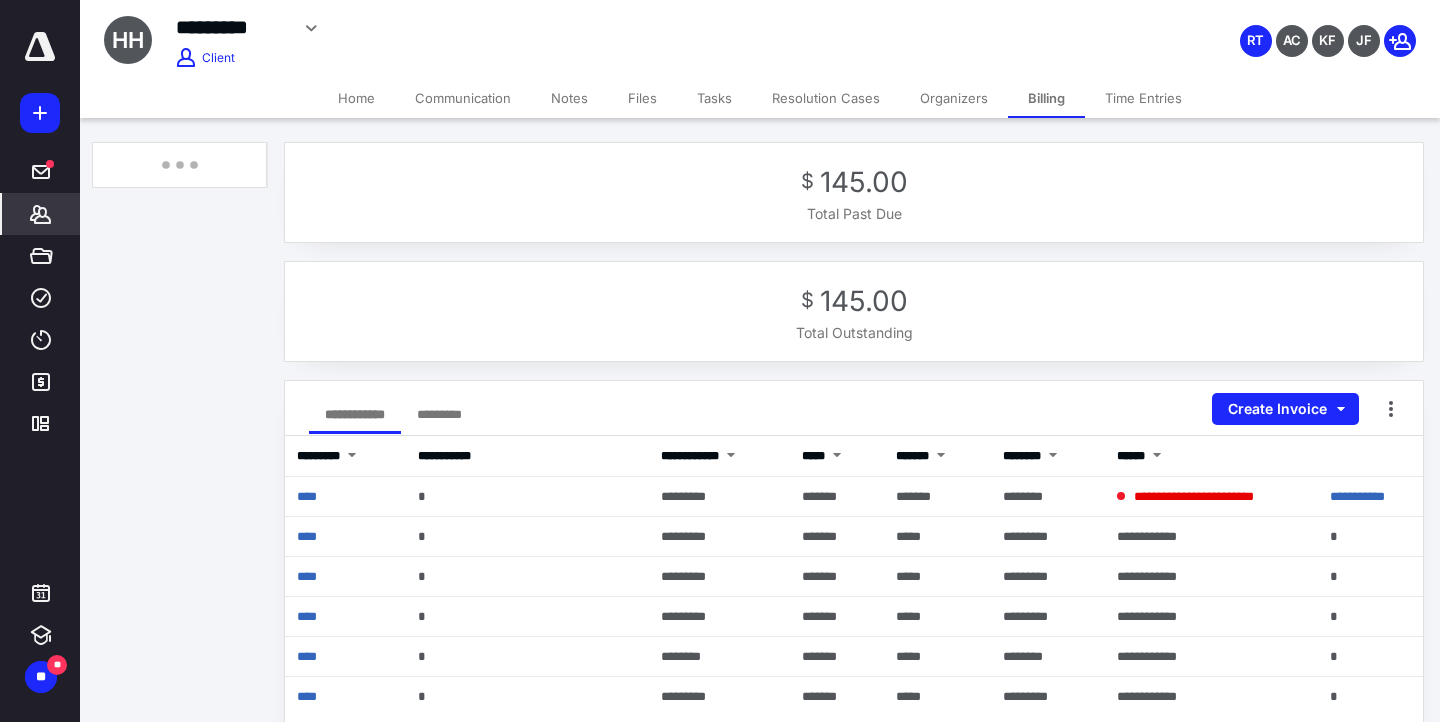 click on "Home" at bounding box center (356, 98) 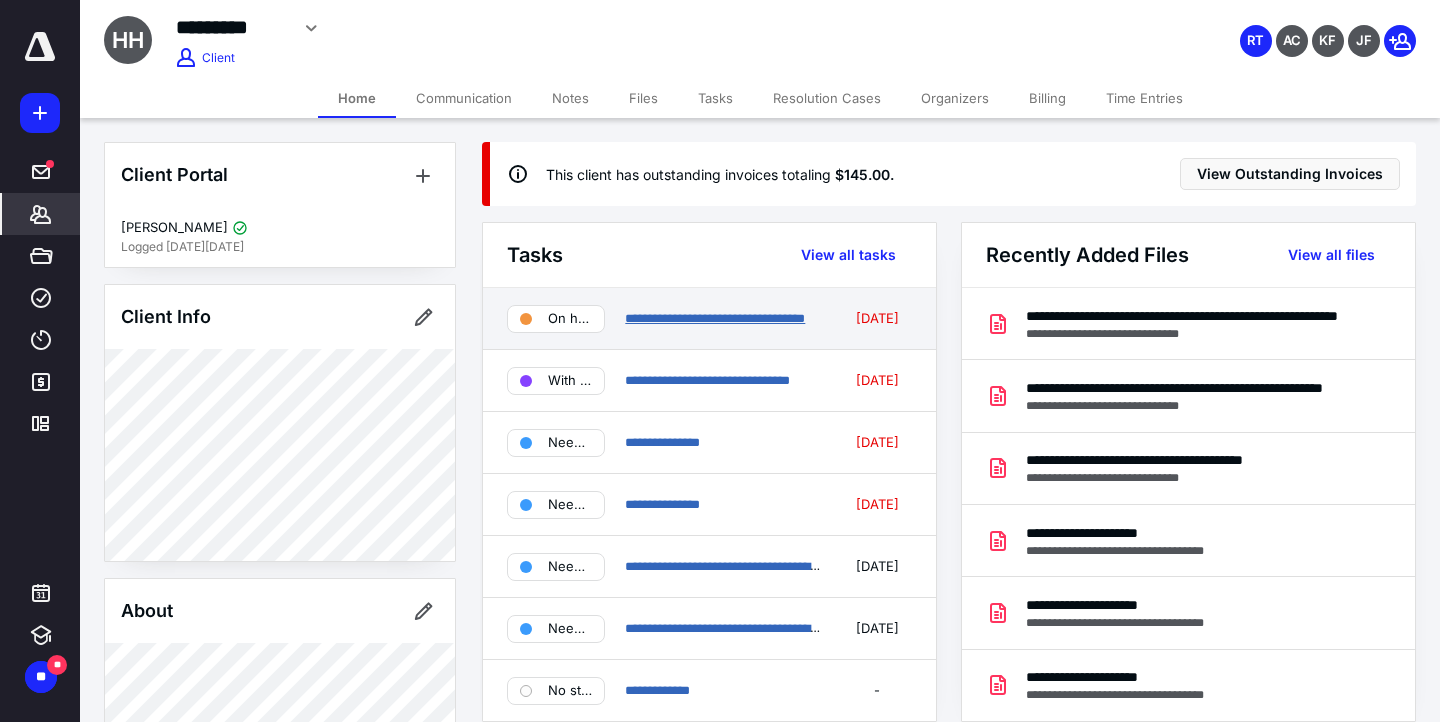 click on "**********" at bounding box center (715, 318) 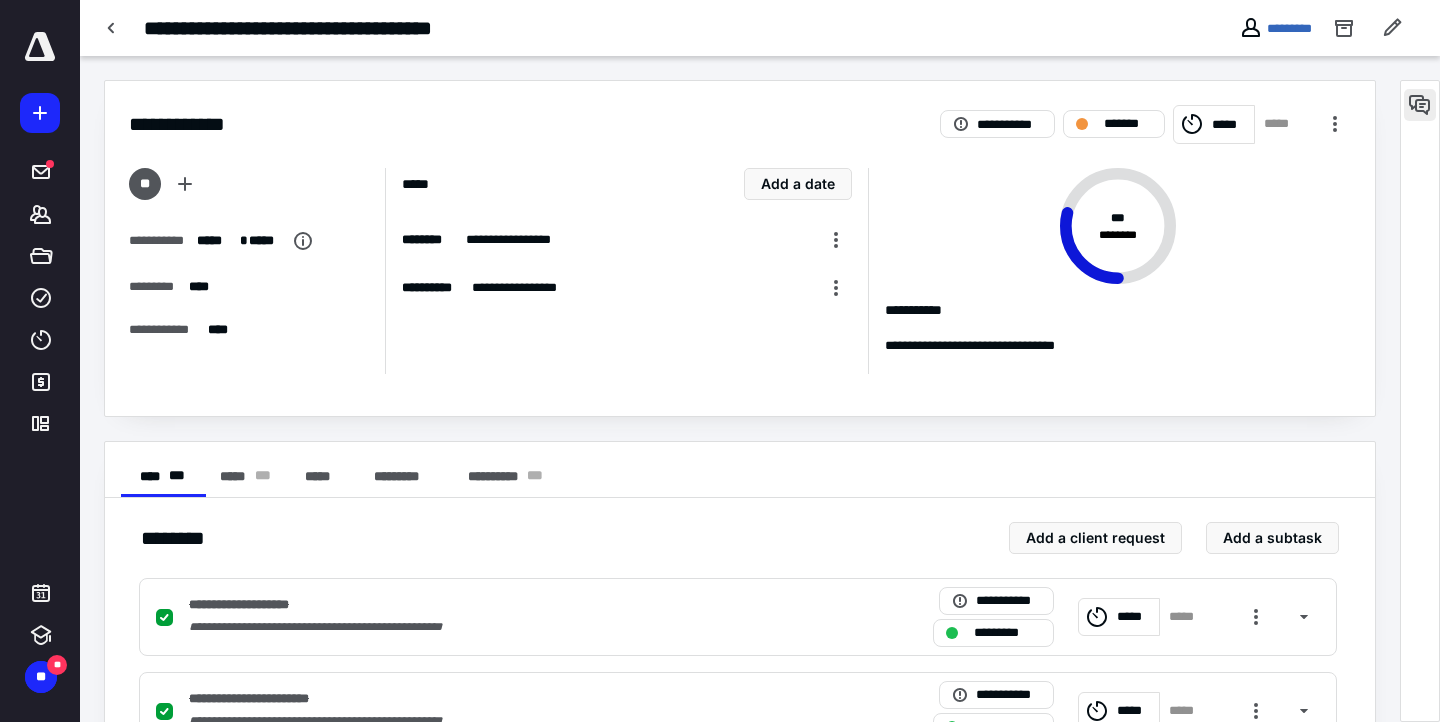 click at bounding box center [1420, 105] 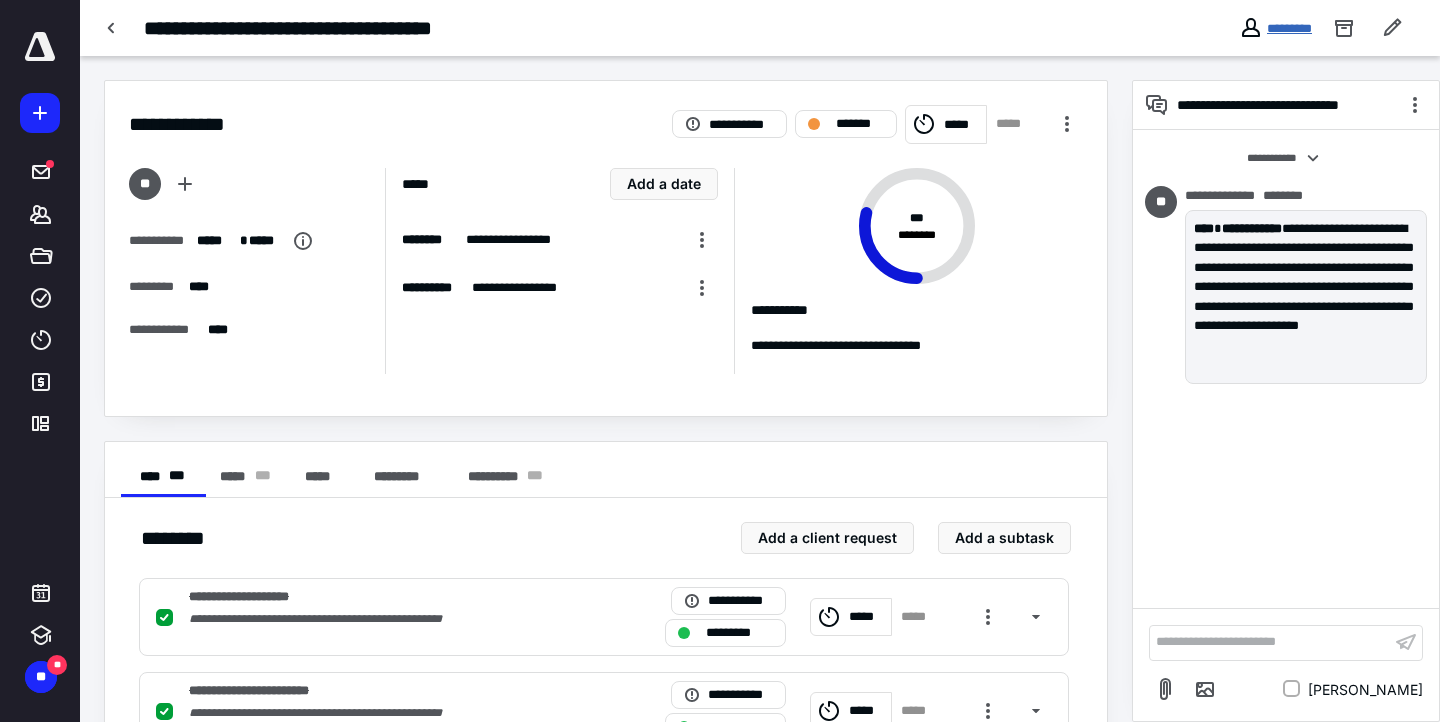 click on "*********" at bounding box center (1289, 28) 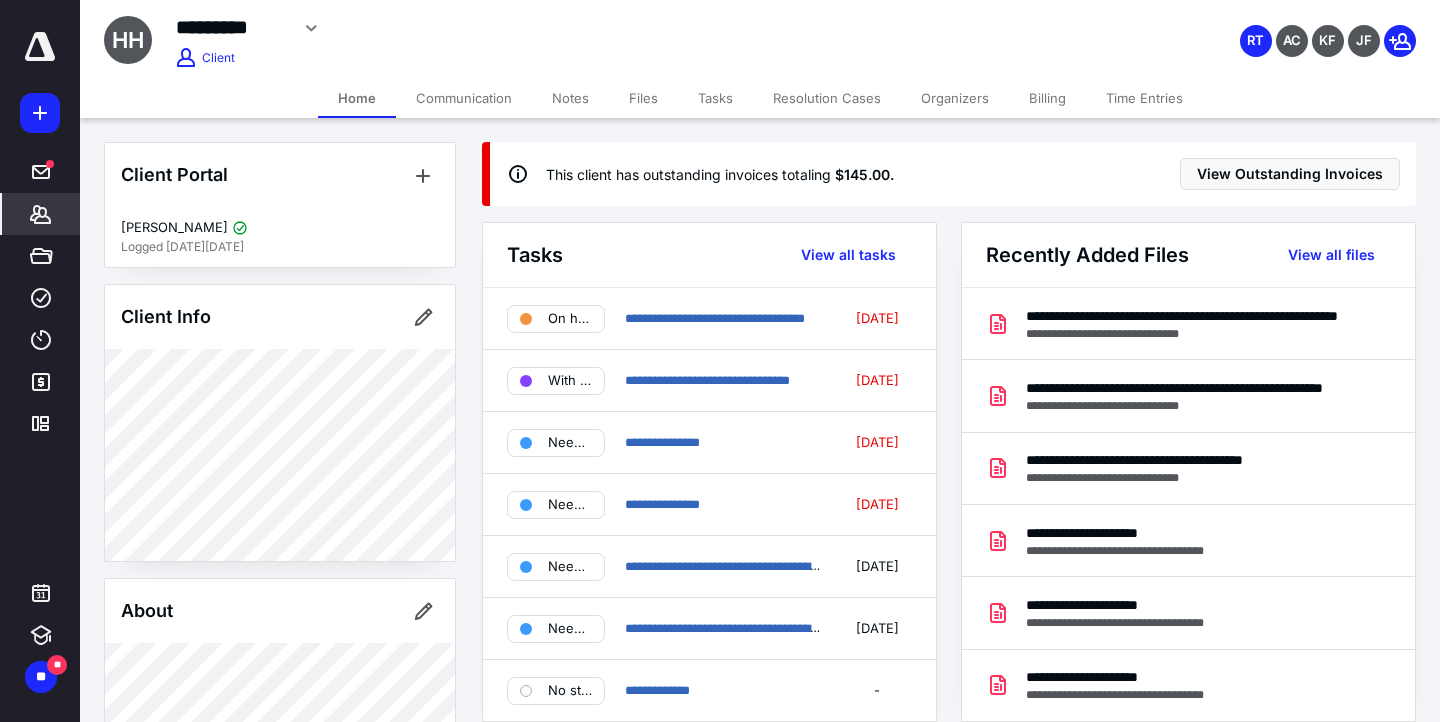 scroll, scrollTop: 416, scrollLeft: 0, axis: vertical 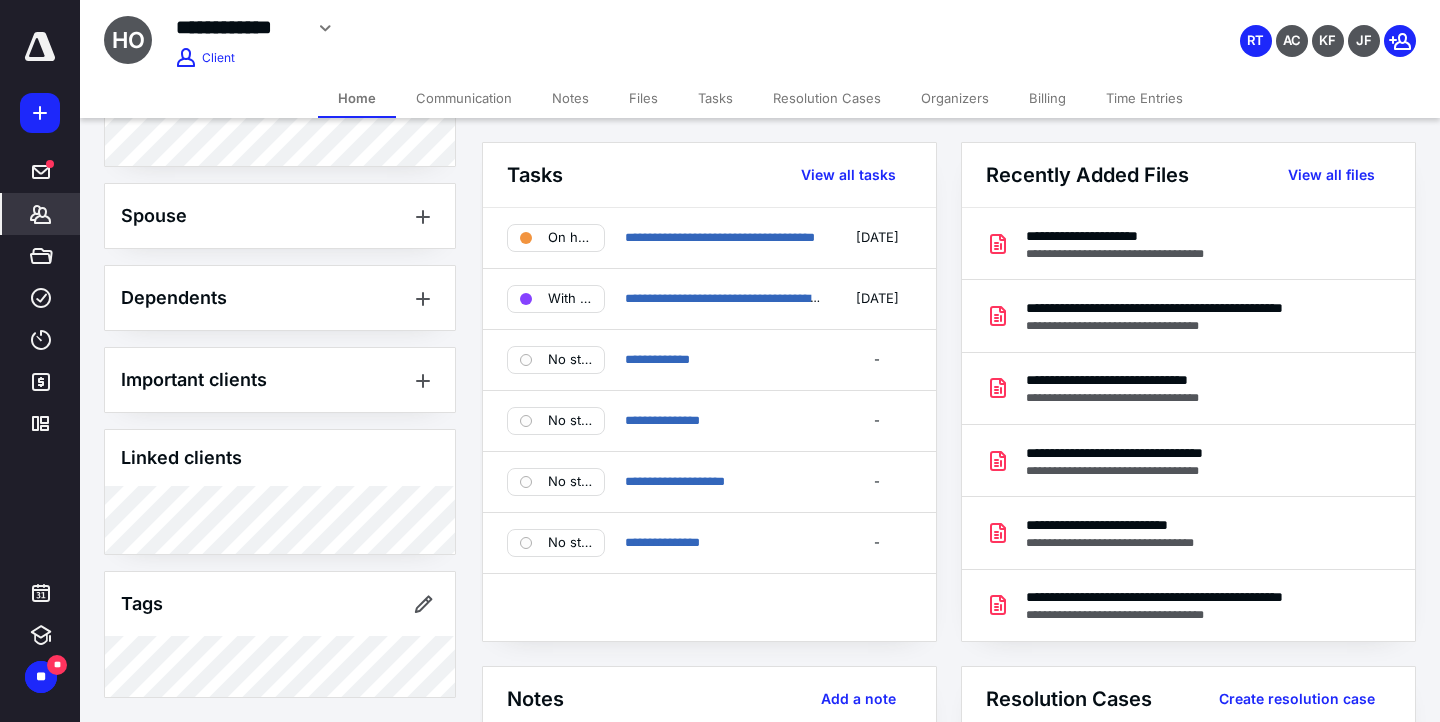 click on "Billing" at bounding box center (1047, 98) 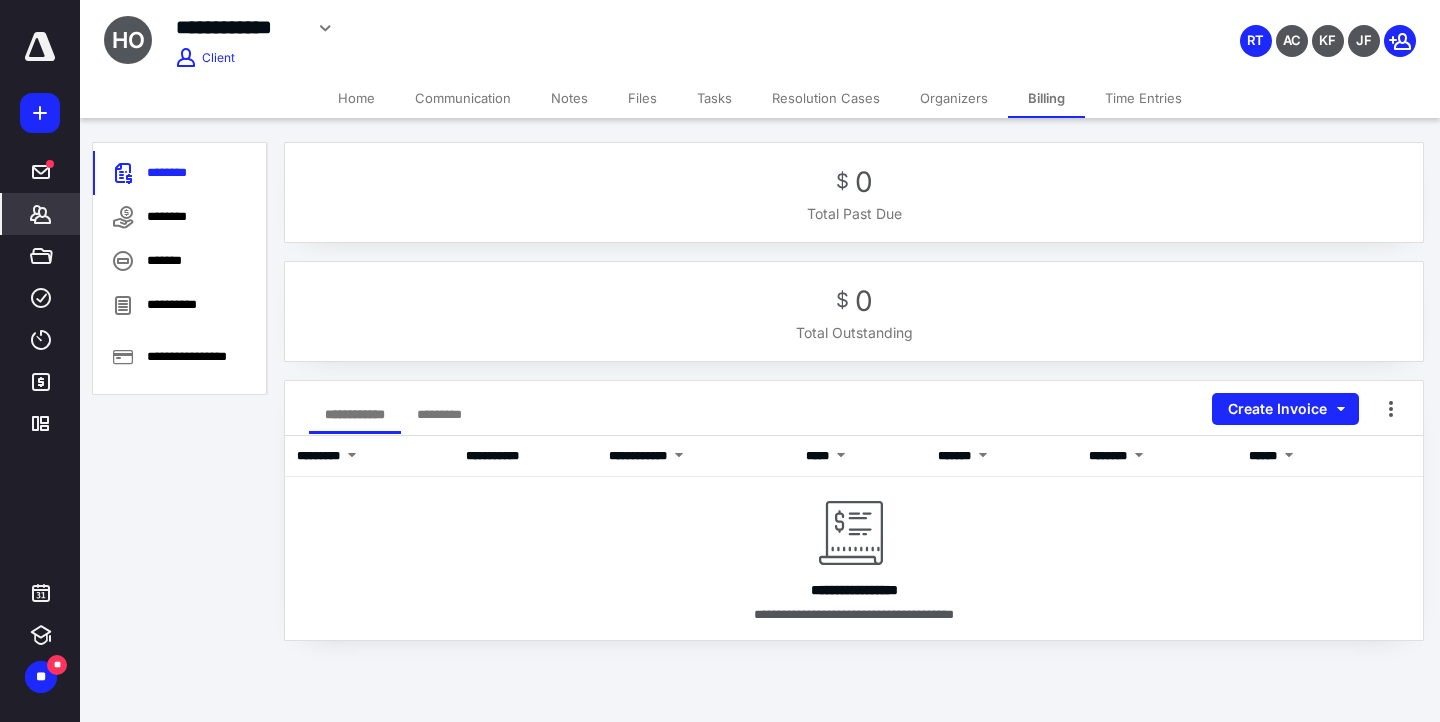 click on "Home" at bounding box center (356, 98) 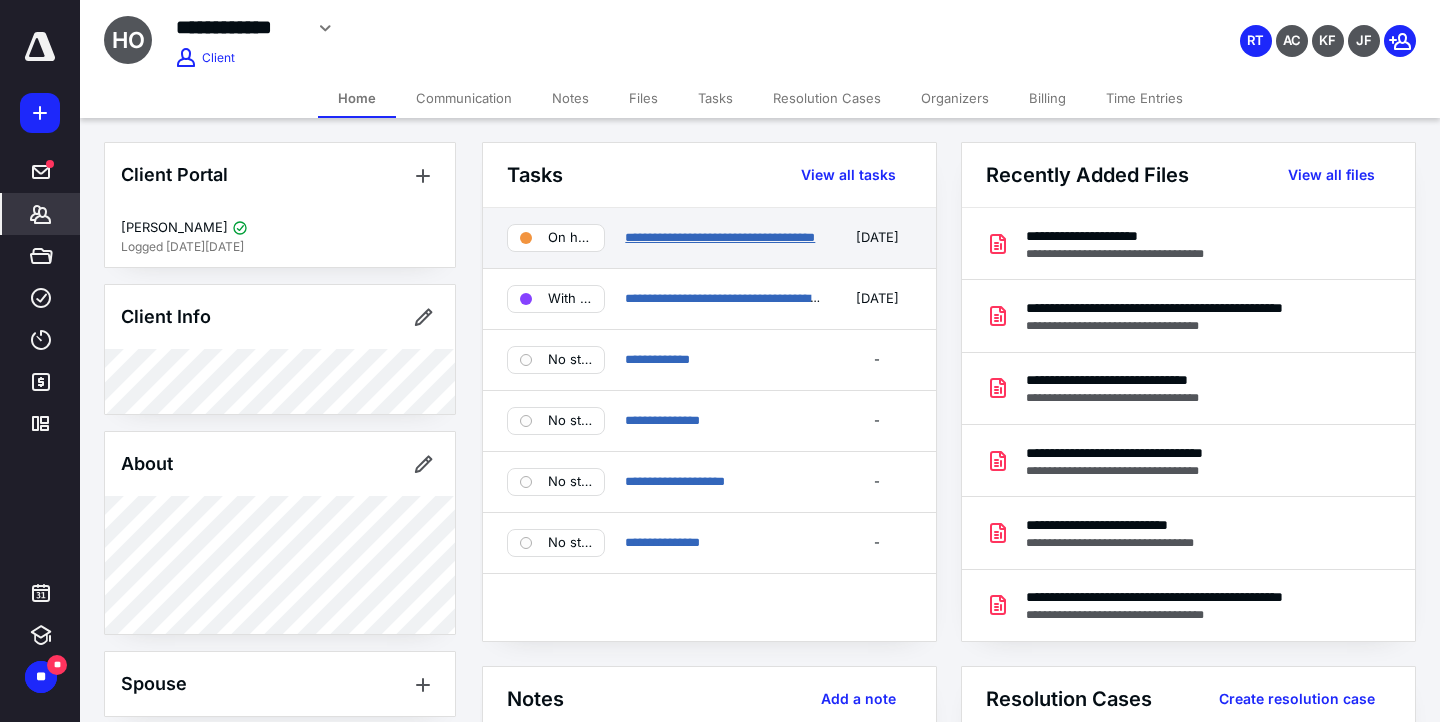 click on "**********" at bounding box center (720, 237) 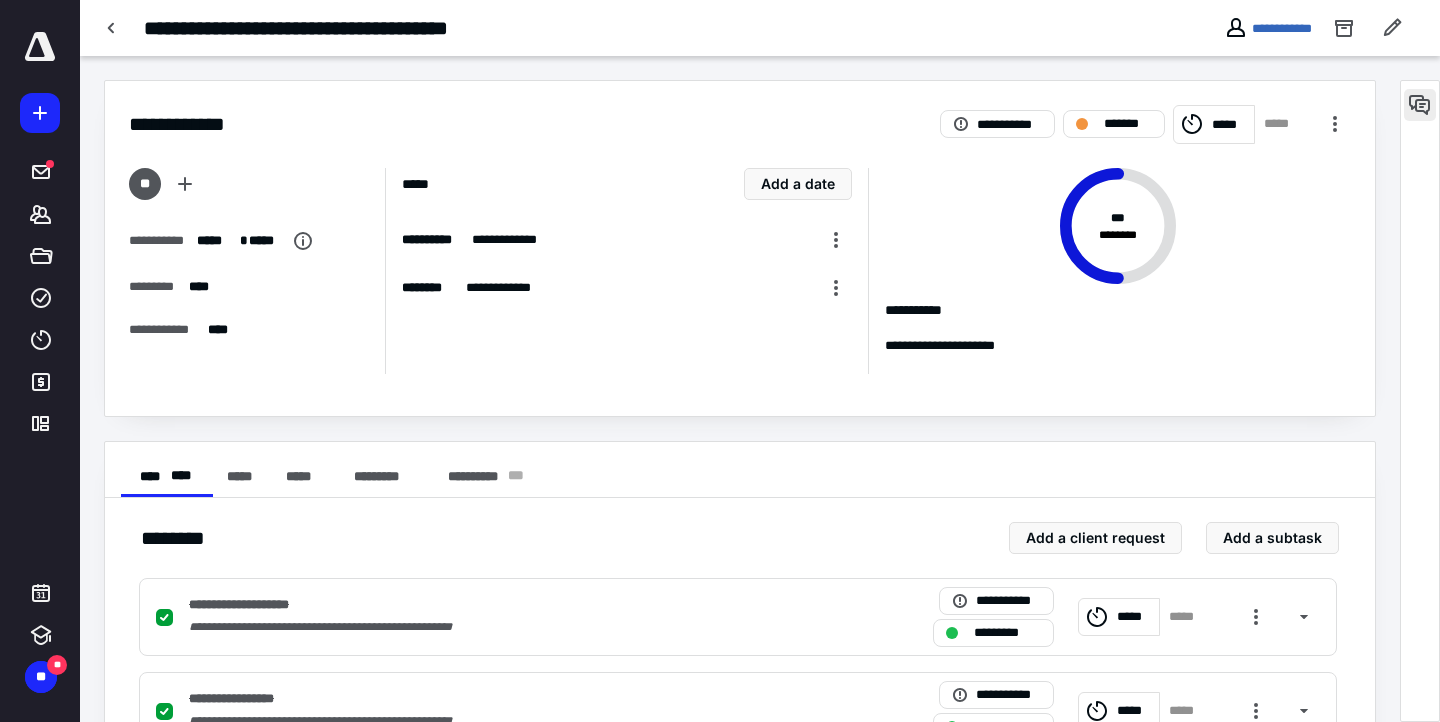 click at bounding box center (1420, 105) 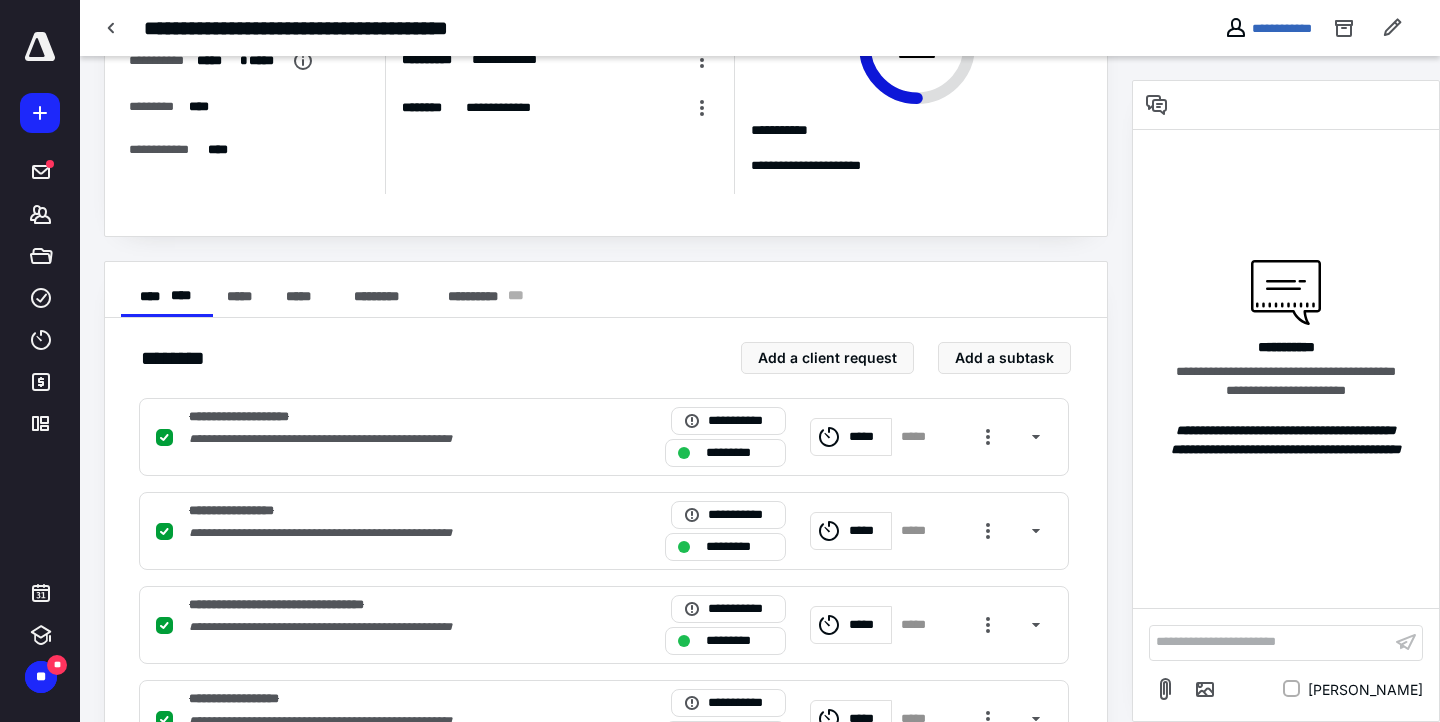 scroll, scrollTop: 131, scrollLeft: 0, axis: vertical 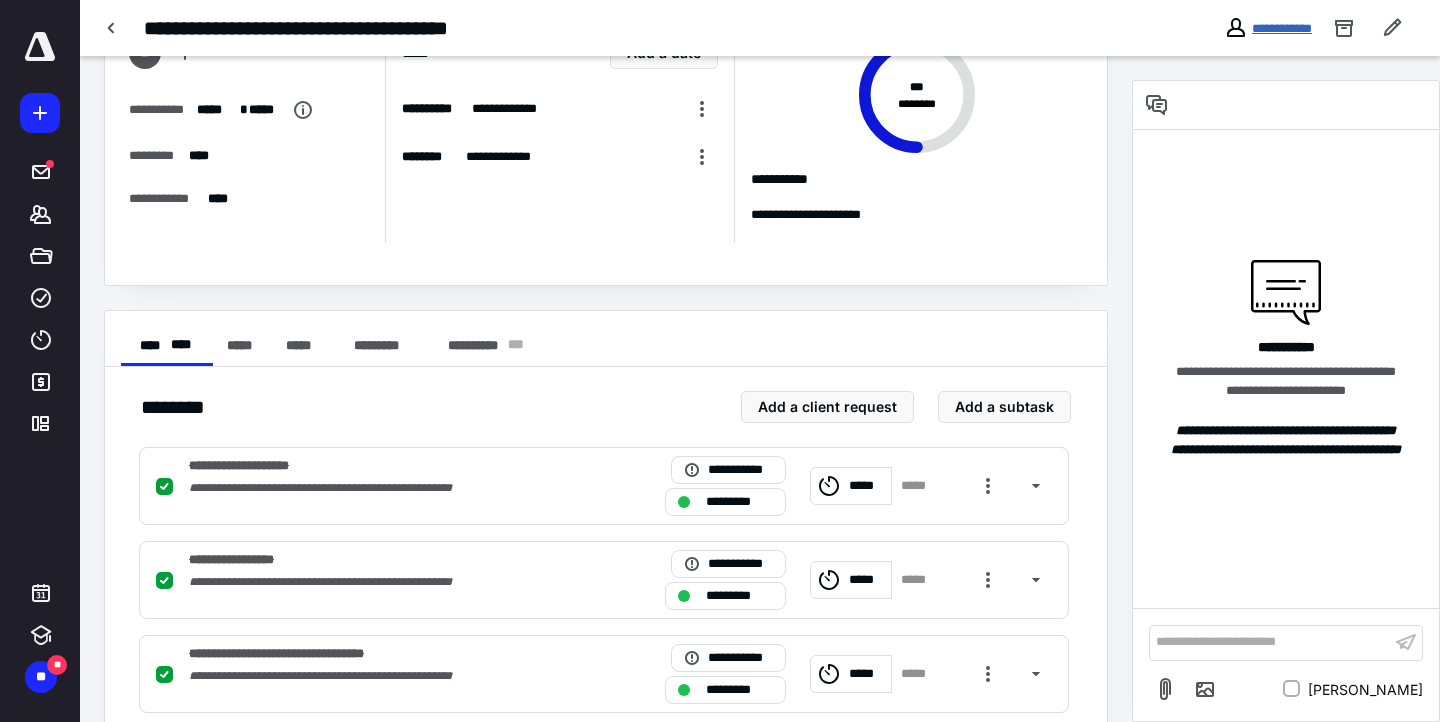 click on "**********" at bounding box center (1282, 28) 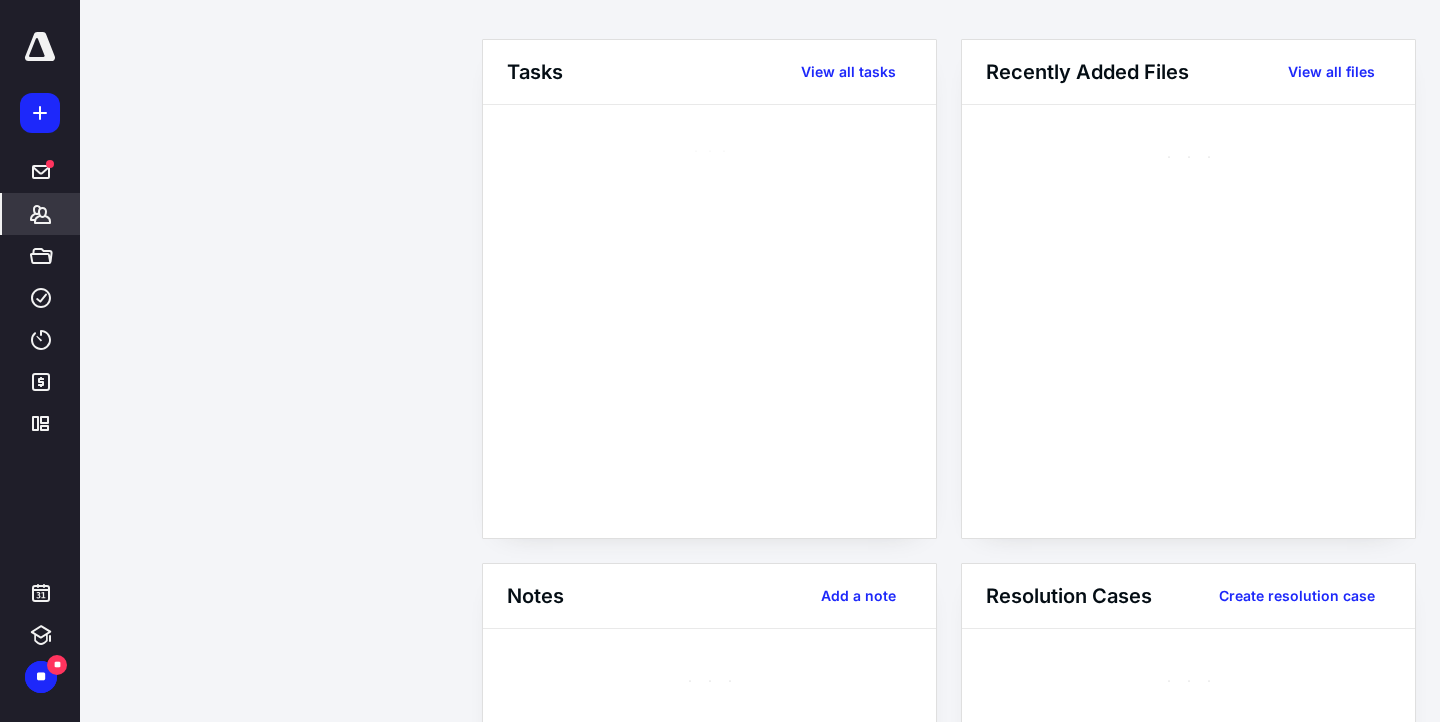 scroll, scrollTop: 0, scrollLeft: 0, axis: both 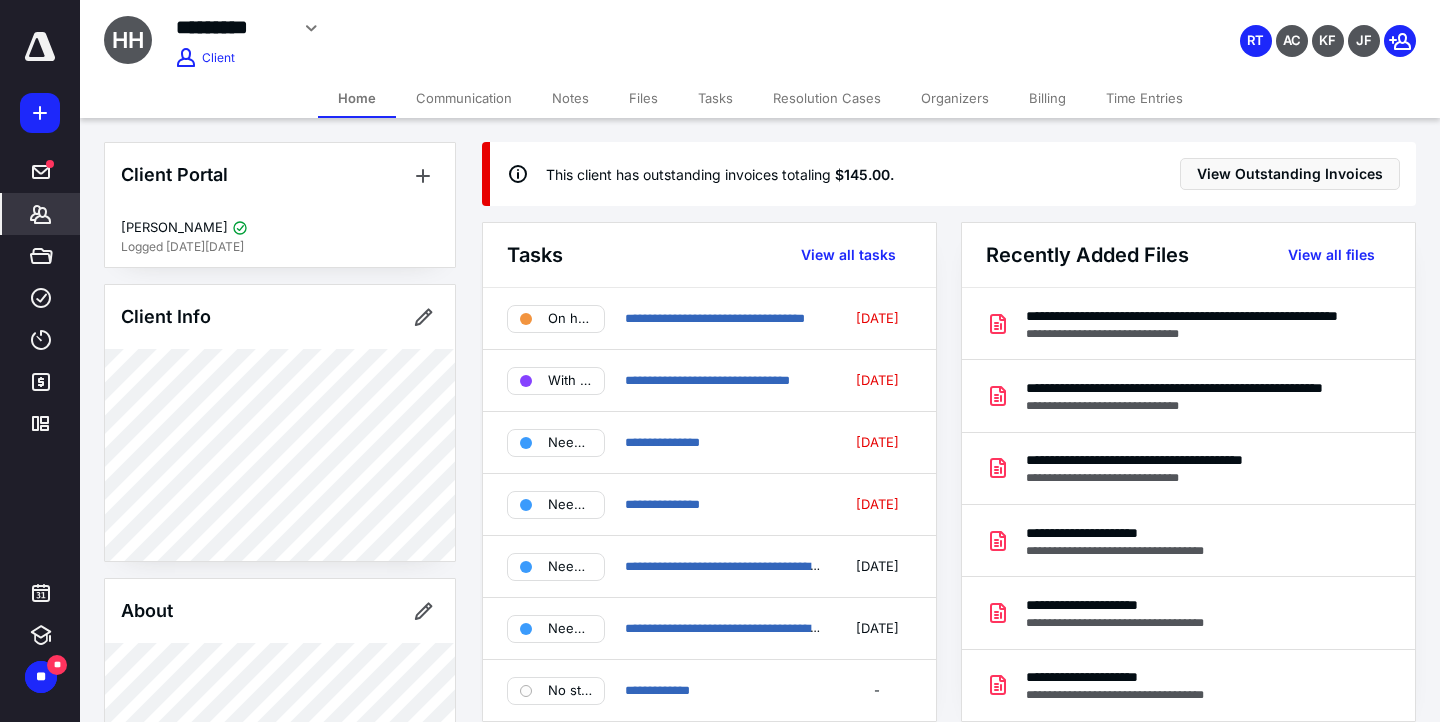 click on "Files" at bounding box center [643, 98] 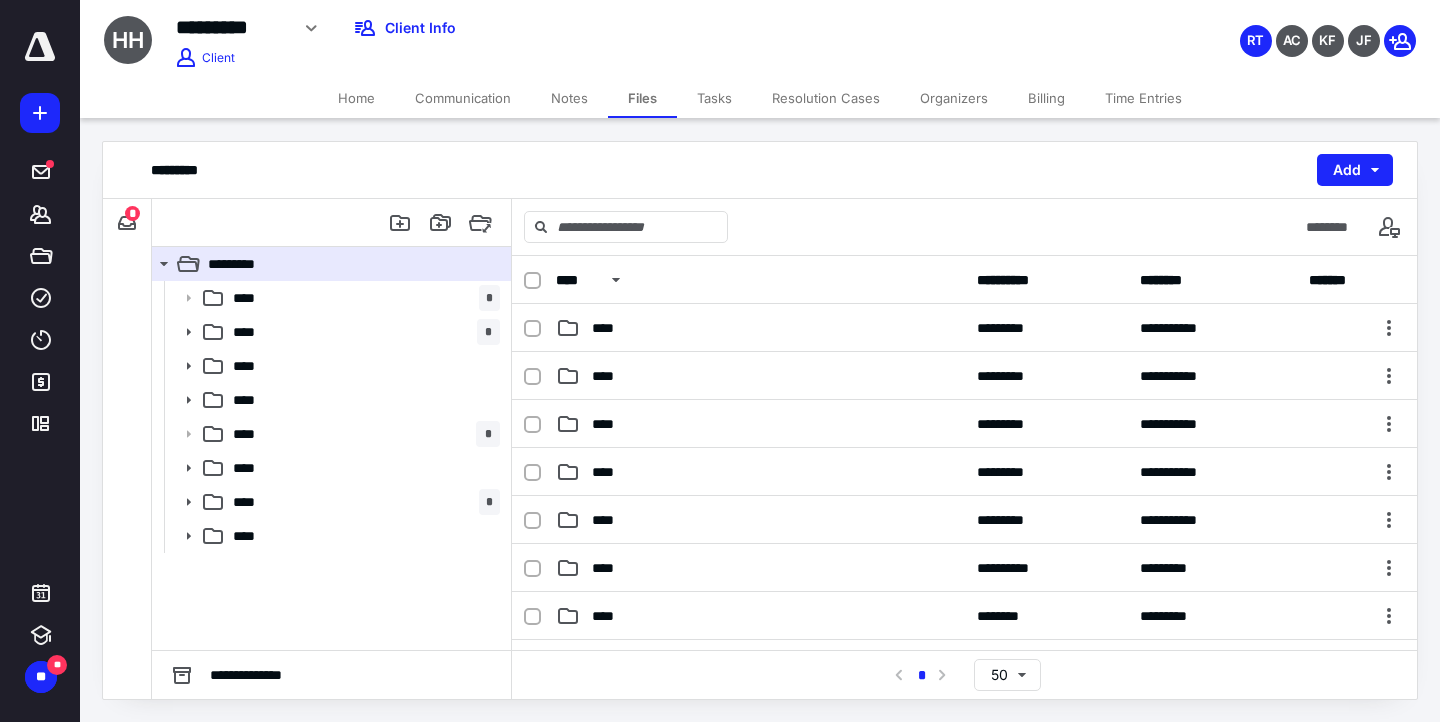 click on "Home" at bounding box center [356, 98] 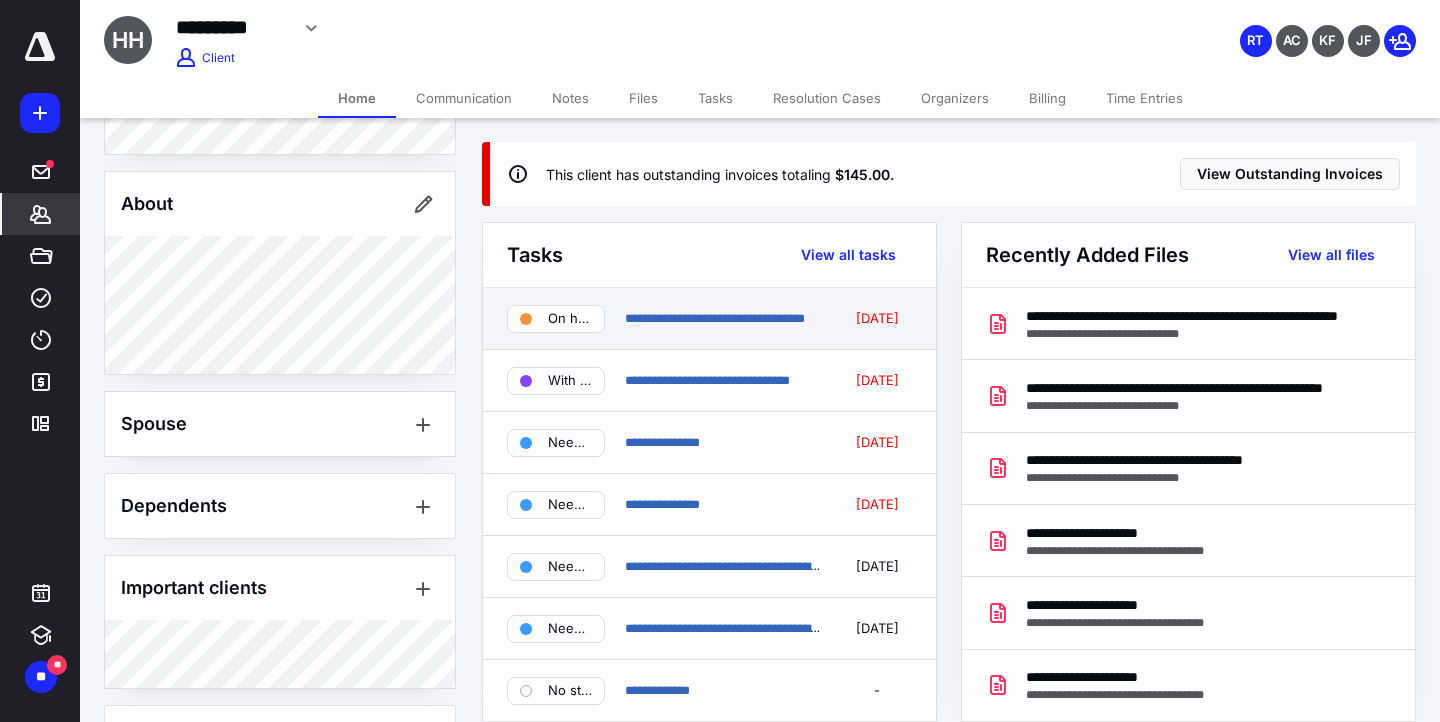 scroll, scrollTop: 629, scrollLeft: 0, axis: vertical 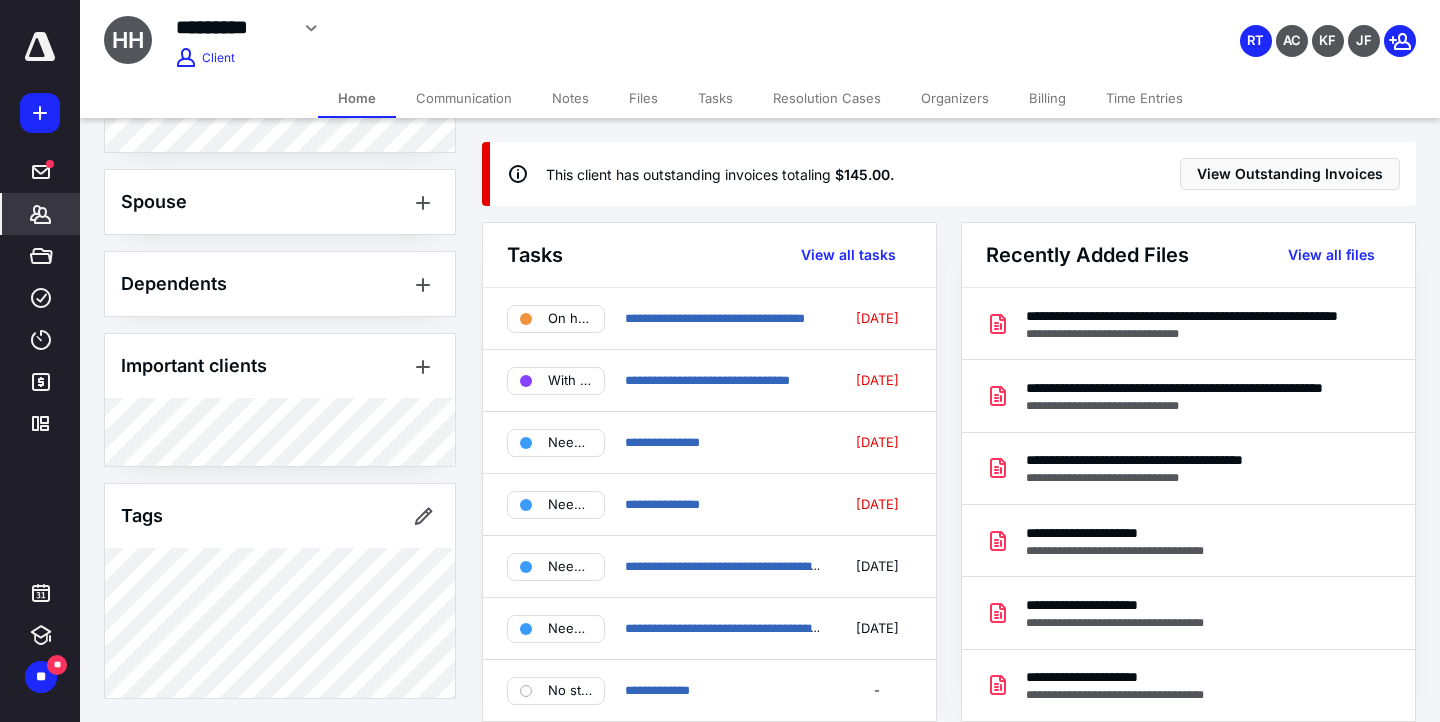 click 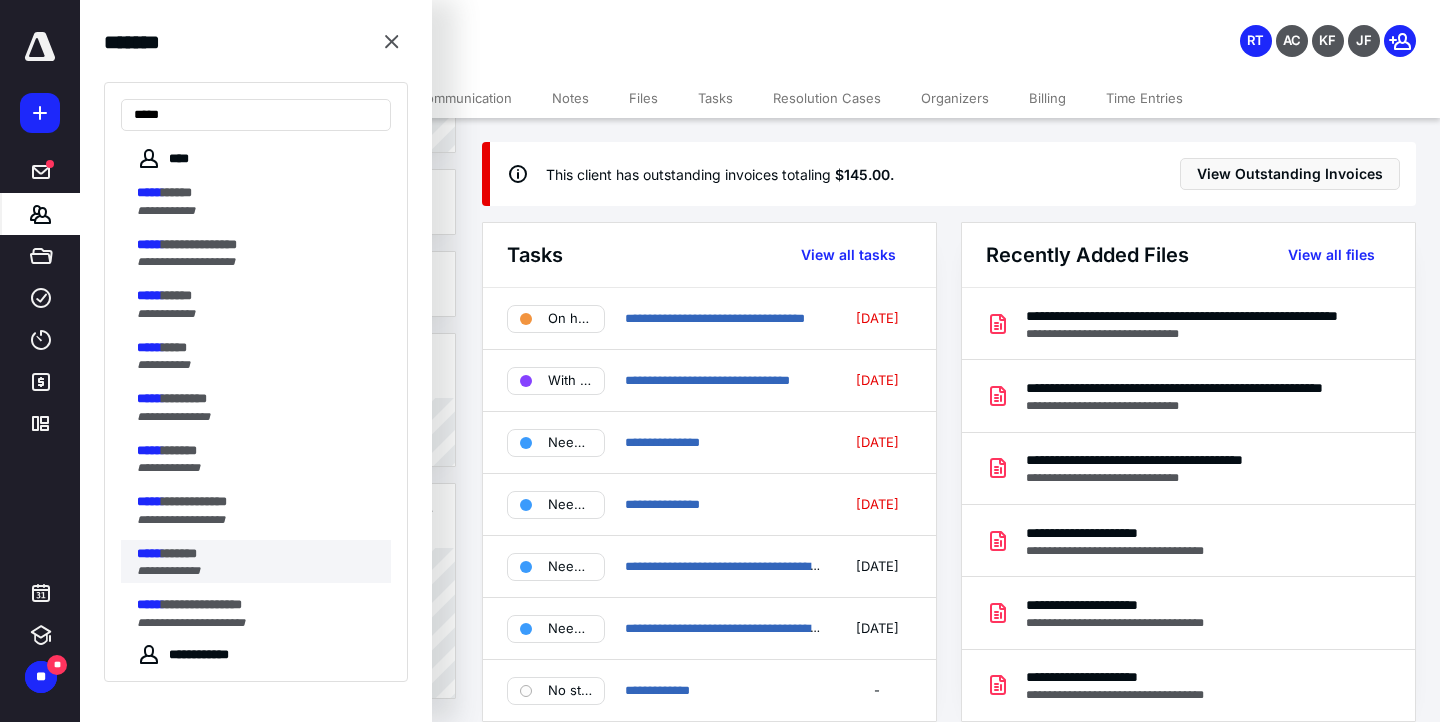 type on "*****" 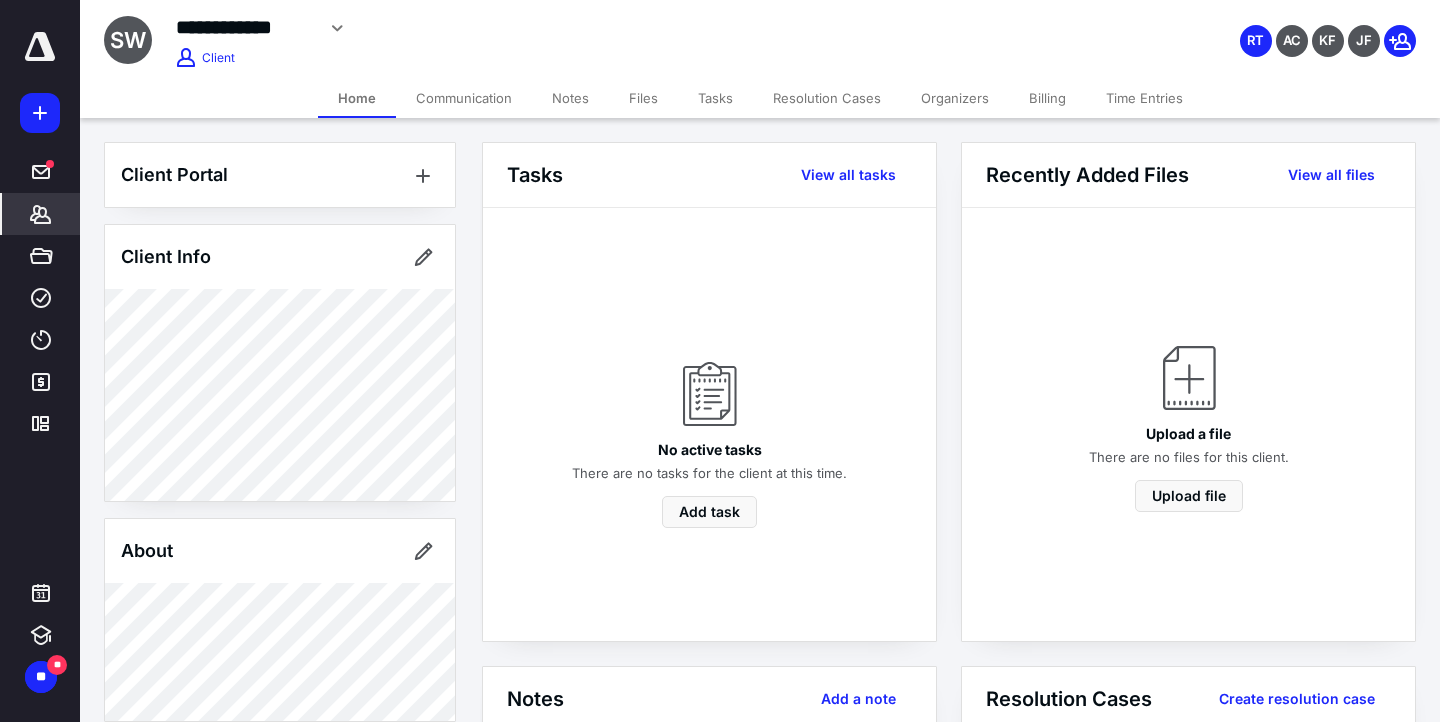 click 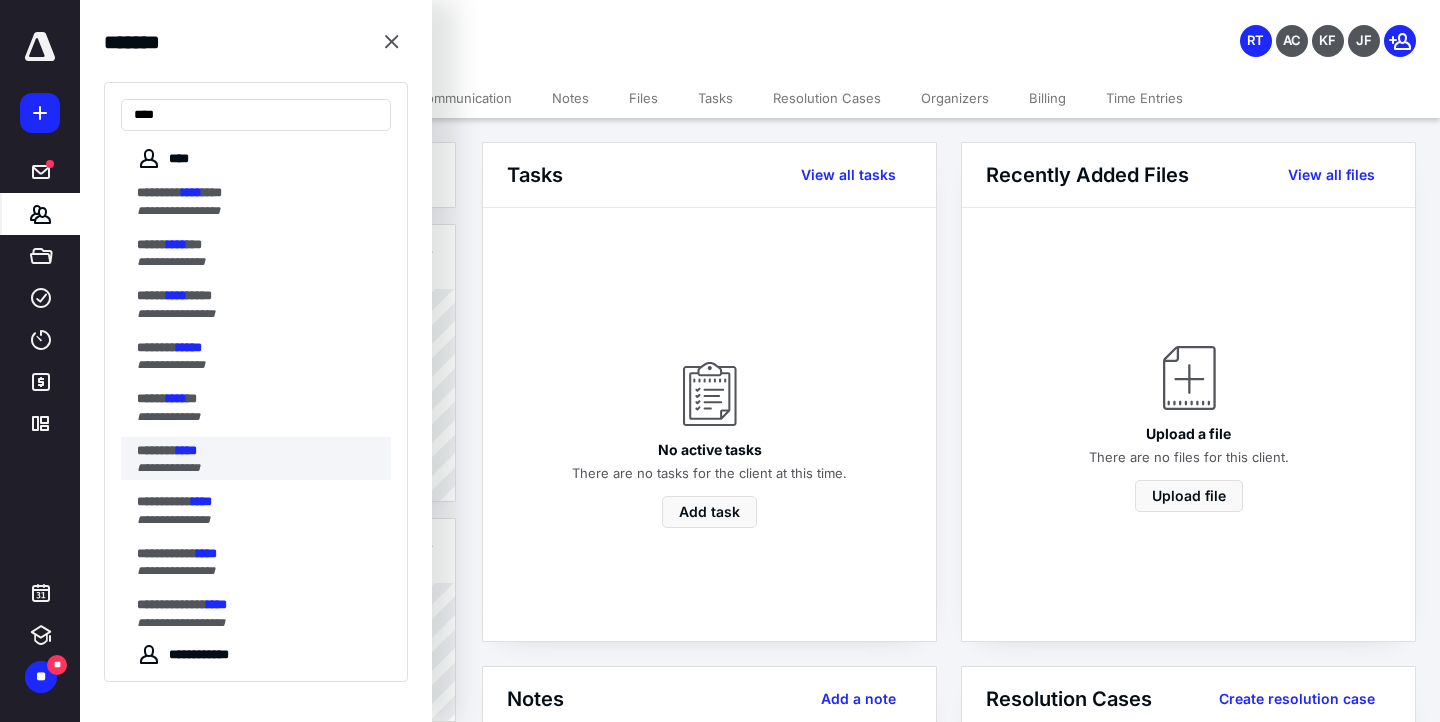 type on "****" 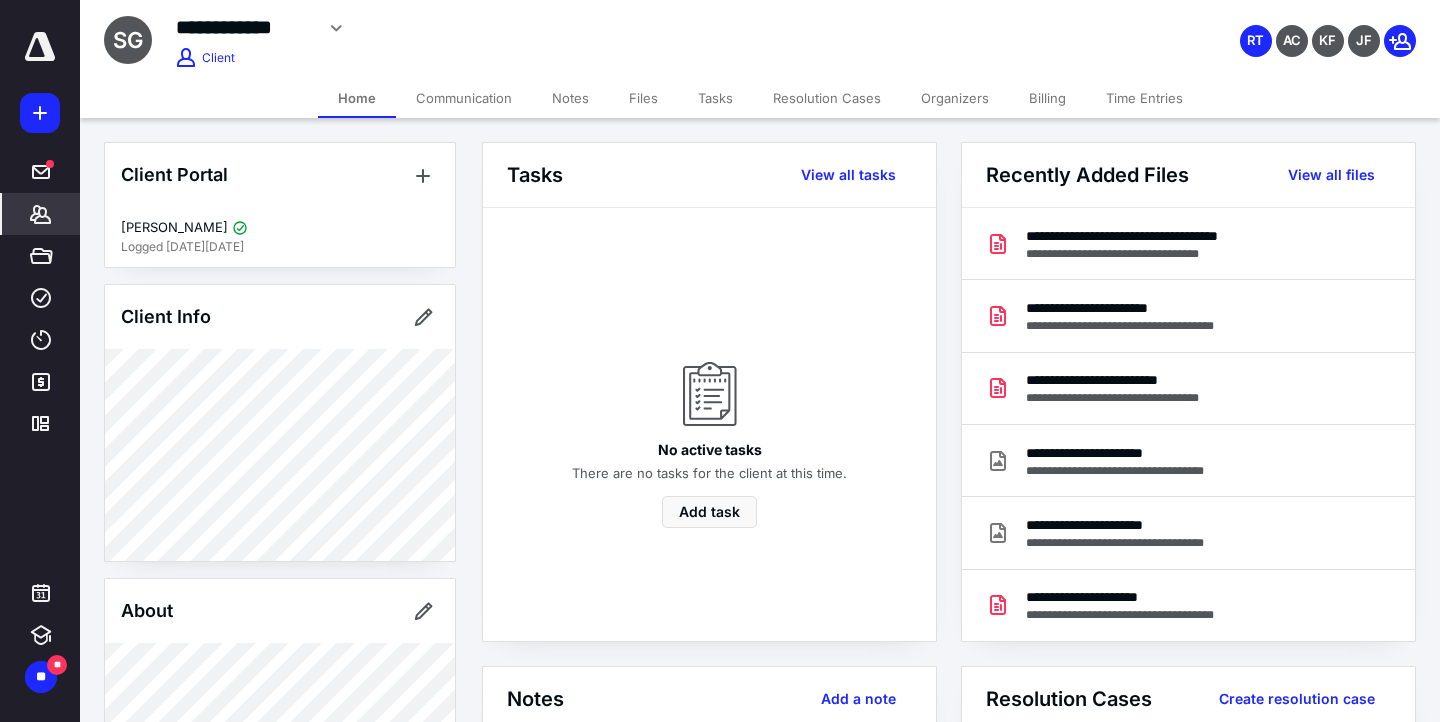 click on "Files" at bounding box center [643, 98] 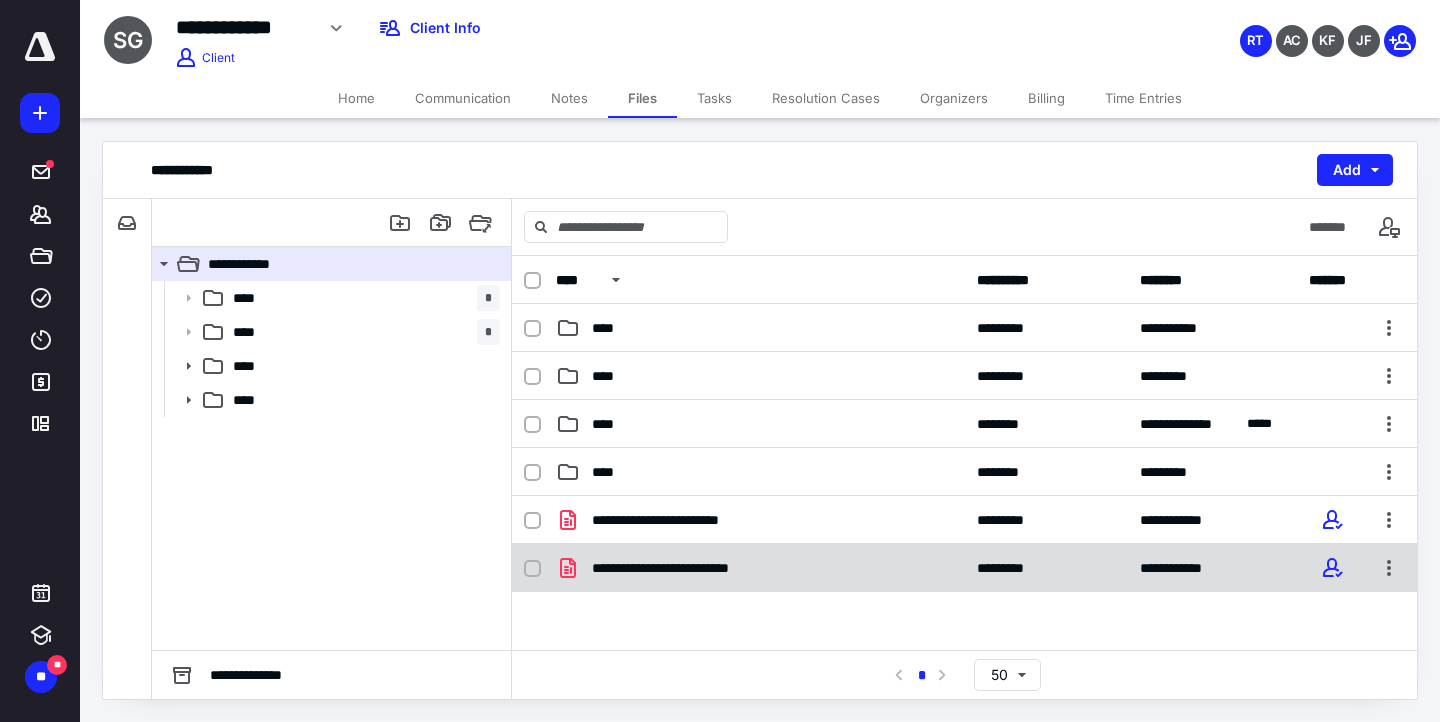 click on "**********" at bounding box center (687, 568) 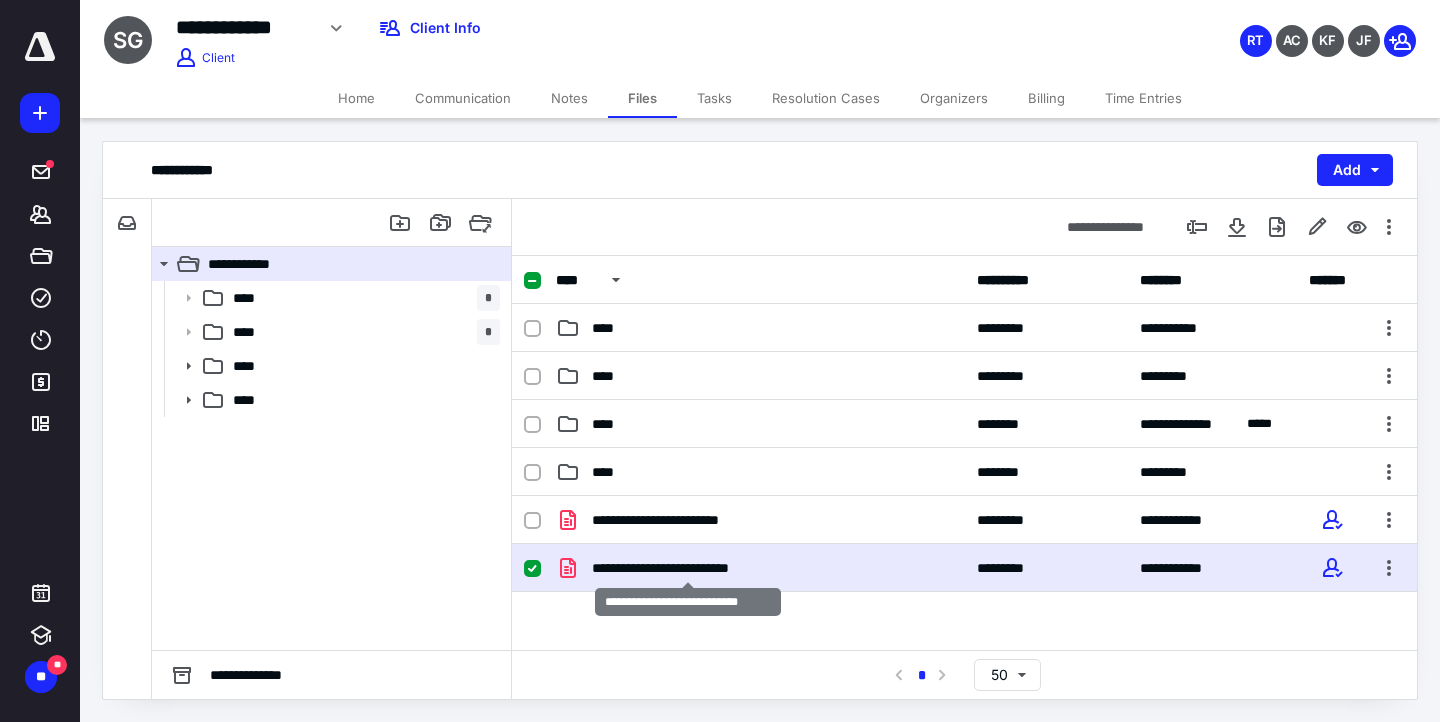 click on "**********" at bounding box center (687, 568) 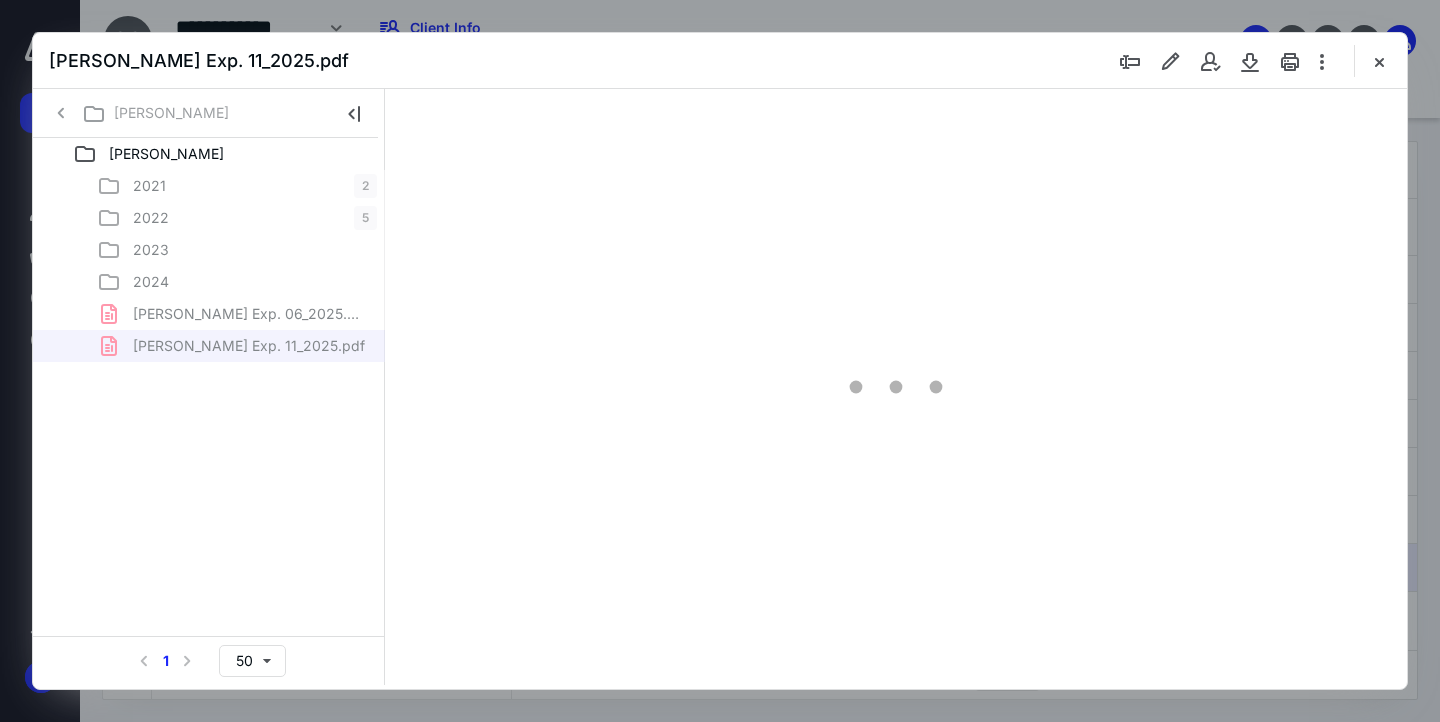 scroll, scrollTop: 0, scrollLeft: 0, axis: both 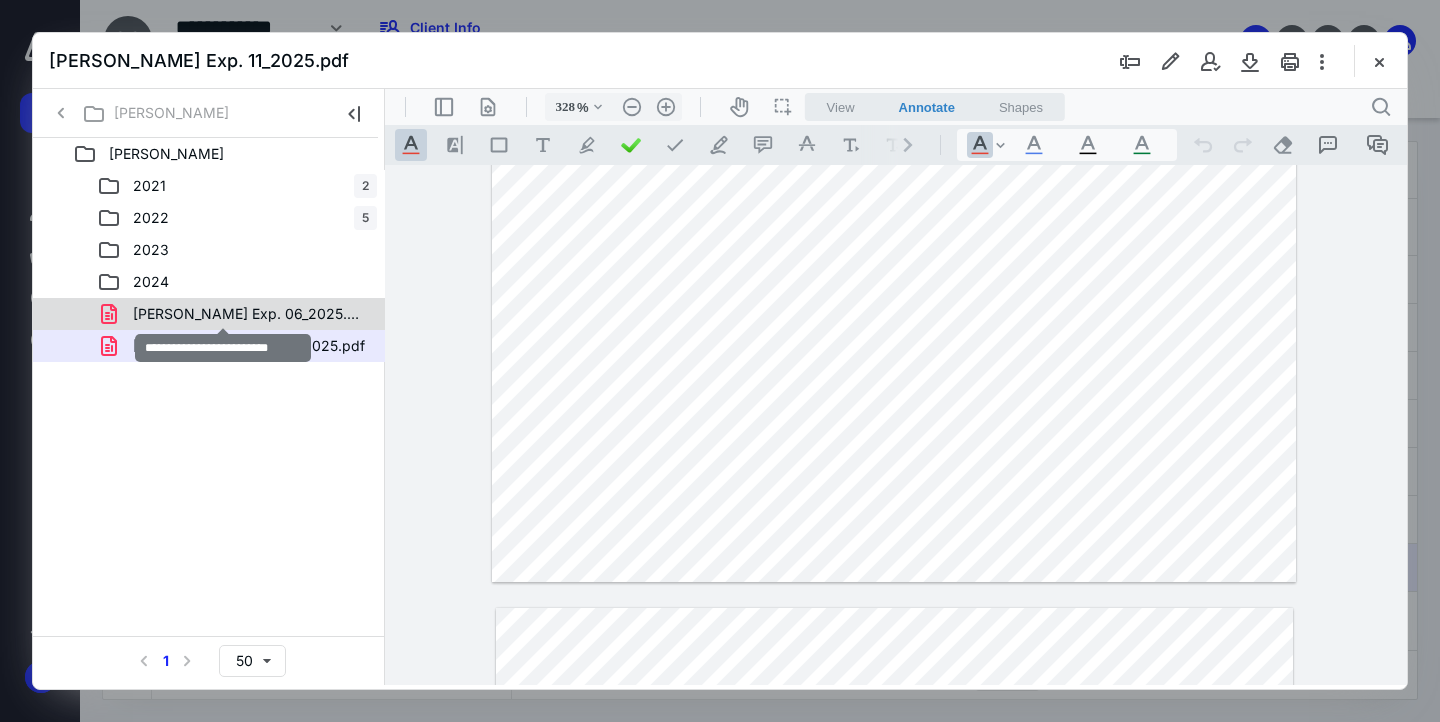 click on "Darcy DL Exp. 06_2025.pdf" at bounding box center [249, 314] 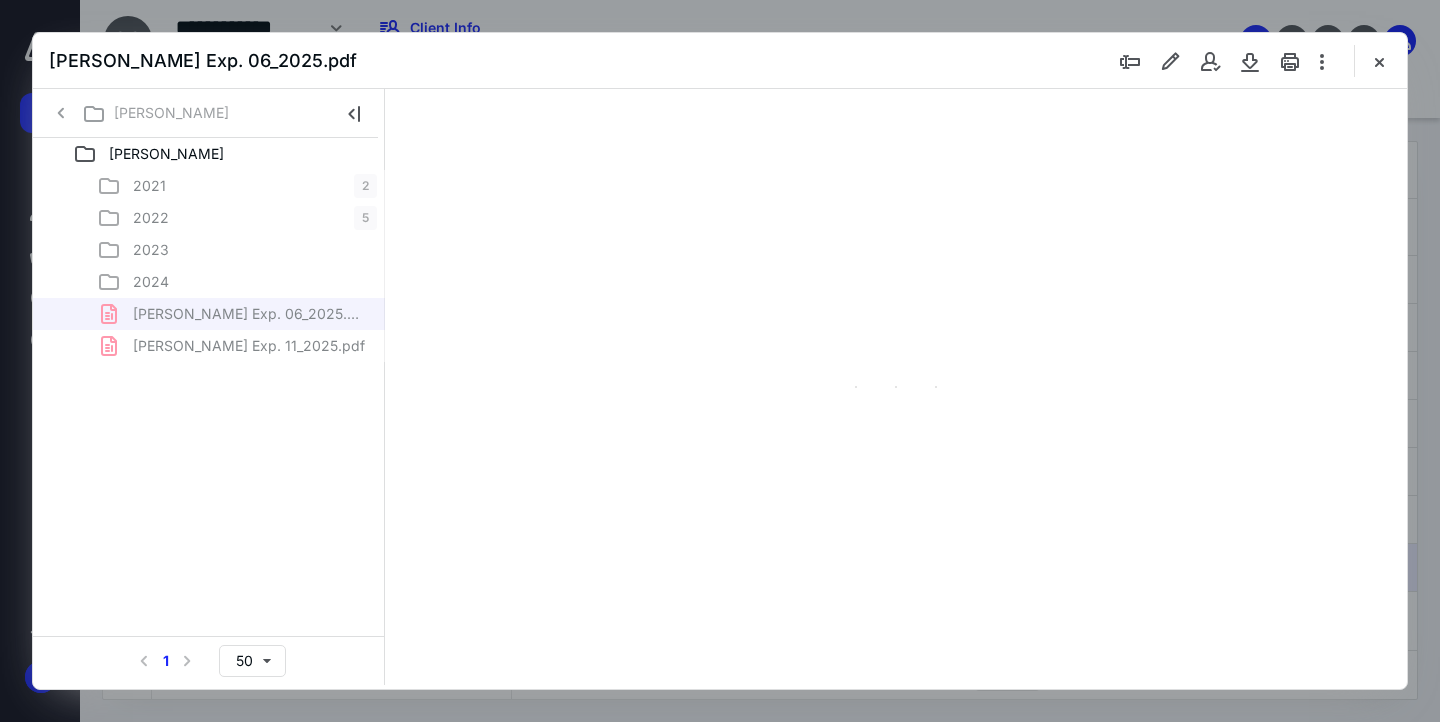 type on "328" 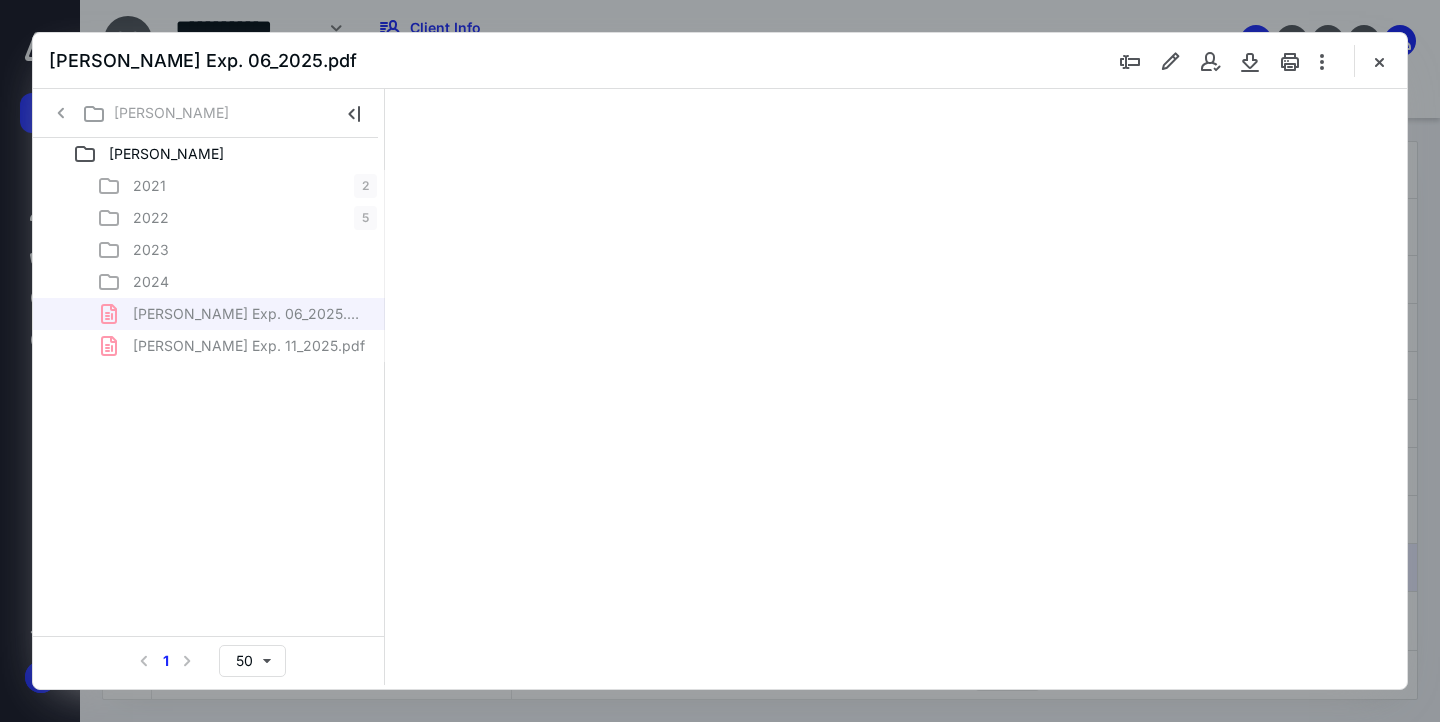scroll, scrollTop: 89, scrollLeft: 0, axis: vertical 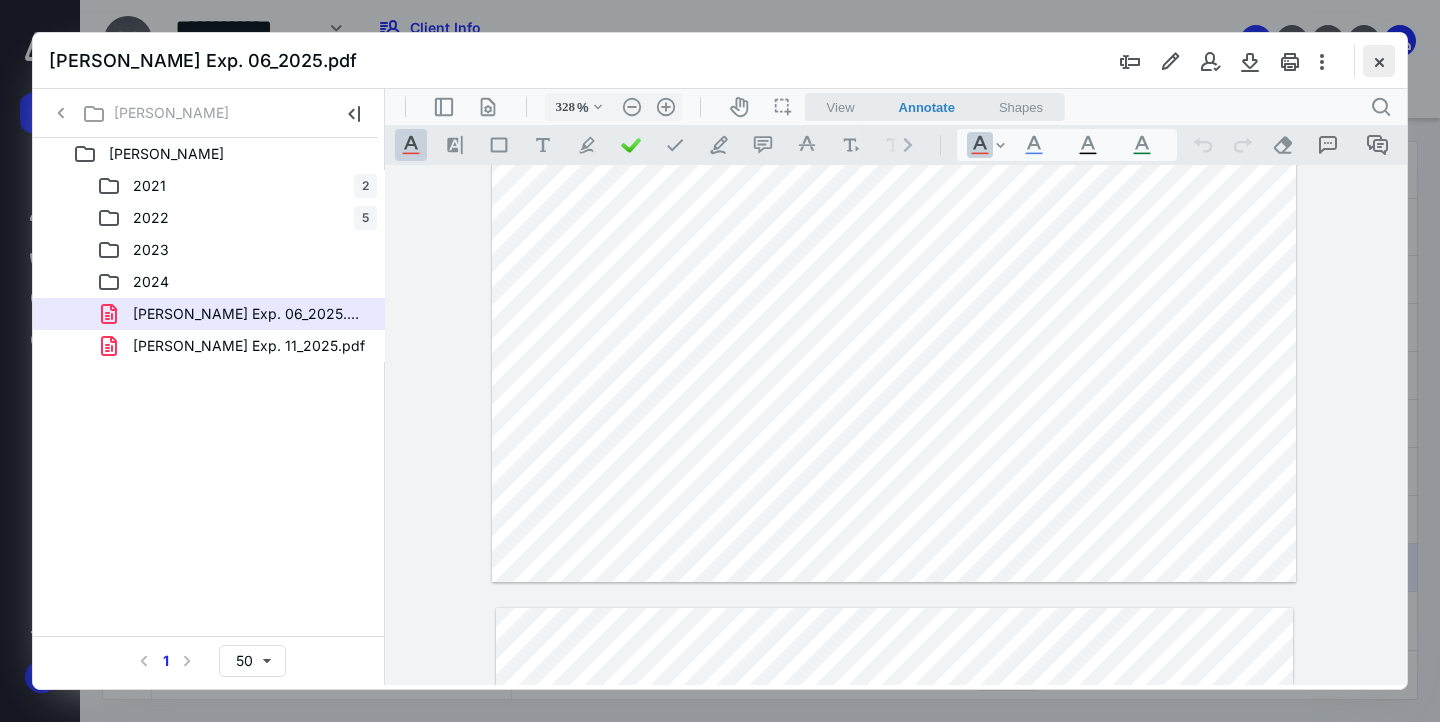 click at bounding box center [1379, 61] 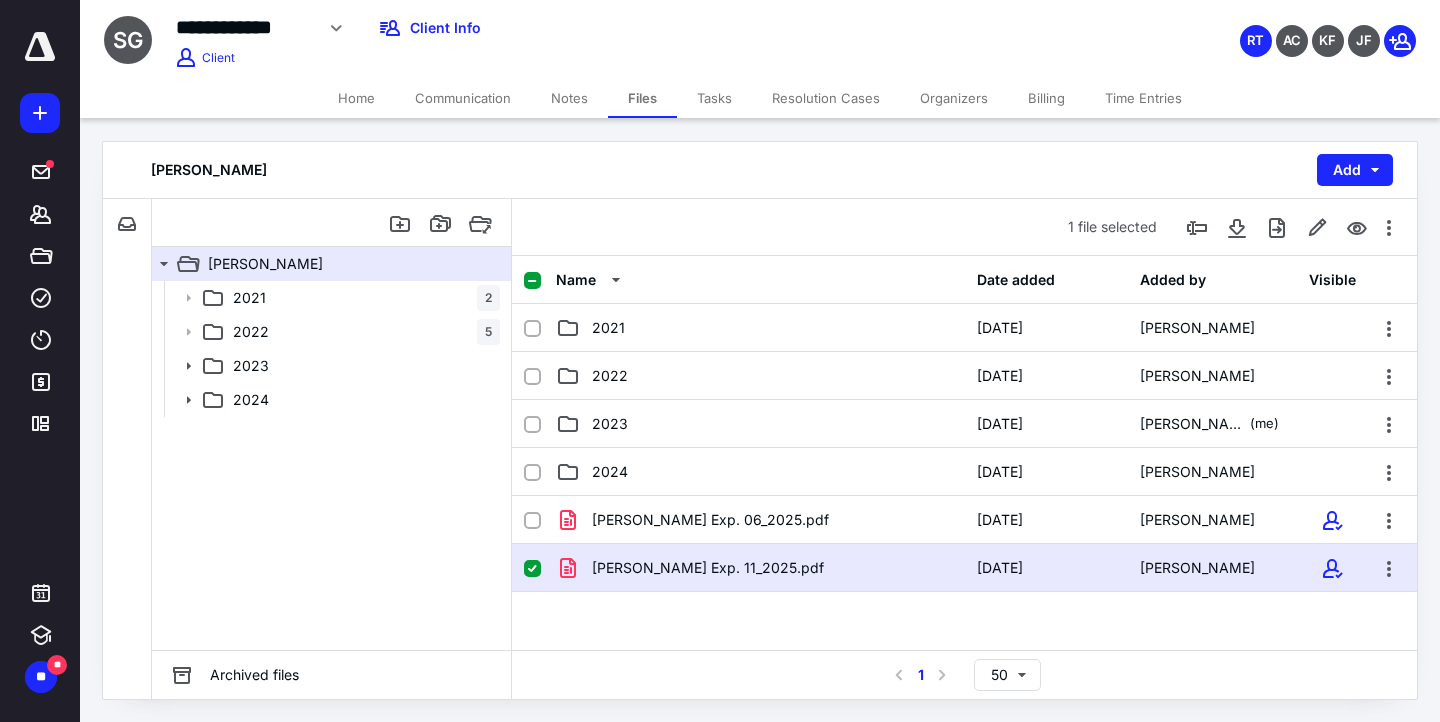 click on "Home" at bounding box center (356, 98) 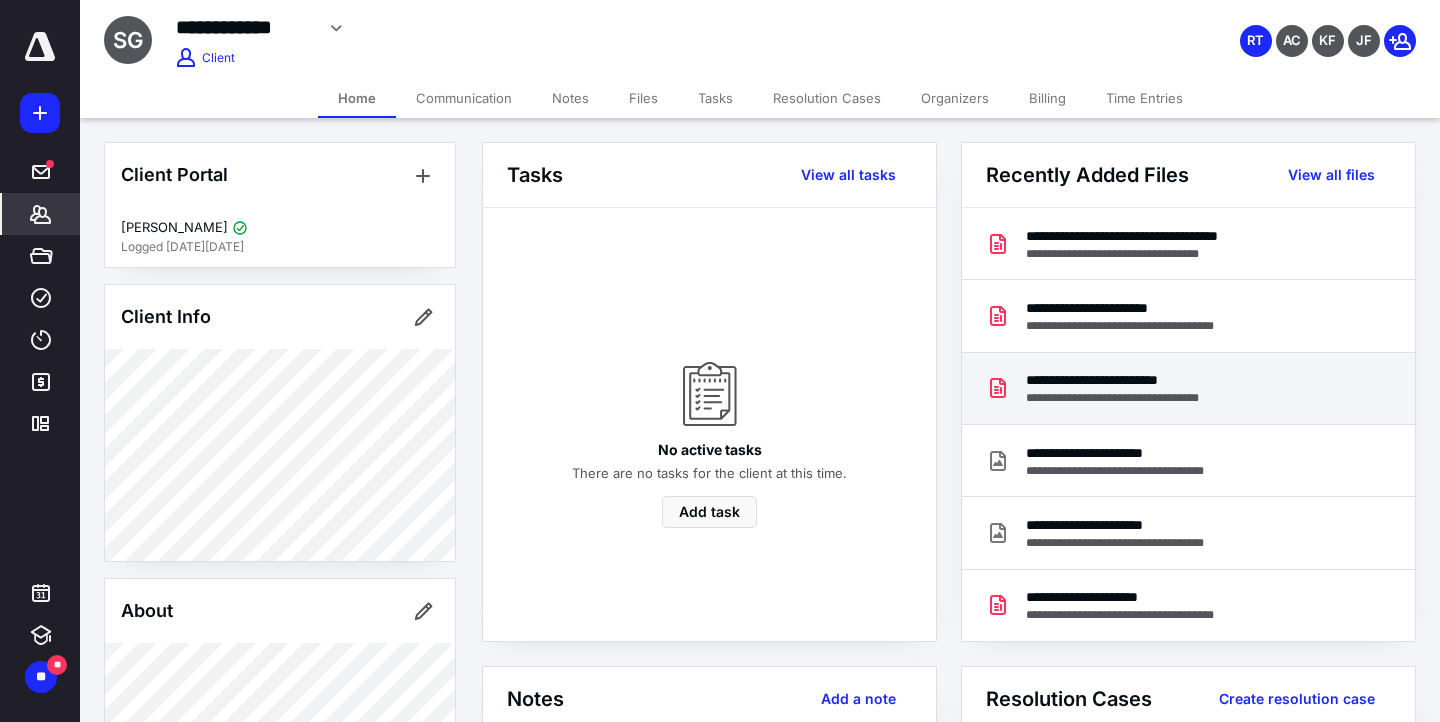 click on "**********" at bounding box center [1135, 380] 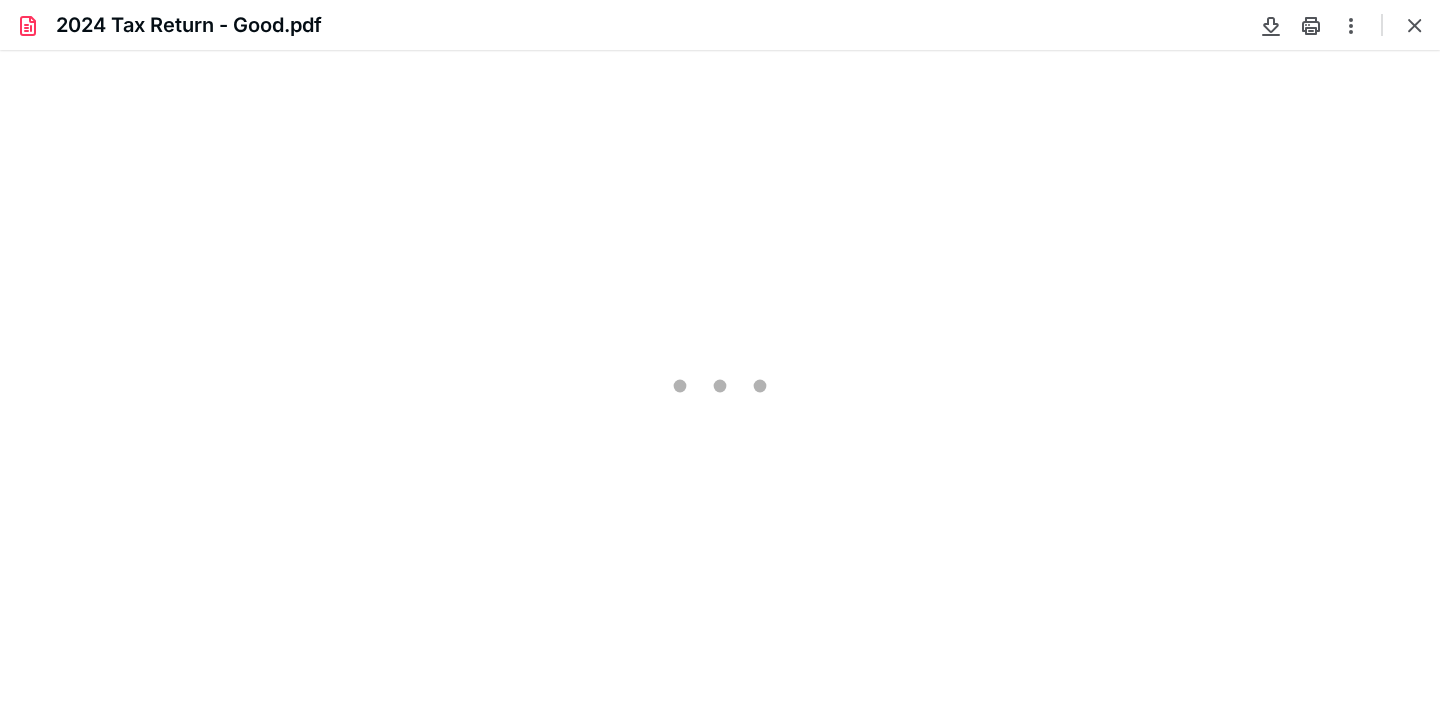scroll, scrollTop: 0, scrollLeft: 0, axis: both 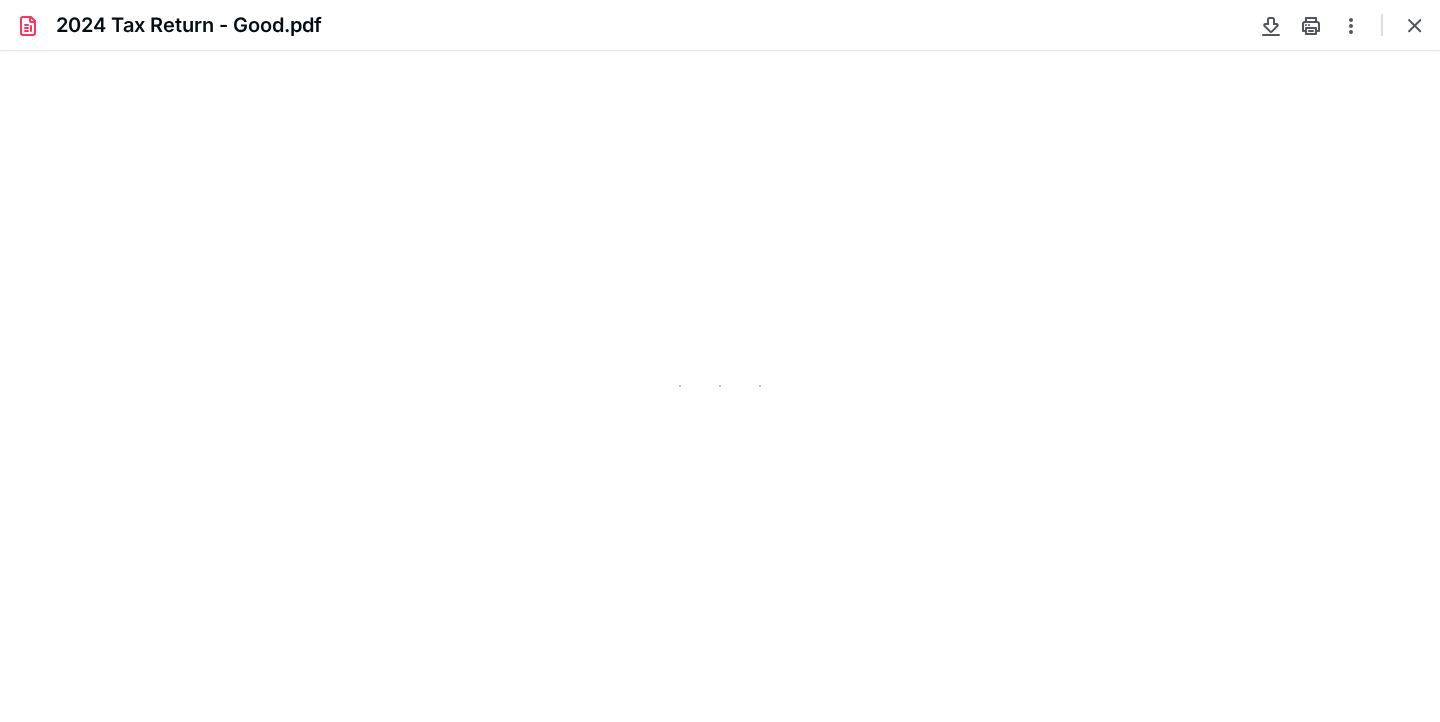type on "80" 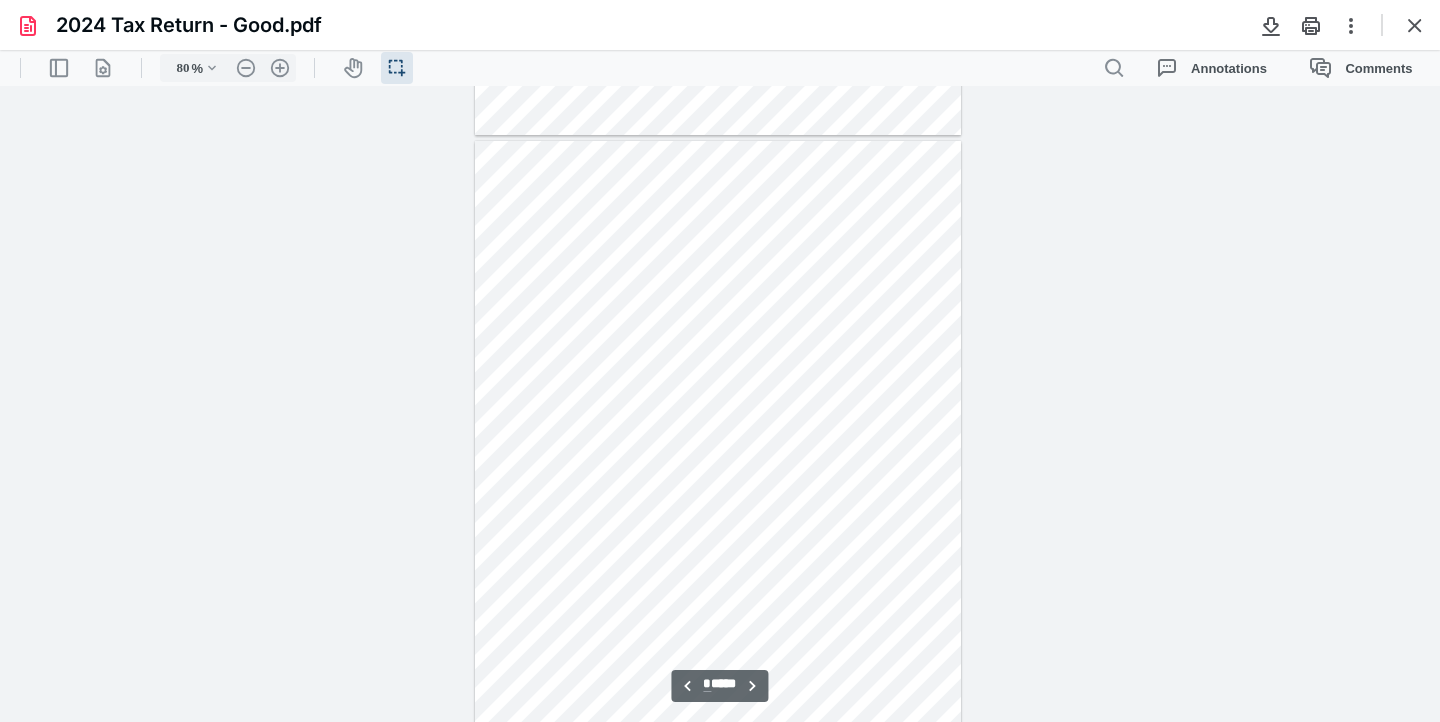scroll, scrollTop: 5041, scrollLeft: 0, axis: vertical 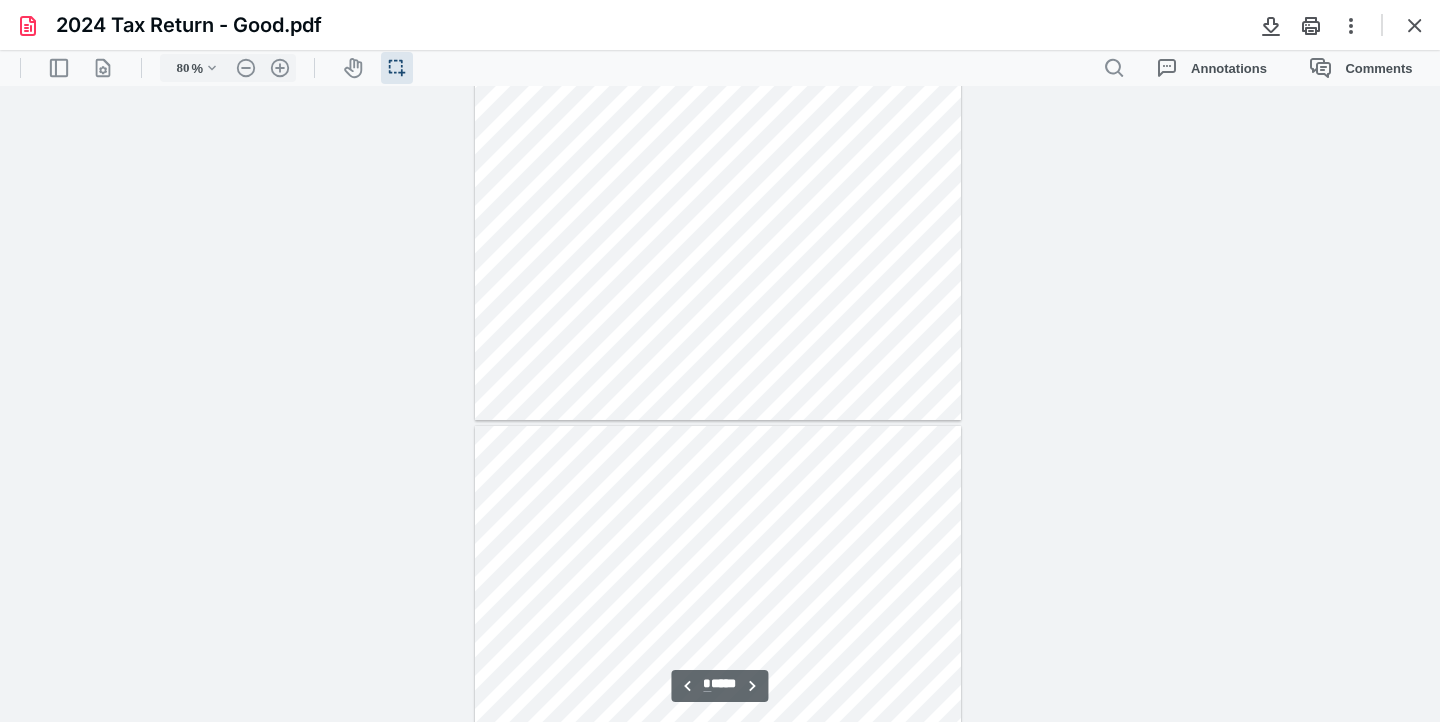 type on "**" 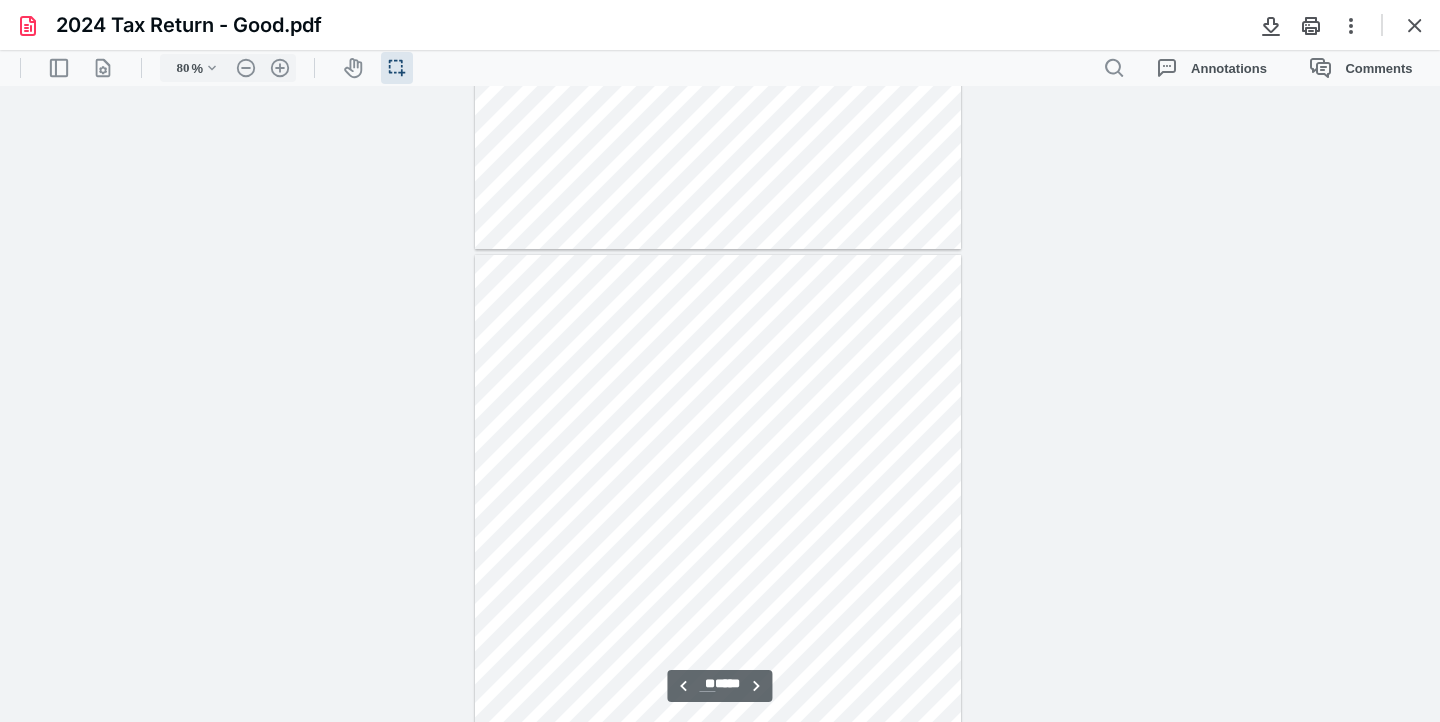 scroll, scrollTop: 5687, scrollLeft: 0, axis: vertical 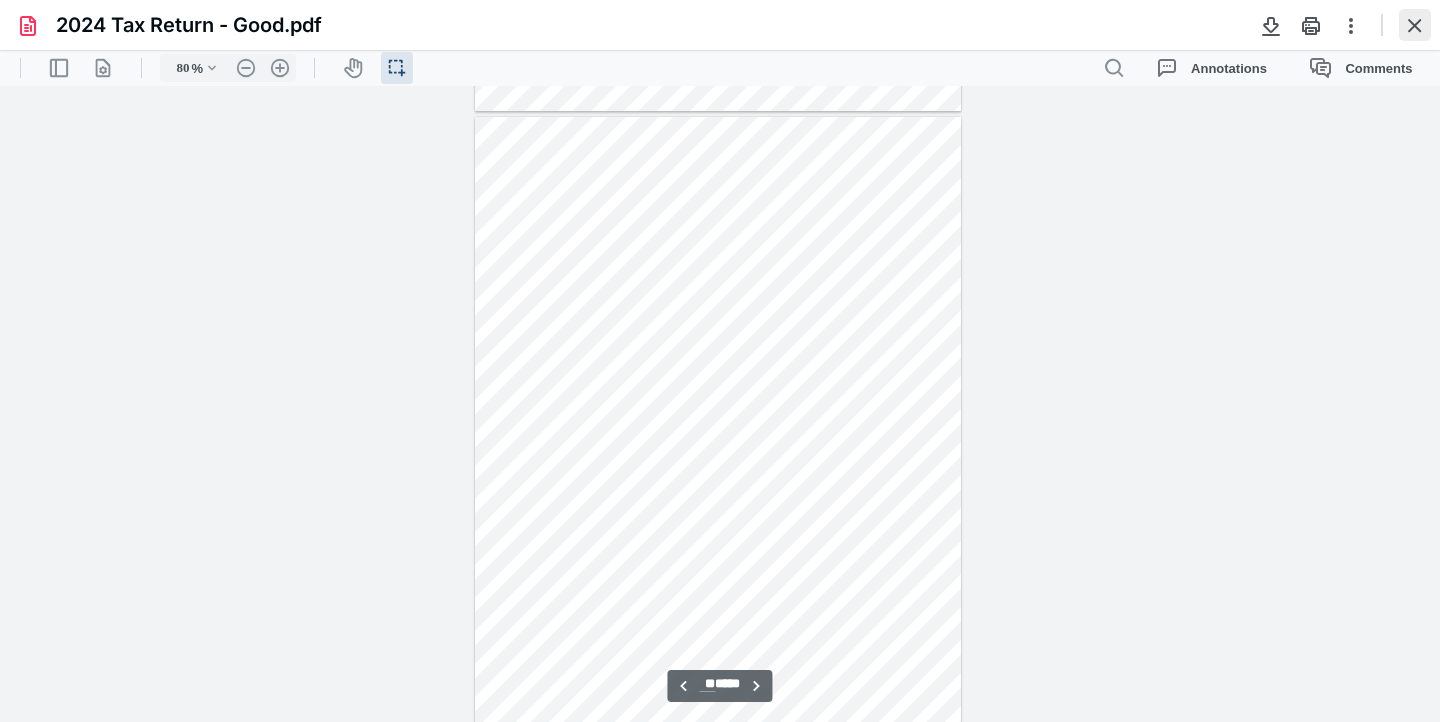 click at bounding box center [1415, 25] 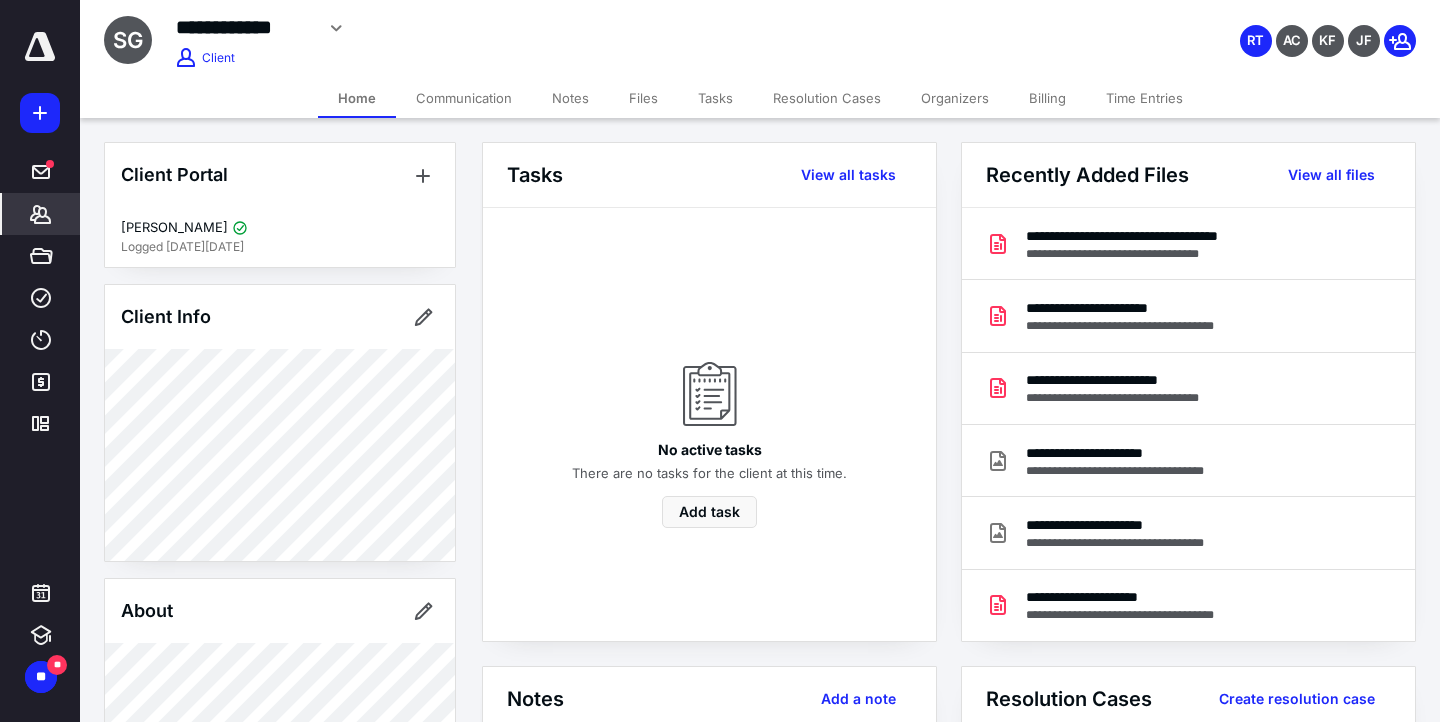 click 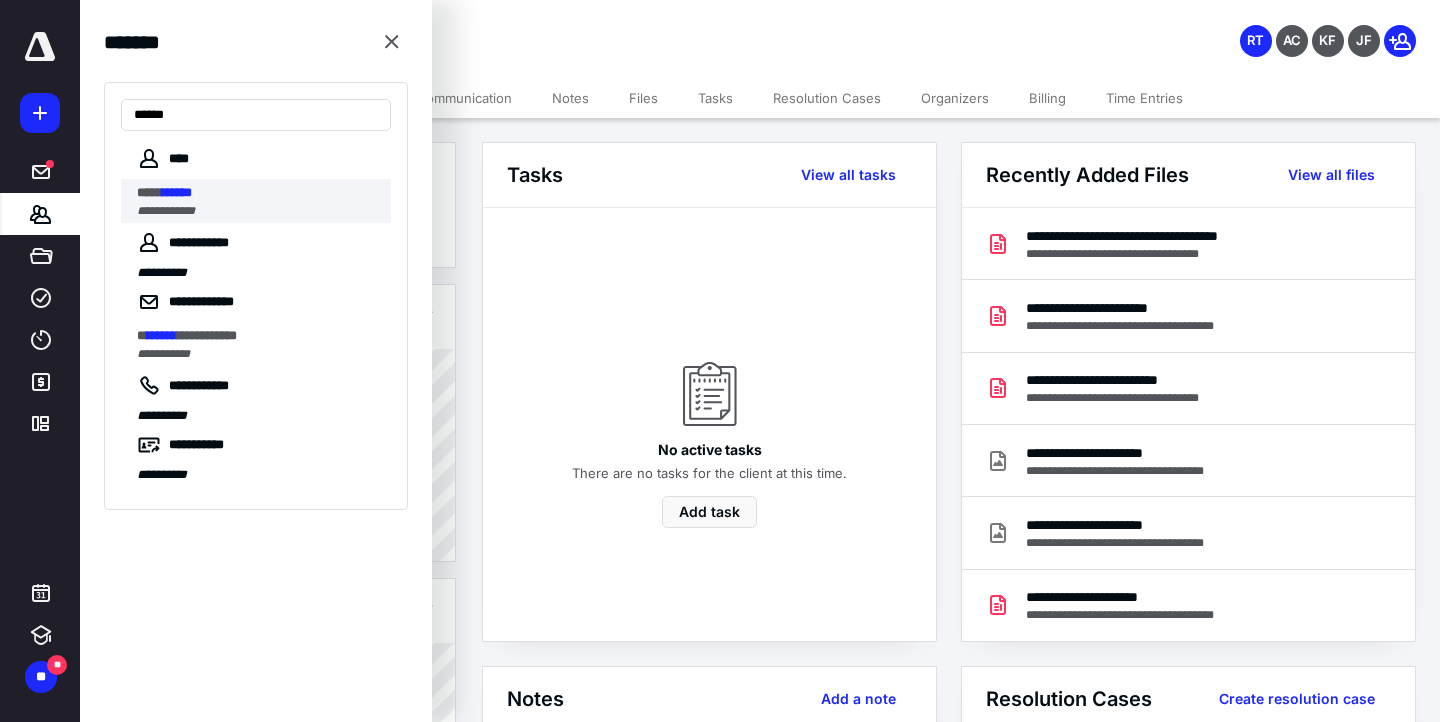 type on "******" 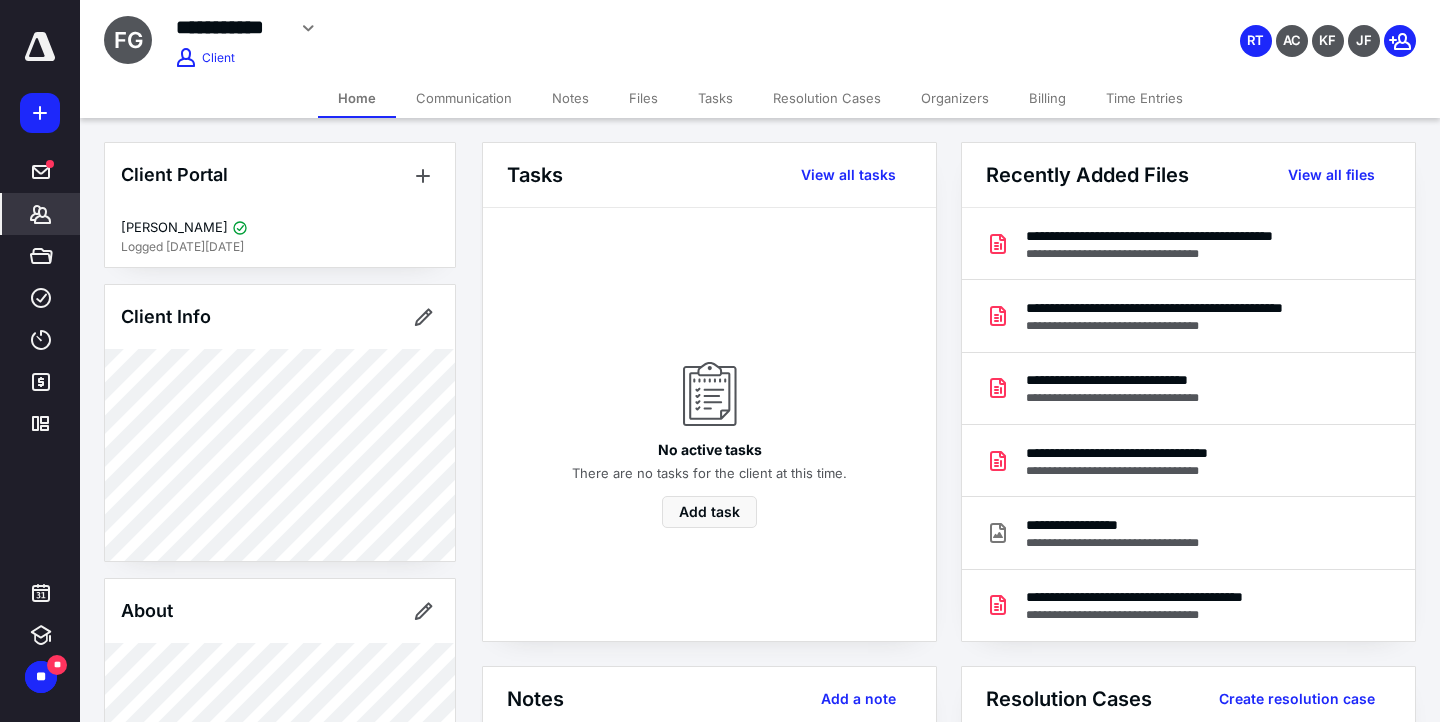click on "Files" at bounding box center (643, 98) 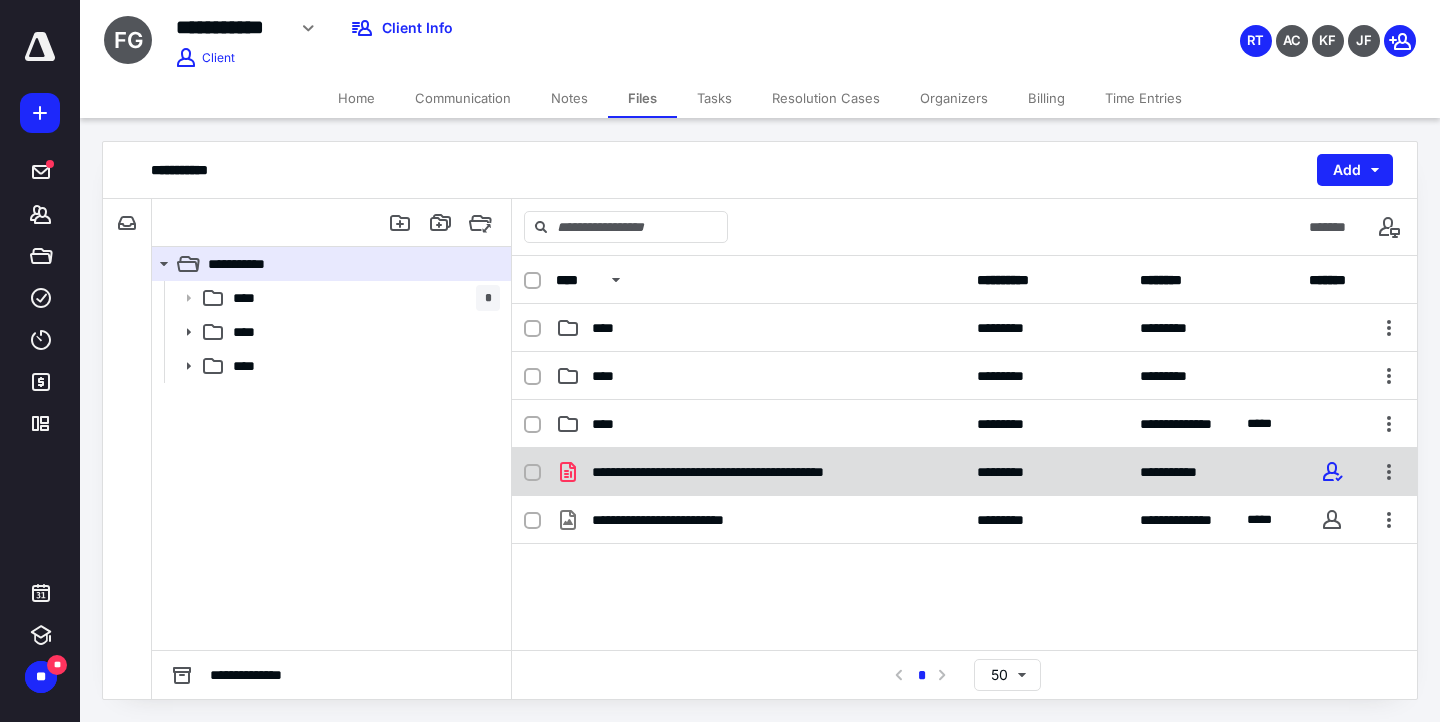 click on "**********" at bounding box center (740, 472) 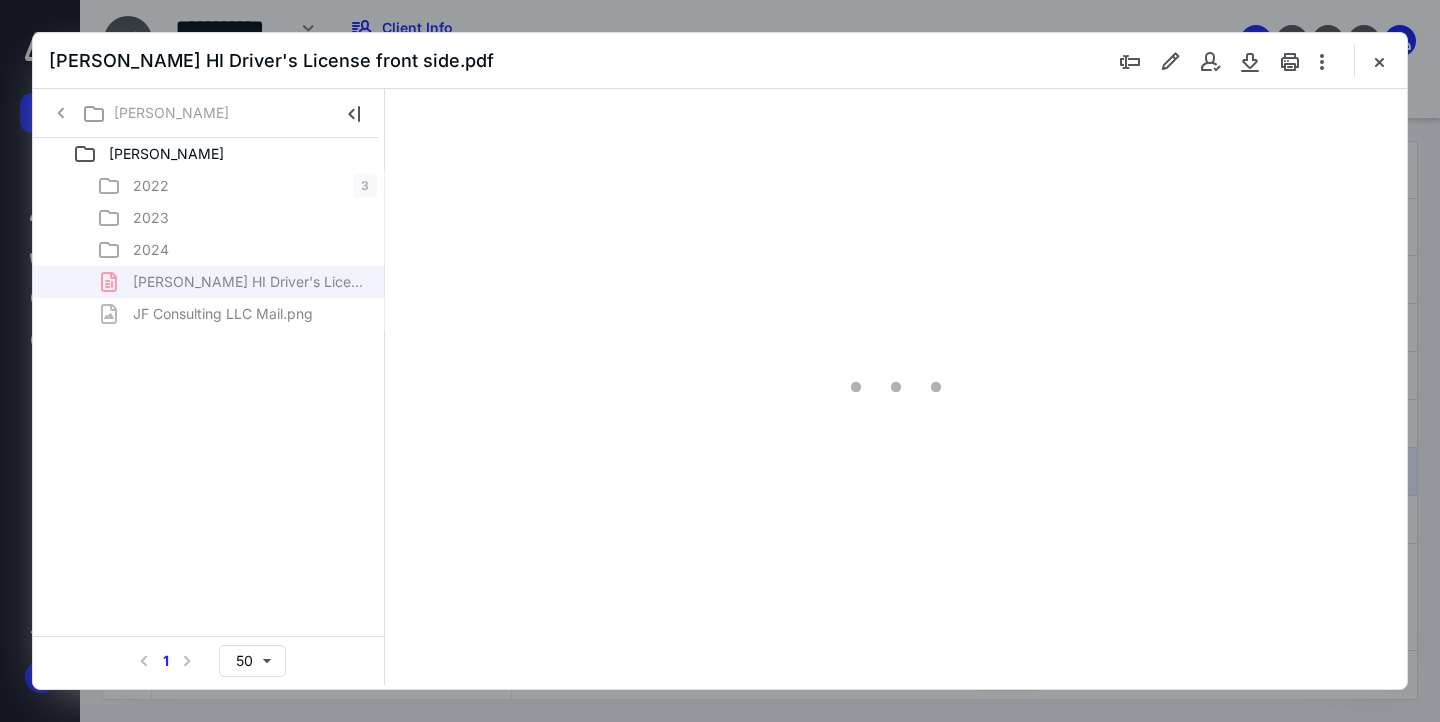 scroll, scrollTop: 0, scrollLeft: 0, axis: both 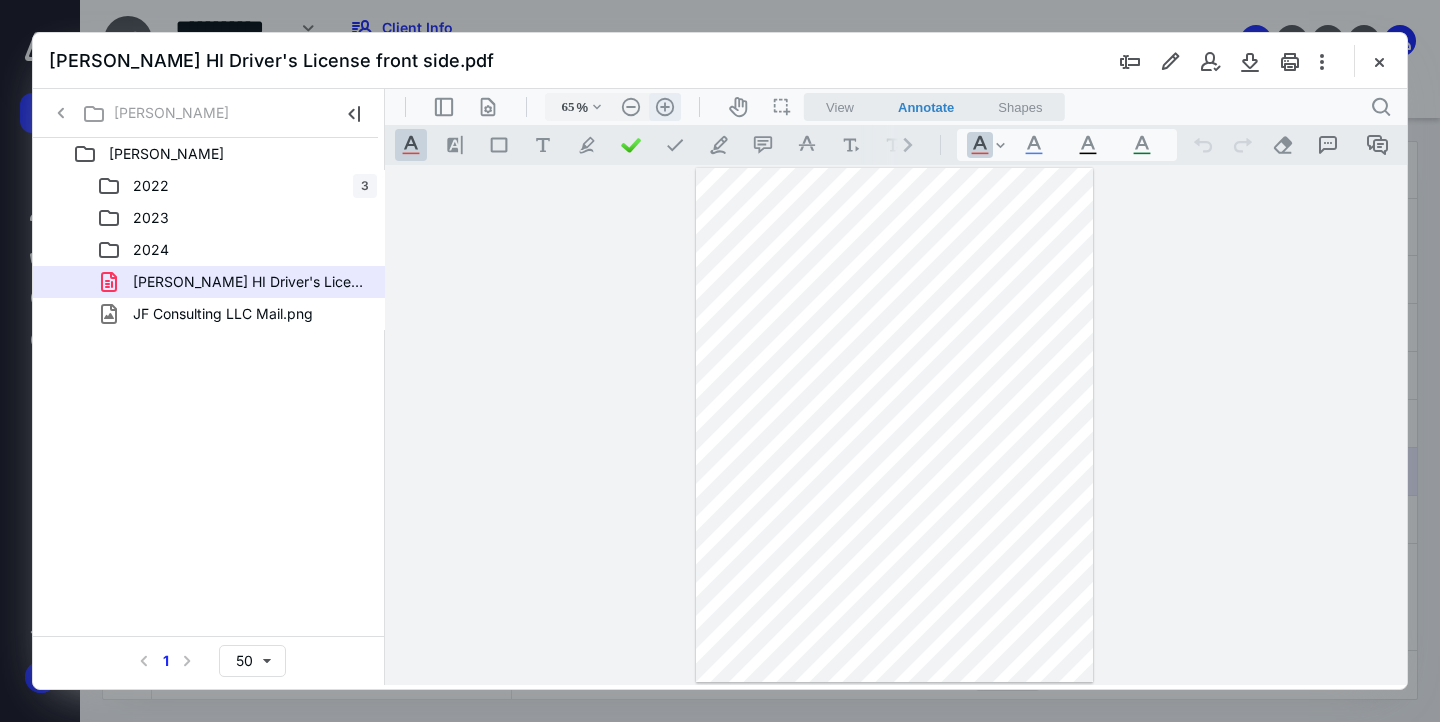 click on ".cls-1{fill:#abb0c4;} icon - header - zoom - in - line" at bounding box center [665, 107] 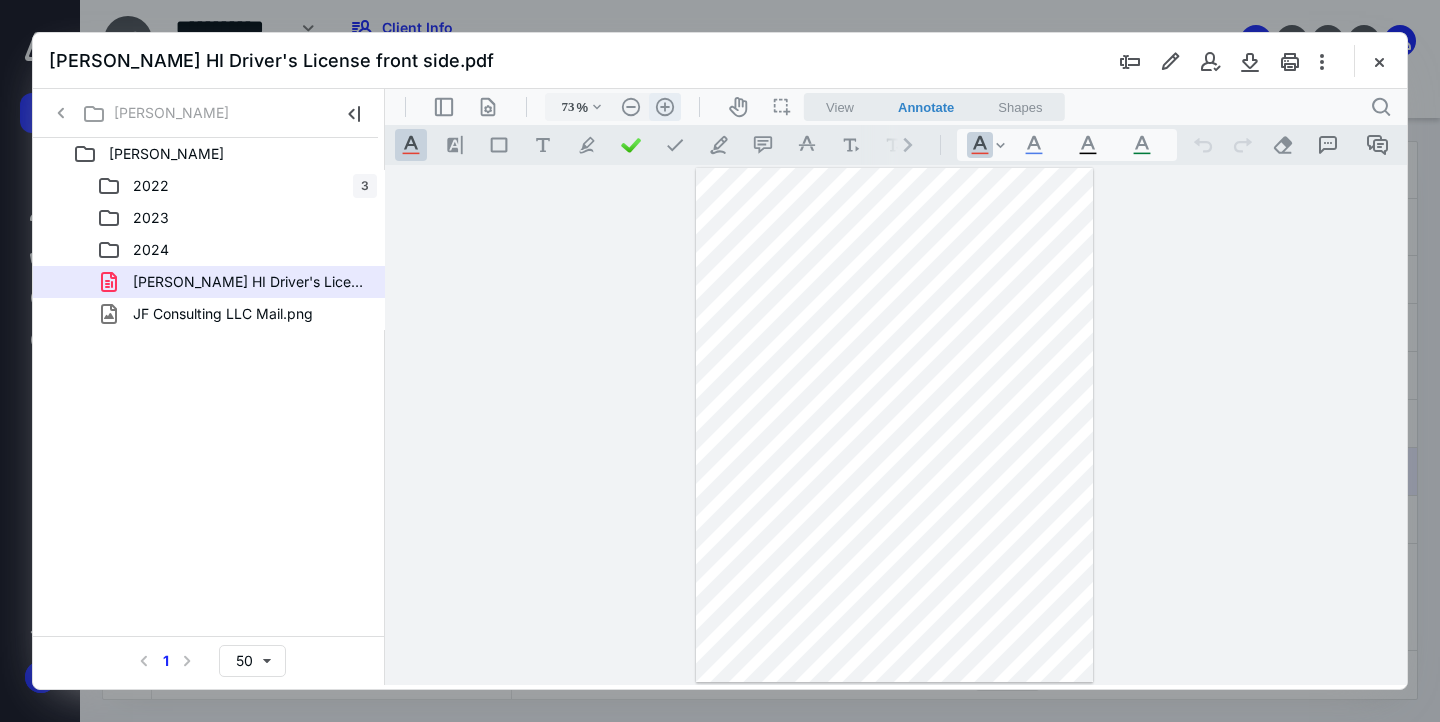 click on ".cls-1{fill:#abb0c4;} icon - header - zoom - in - line" at bounding box center [665, 107] 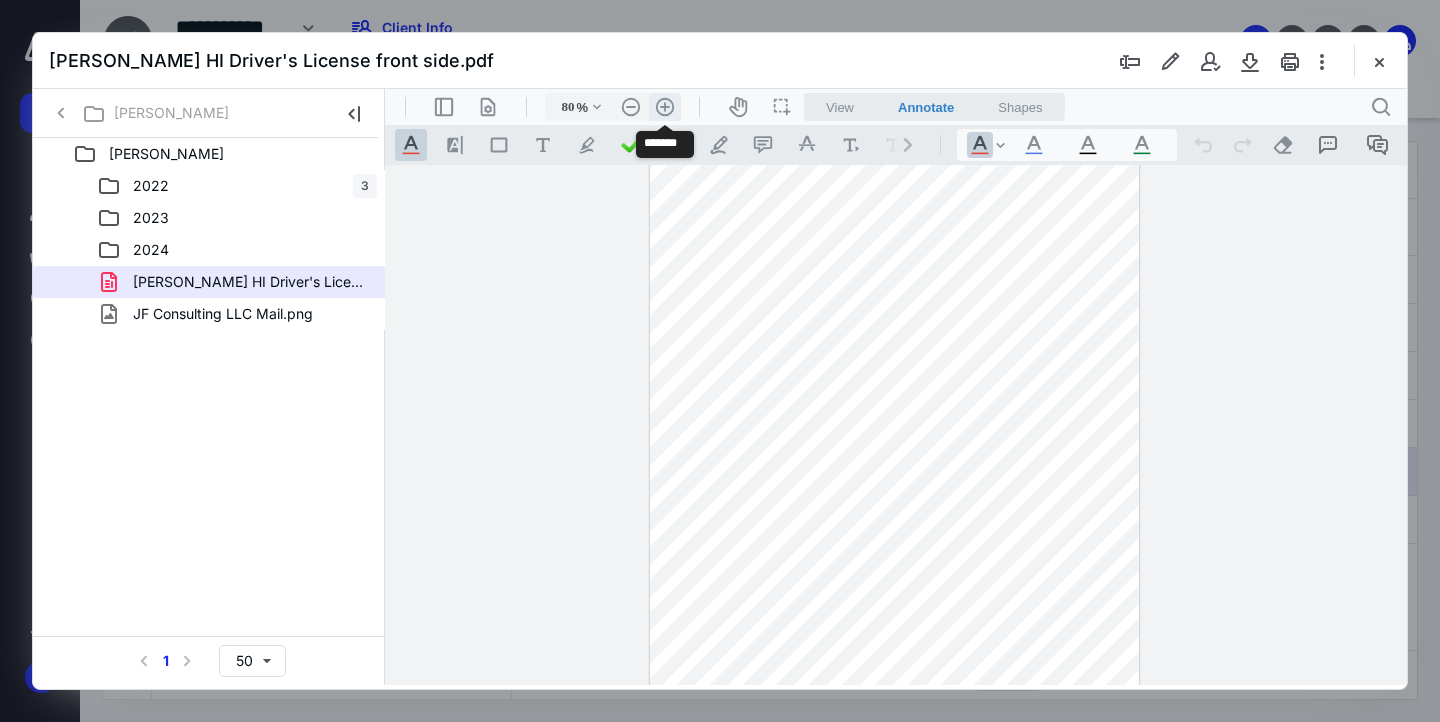 click on ".cls-1{fill:#abb0c4;} icon - header - zoom - in - line" at bounding box center [665, 107] 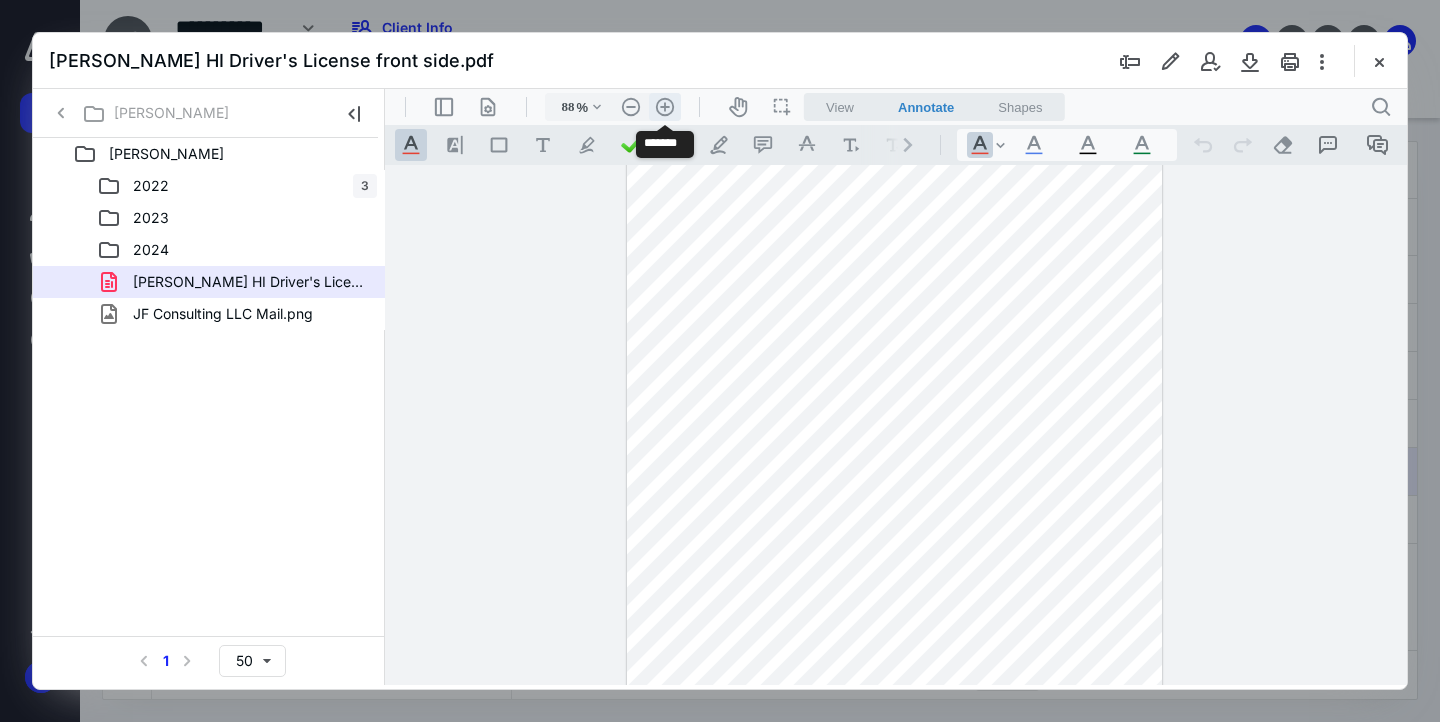 click on ".cls-1{fill:#abb0c4;} icon - header - zoom - in - line" at bounding box center (665, 107) 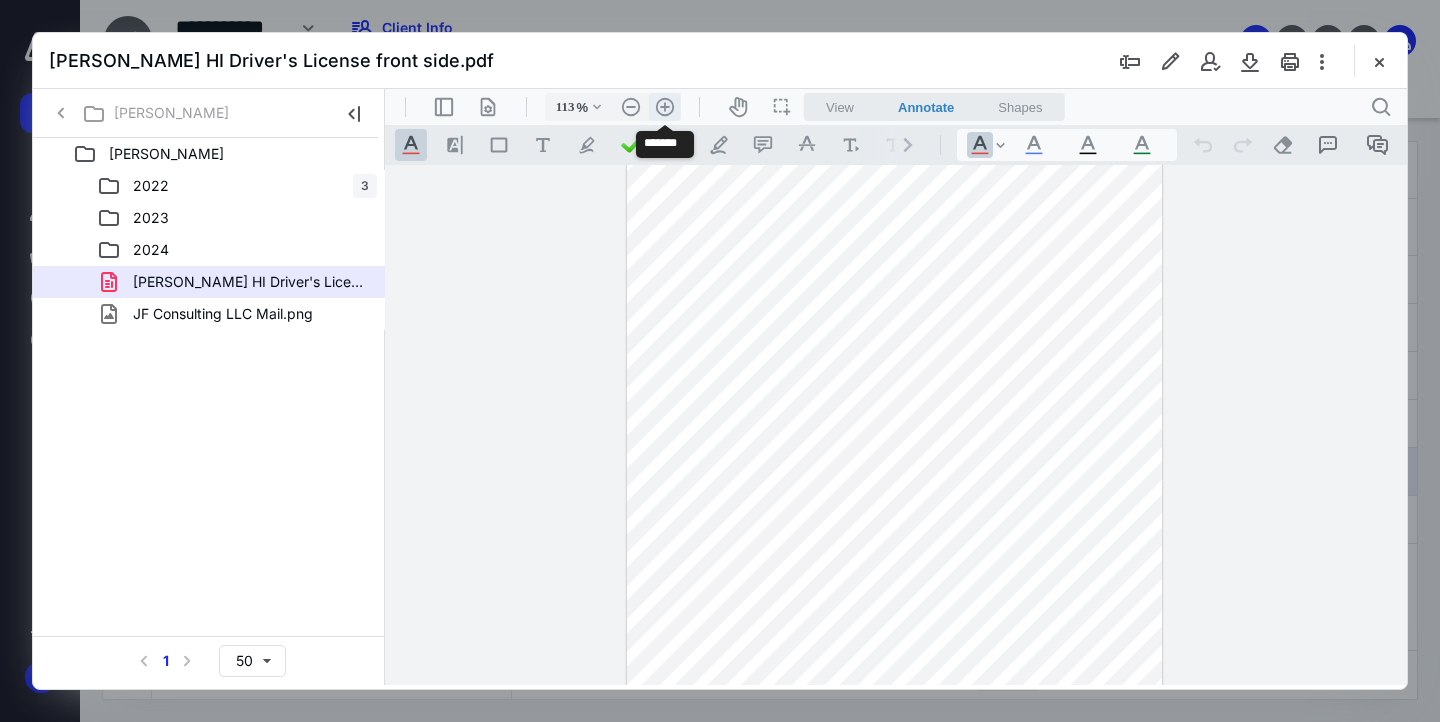 click on ".cls-1{fill:#abb0c4;} icon - header - zoom - in - line" at bounding box center [665, 107] 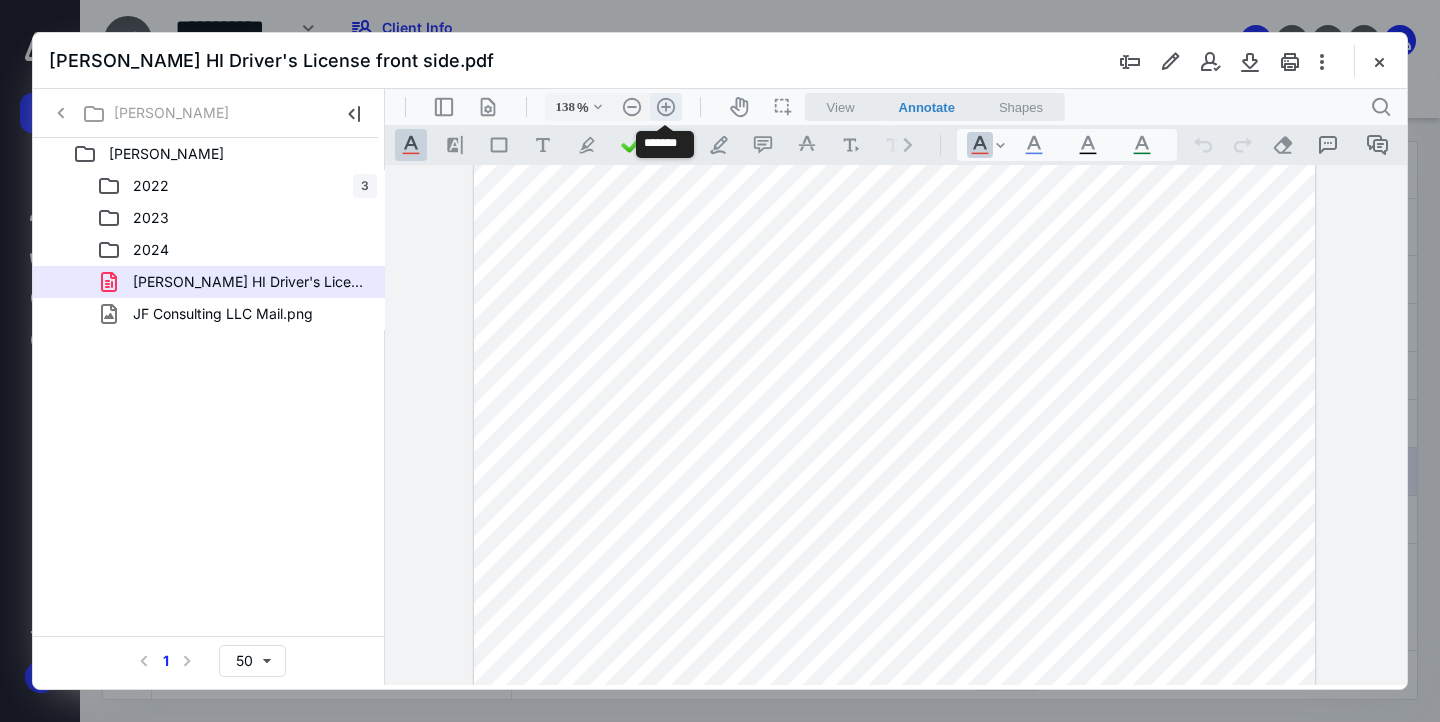 click on ".cls-1{fill:#abb0c4;} icon - header - zoom - in - line" at bounding box center [666, 107] 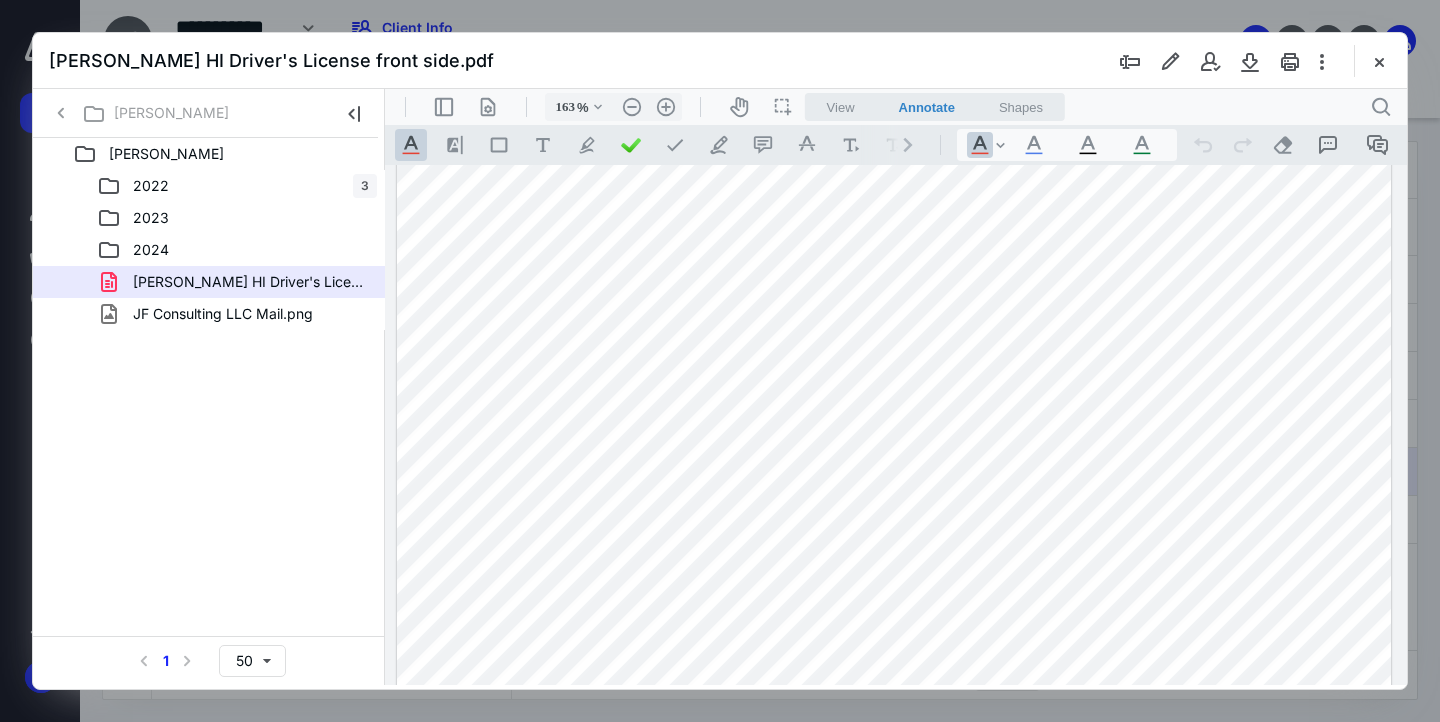 scroll, scrollTop: 0, scrollLeft: 0, axis: both 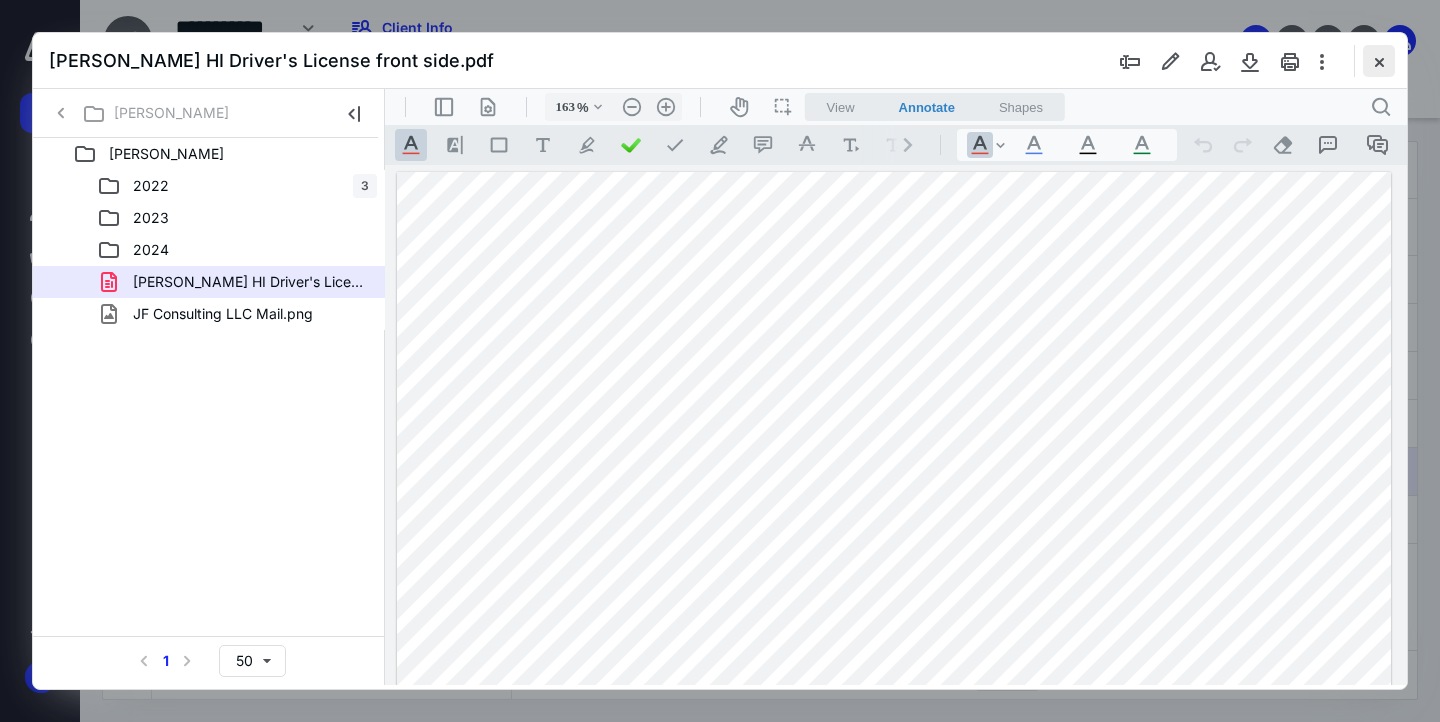 click at bounding box center [1379, 61] 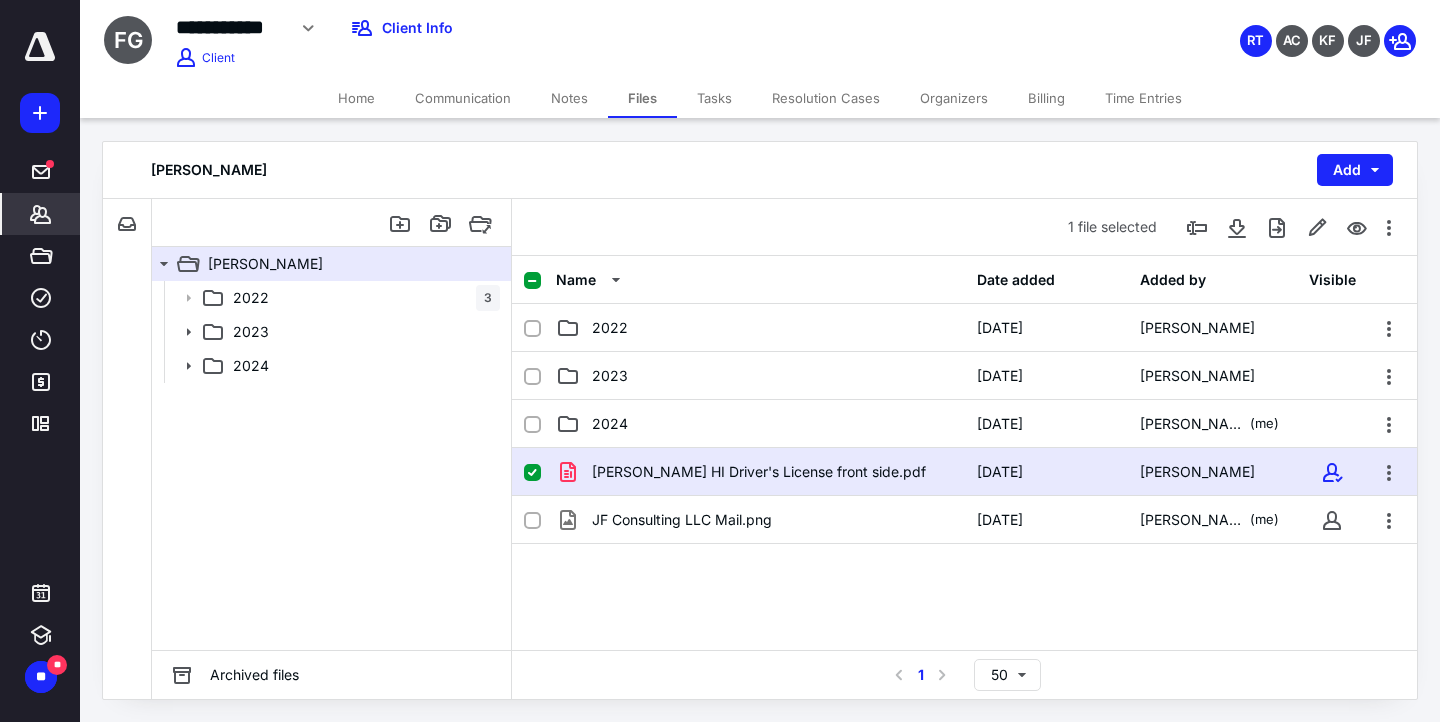 click on "*******" at bounding box center (41, 214) 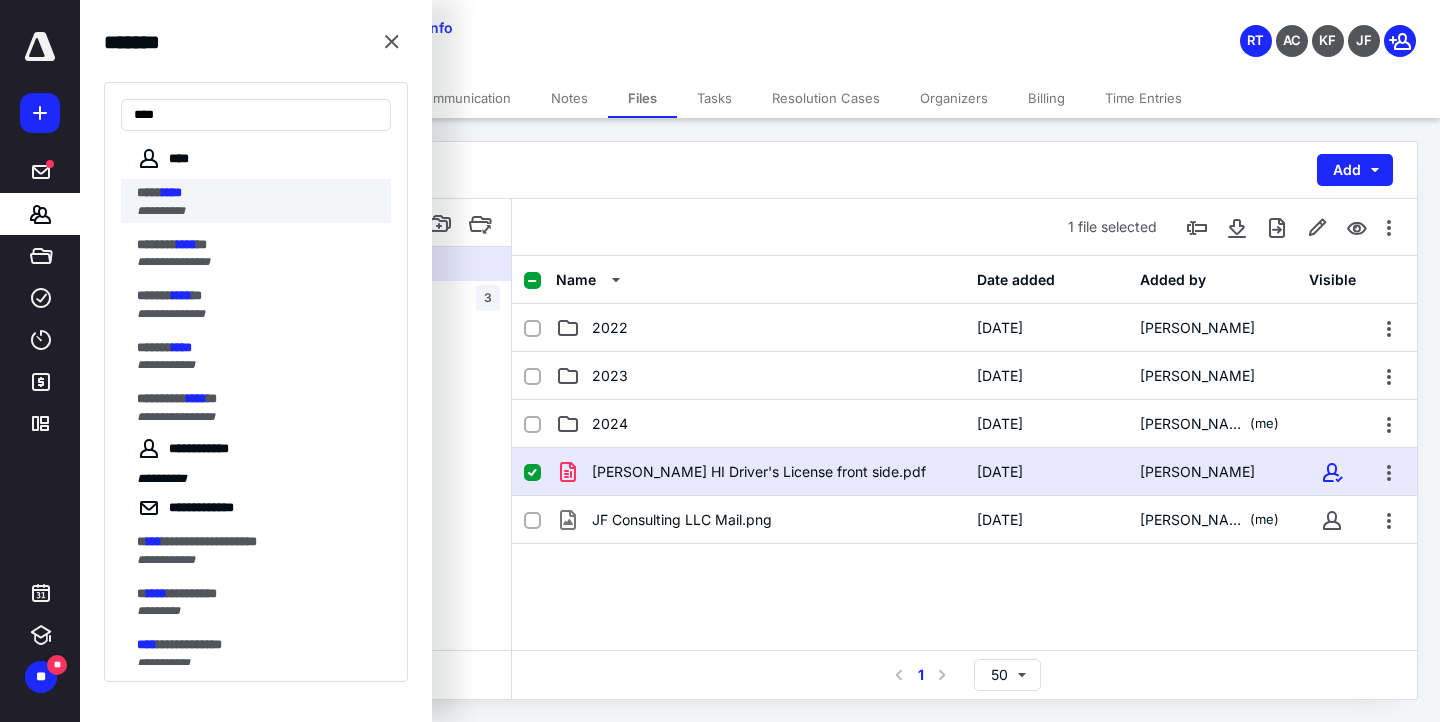 type on "****" 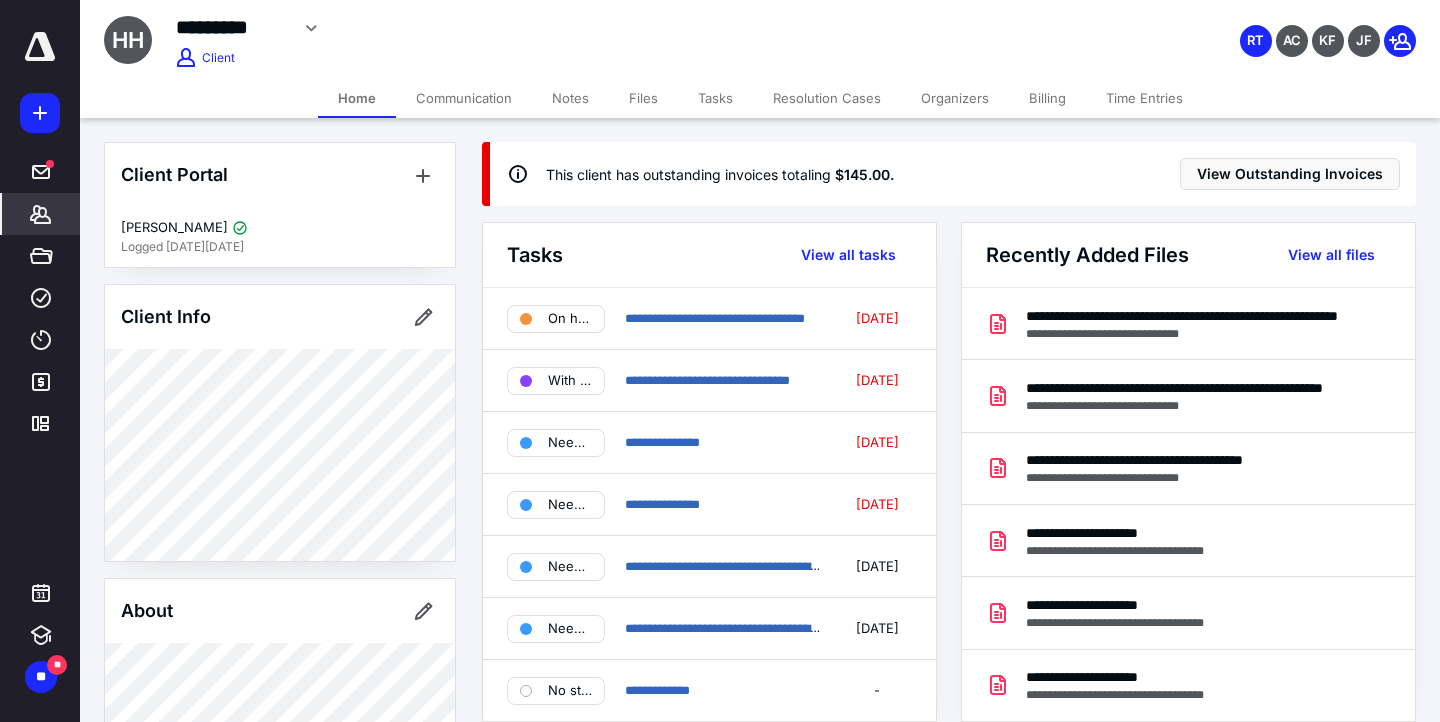 click on "Files" at bounding box center [643, 98] 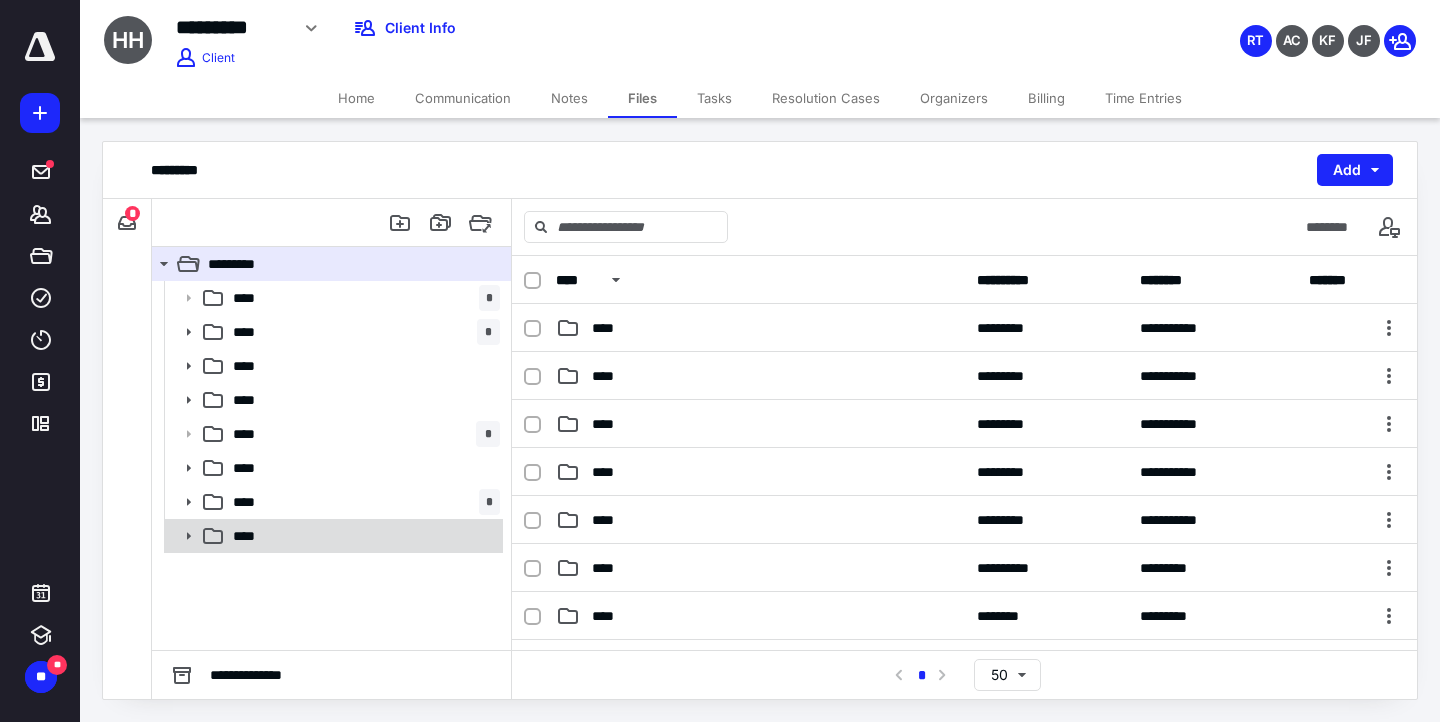 click on "****" at bounding box center [362, 536] 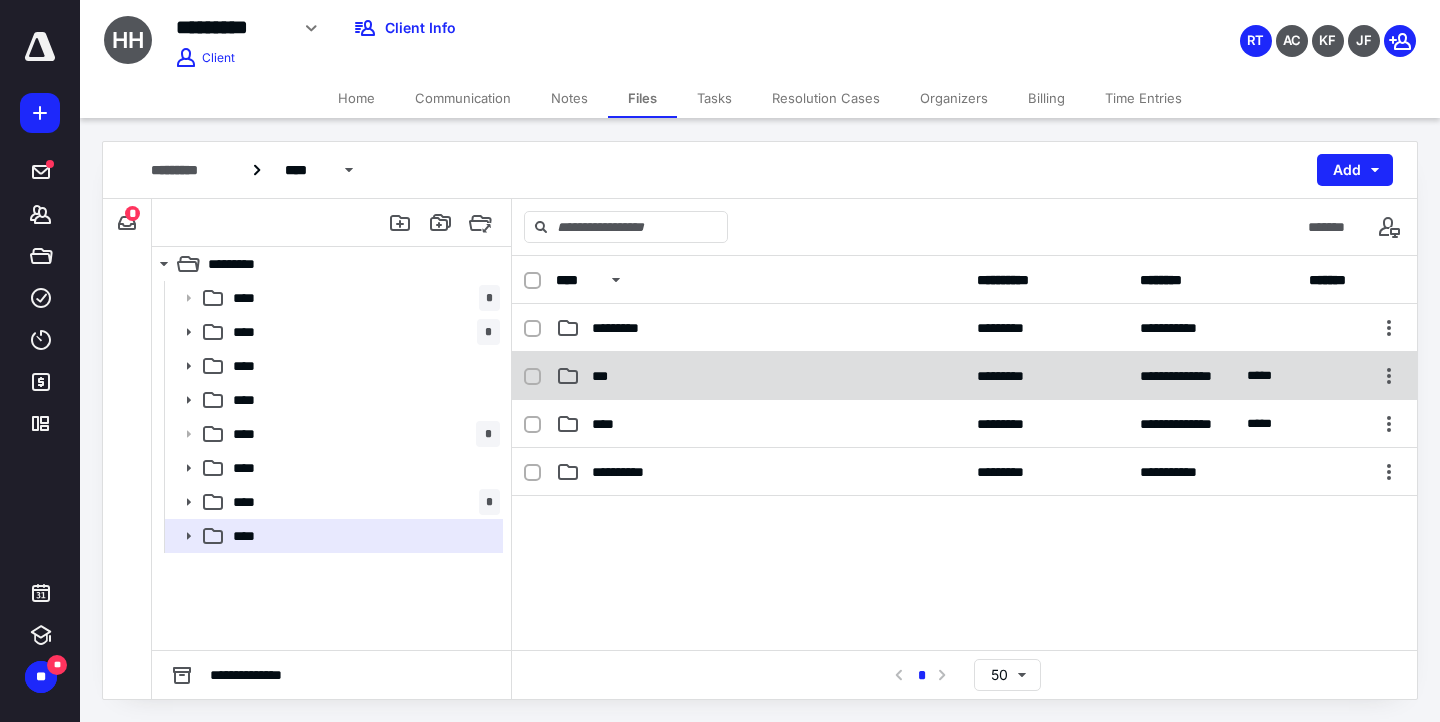 click on "**********" at bounding box center (964, 376) 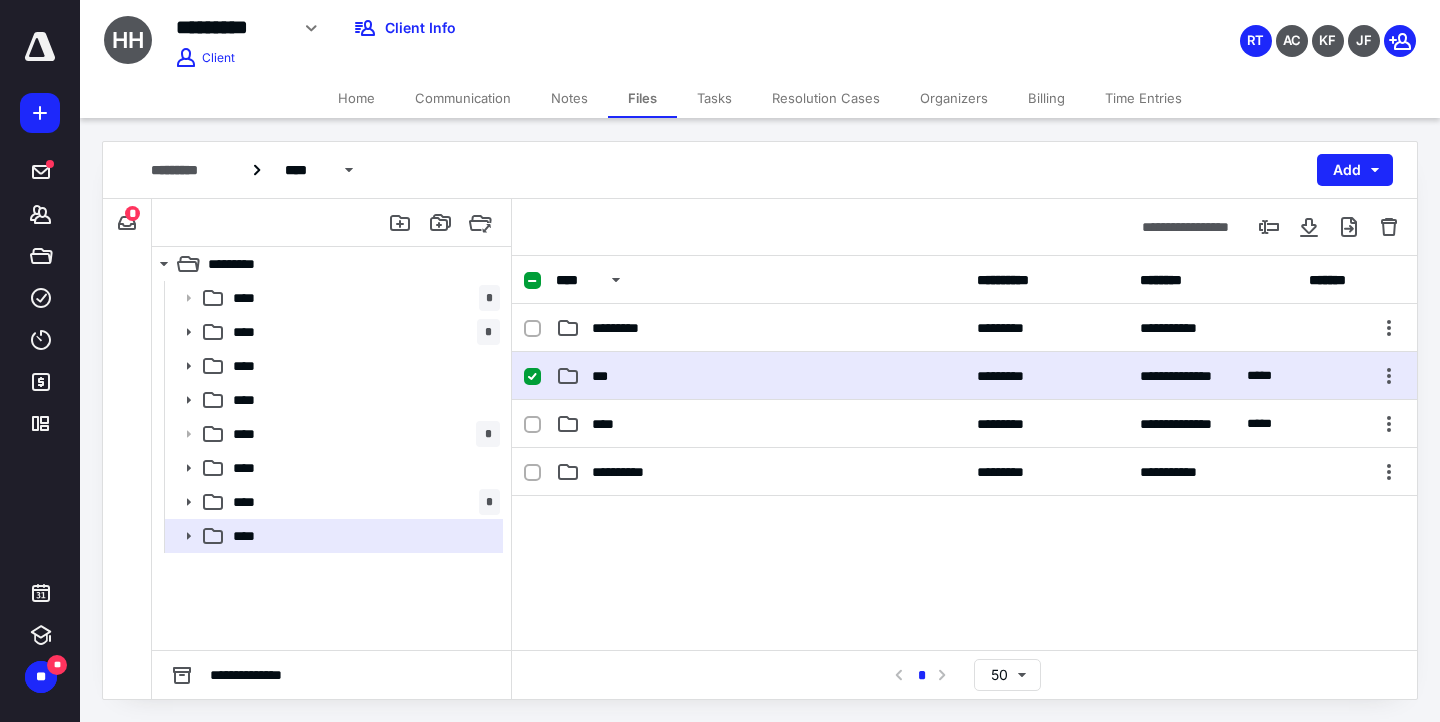 click on "**********" at bounding box center [964, 376] 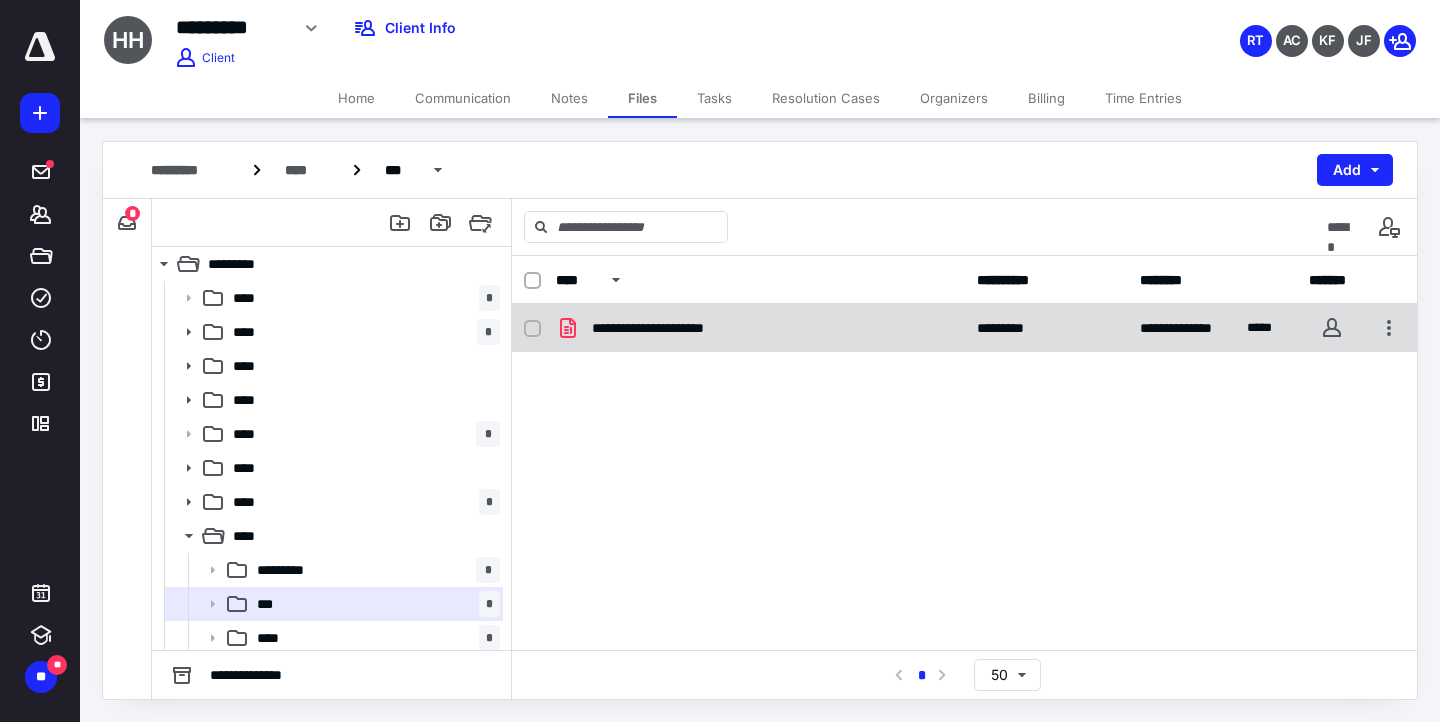 click on "**********" at bounding box center [676, 328] 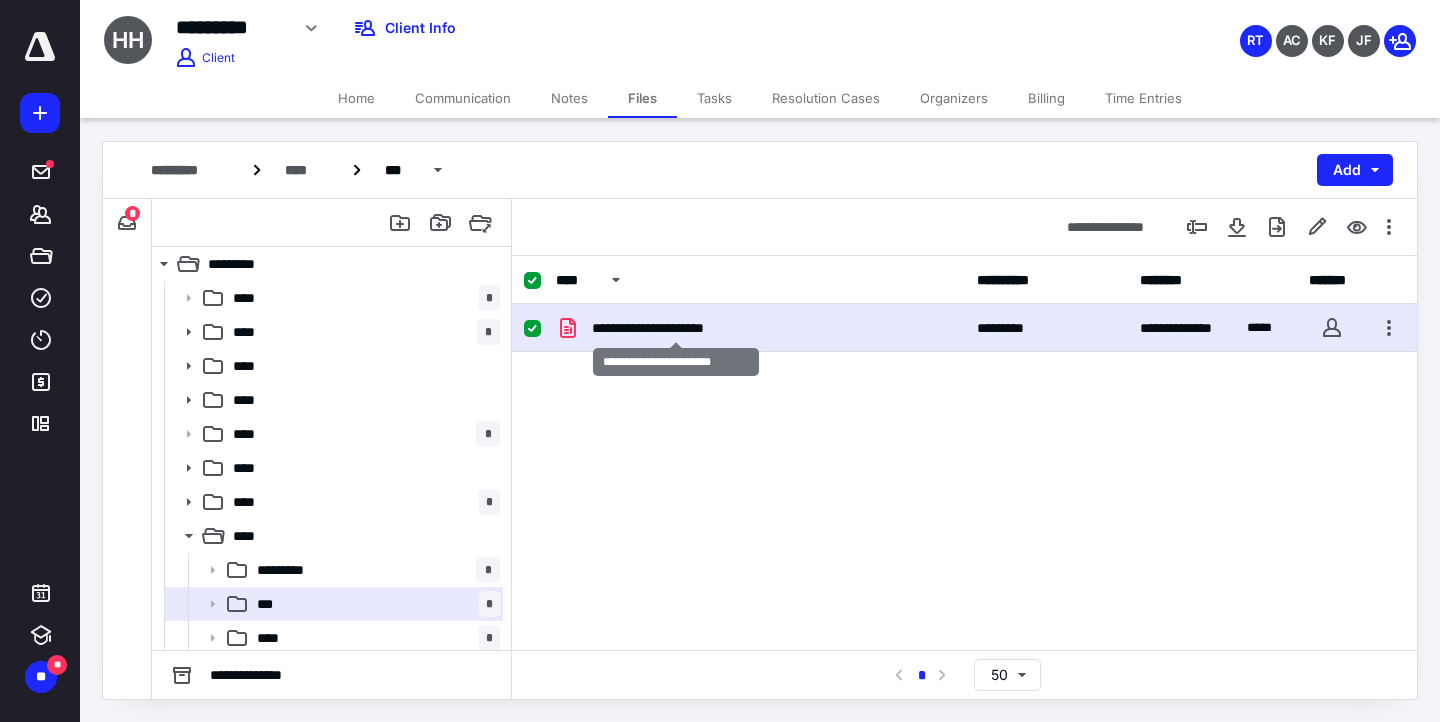 click on "**********" at bounding box center [676, 328] 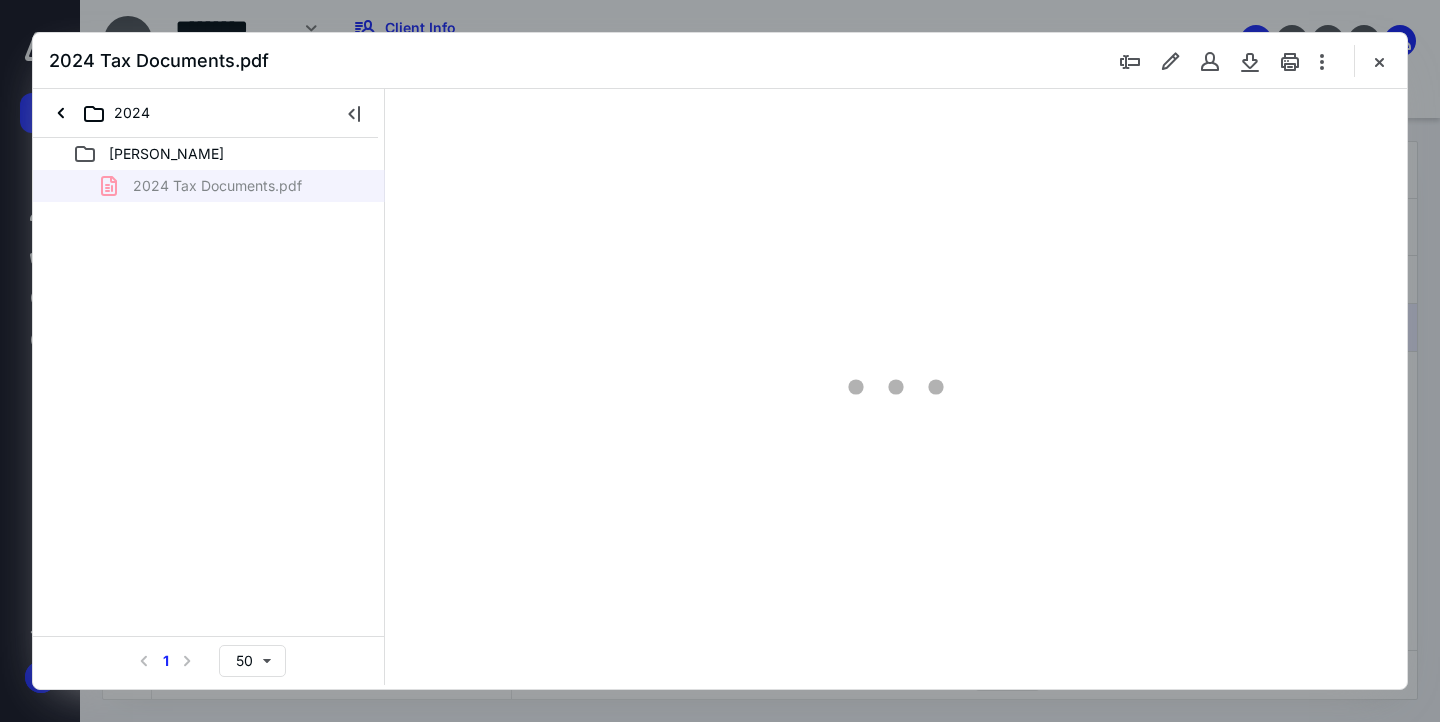 scroll, scrollTop: 0, scrollLeft: 0, axis: both 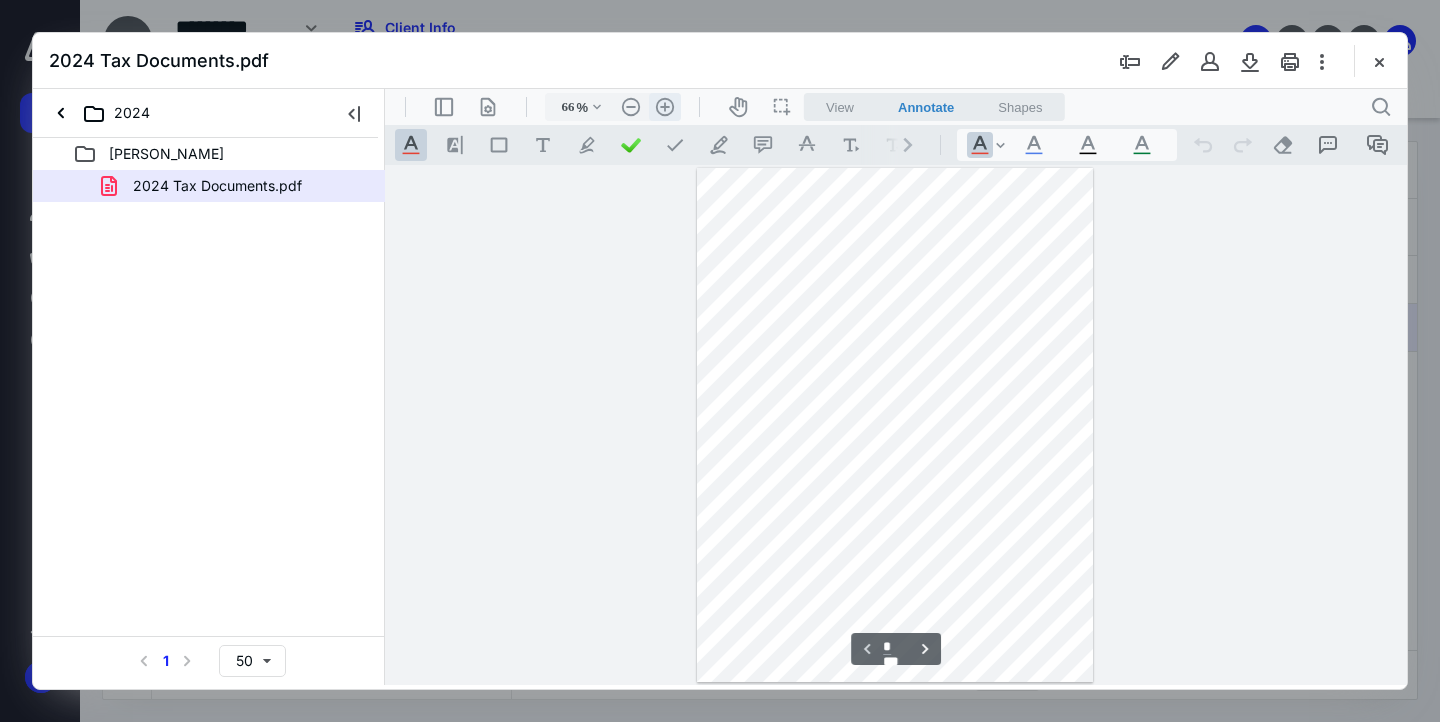 click on ".cls-1{fill:#abb0c4;} icon - header - zoom - in - line" at bounding box center [665, 107] 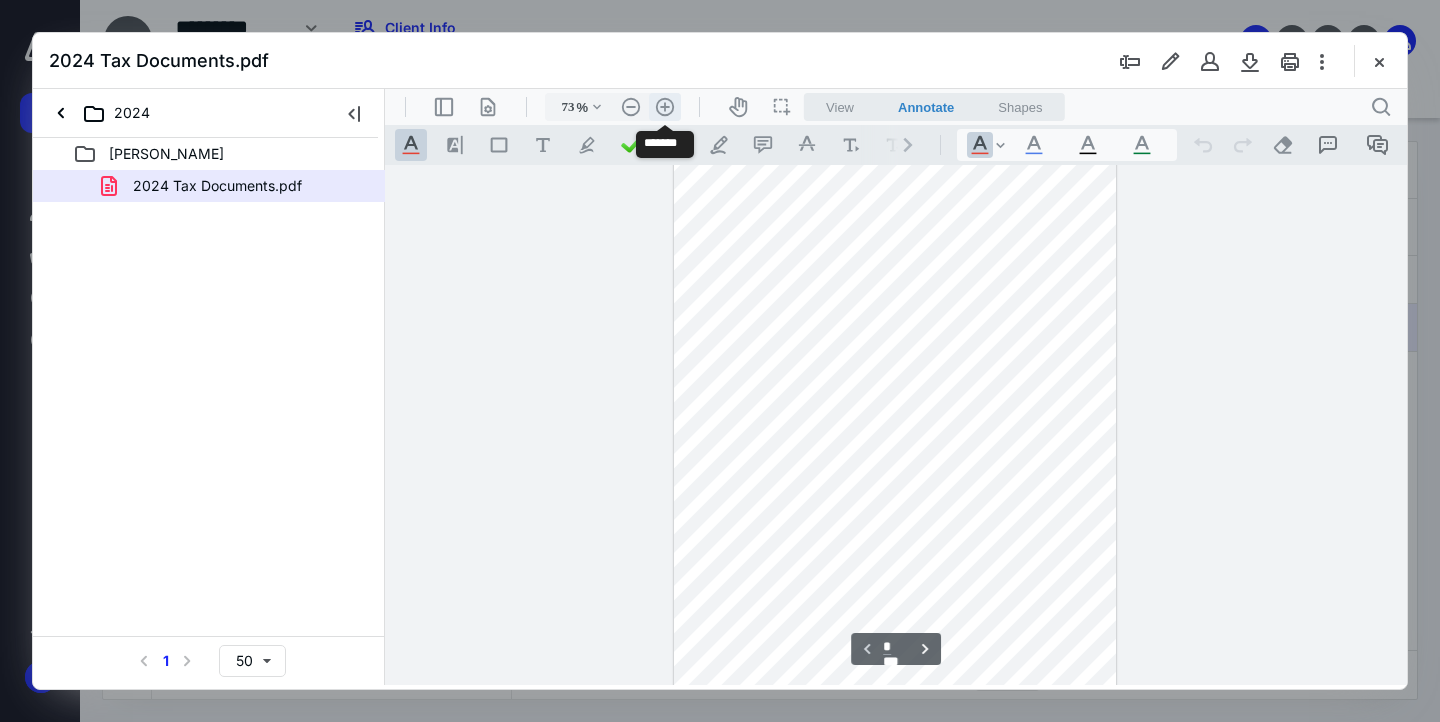click on ".cls-1{fill:#abb0c4;} icon - header - zoom - in - line" at bounding box center [665, 107] 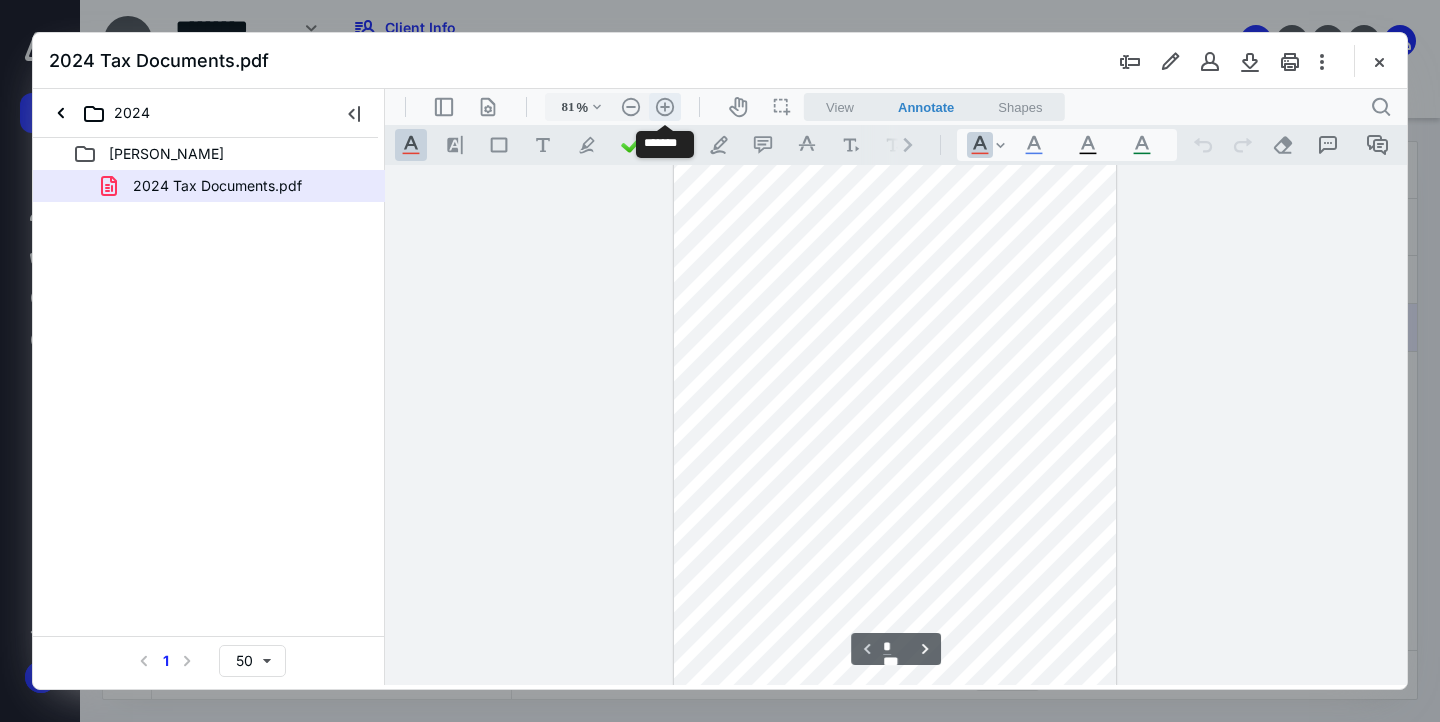 click on ".cls-1{fill:#abb0c4;} icon - header - zoom - in - line" at bounding box center [665, 107] 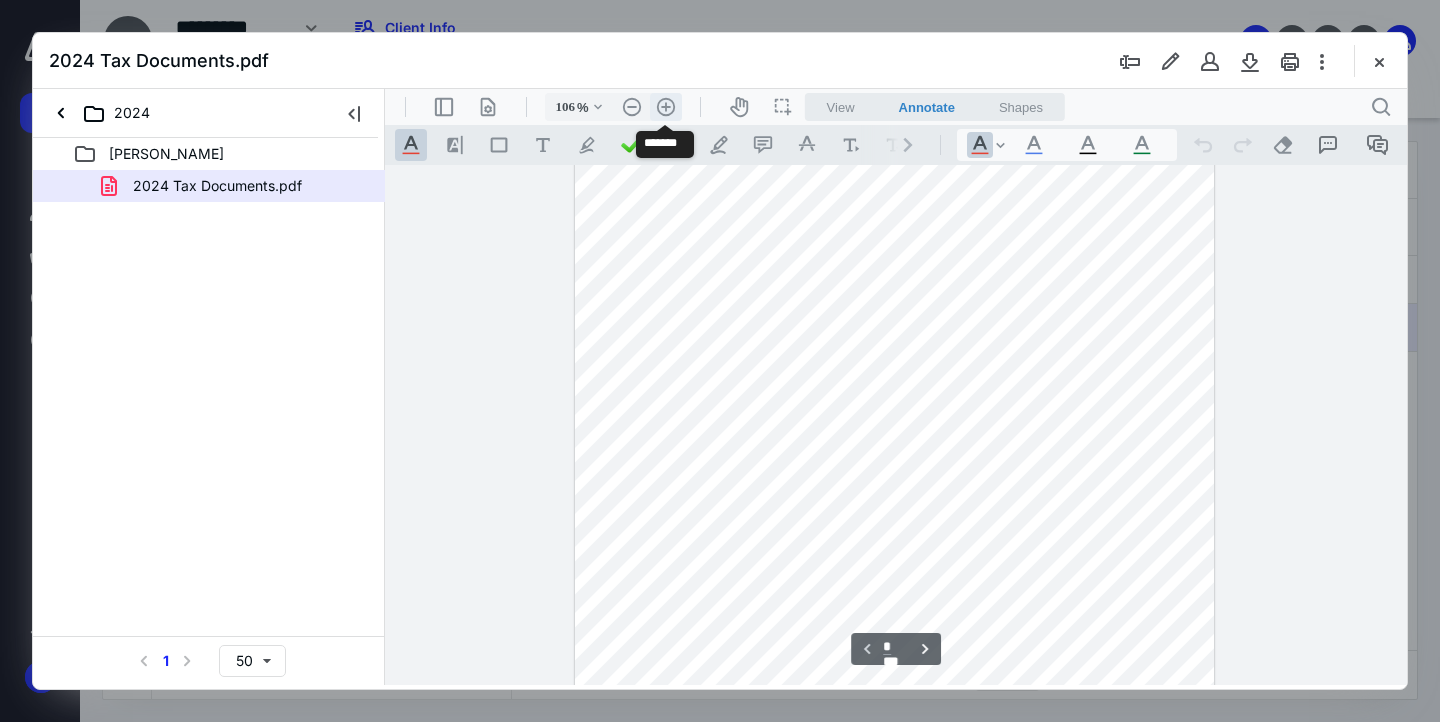 click on ".cls-1{fill:#abb0c4;} icon - header - zoom - in - line" at bounding box center [666, 107] 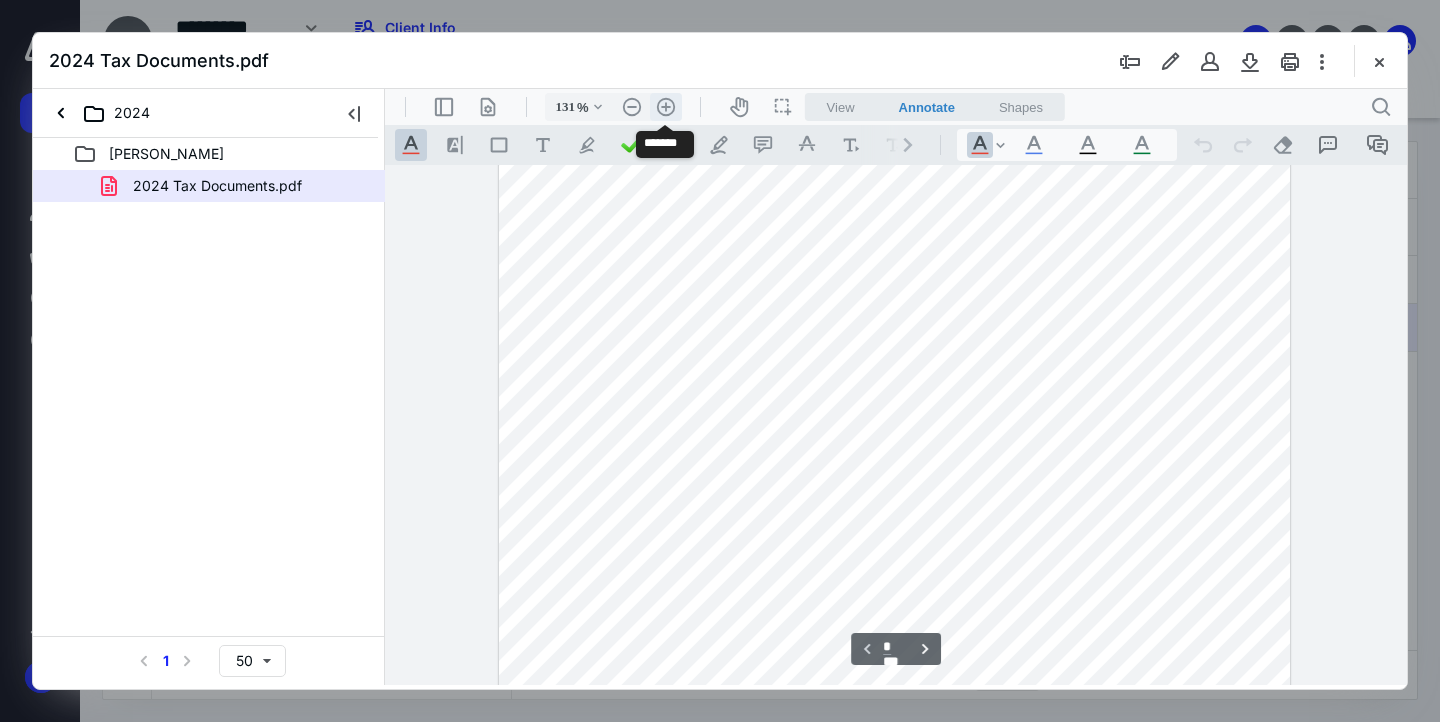 click on ".cls-1{fill:#abb0c4;} icon - header - zoom - in - line" at bounding box center (666, 107) 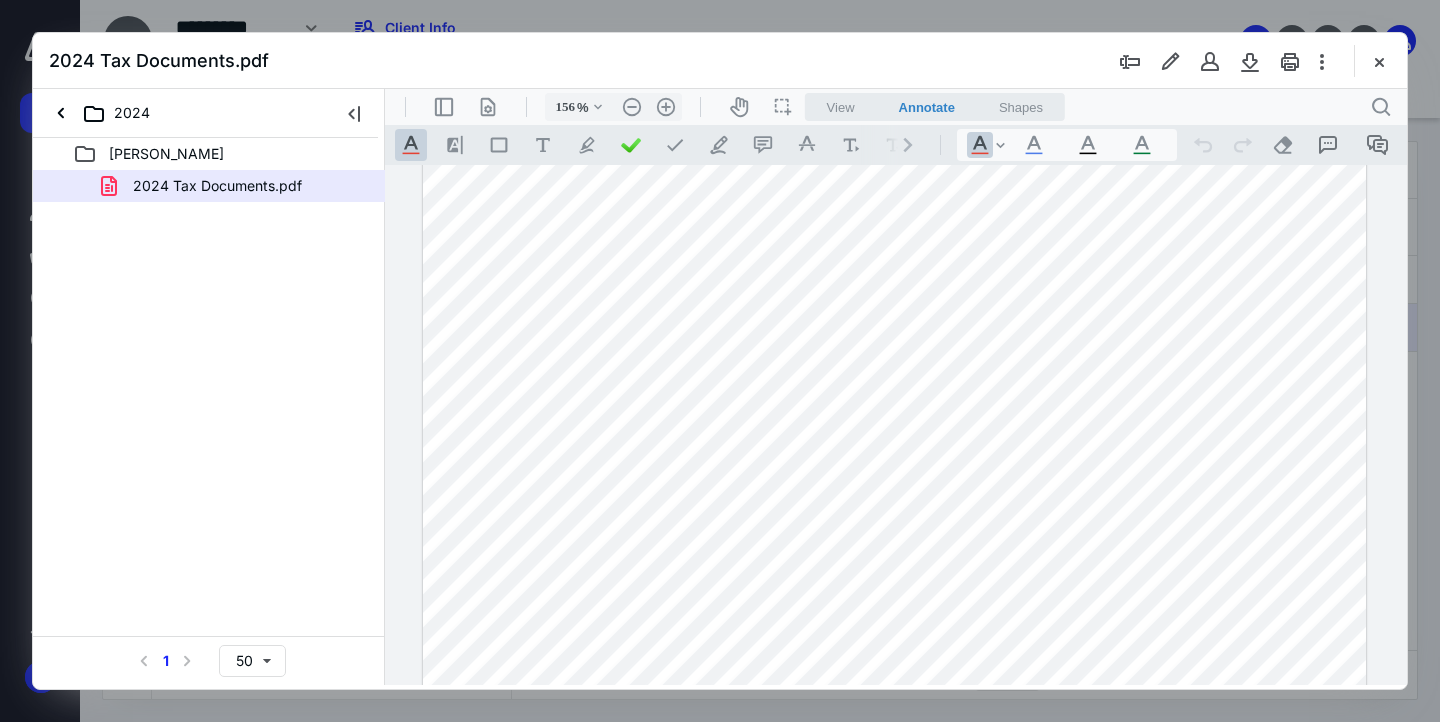 scroll, scrollTop: 0, scrollLeft: 0, axis: both 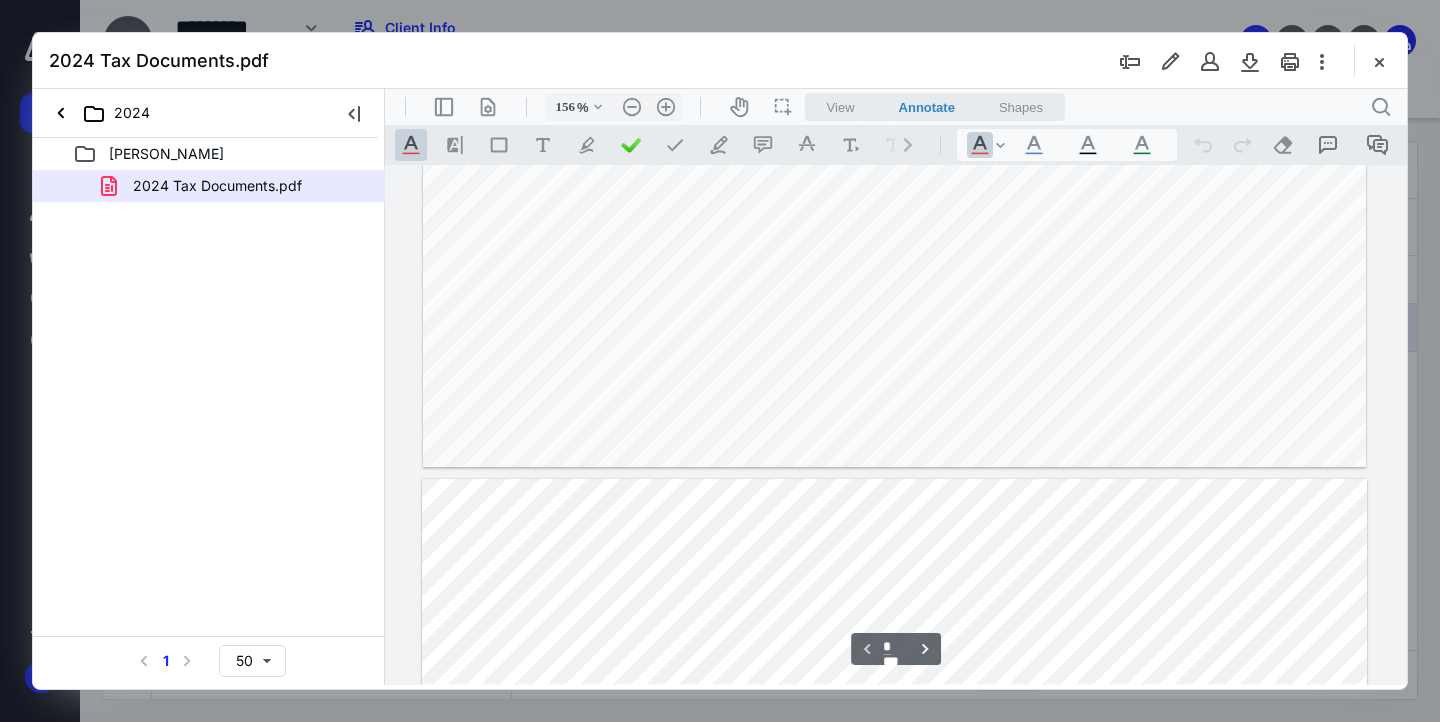 type on "*" 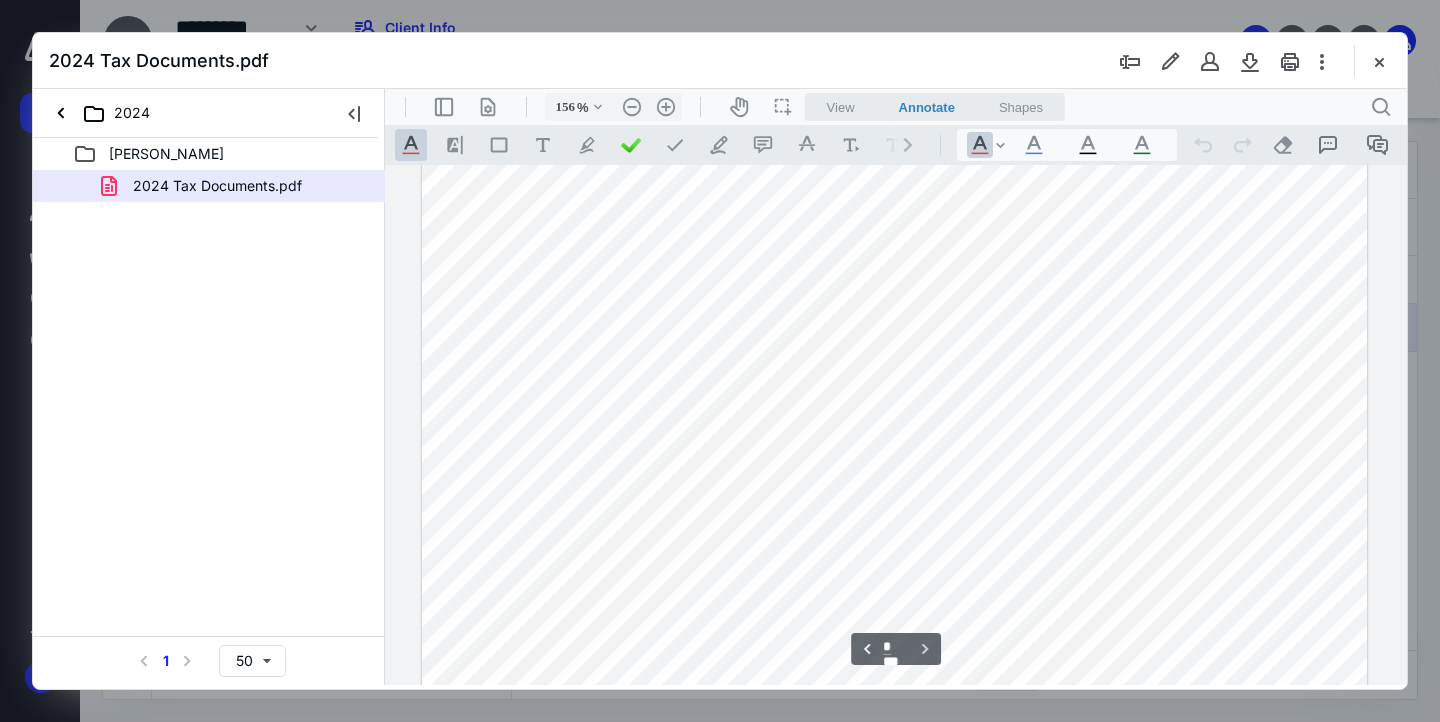 scroll, scrollTop: 1954, scrollLeft: 0, axis: vertical 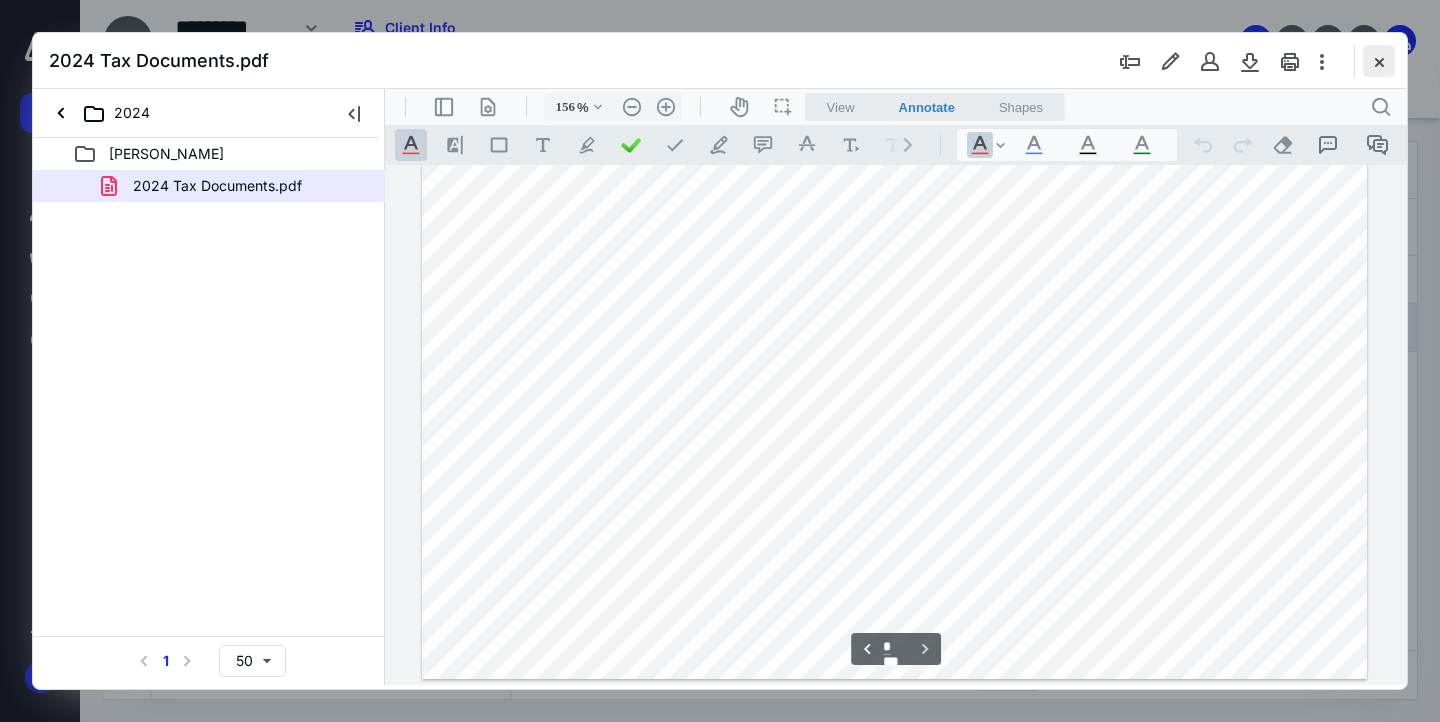 click at bounding box center (1379, 61) 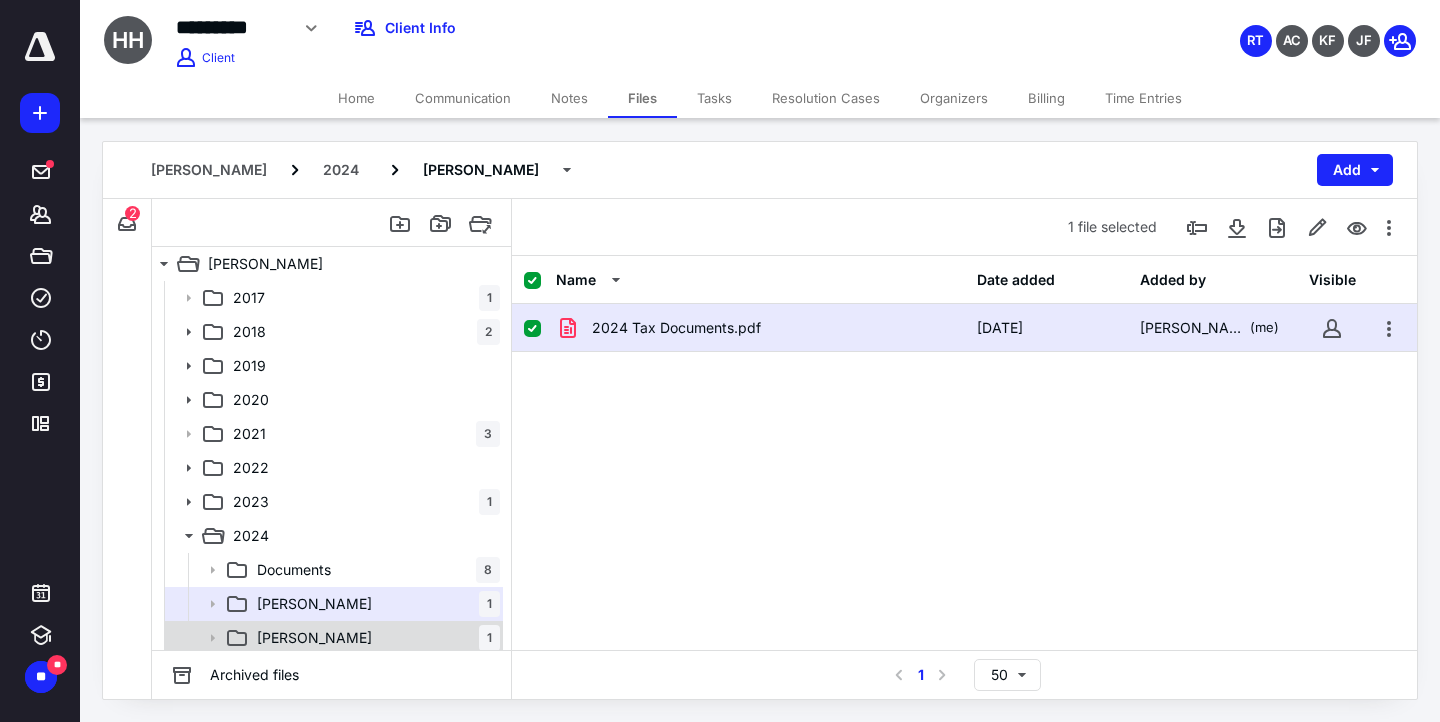 click on "Ryan 1" at bounding box center (374, 638) 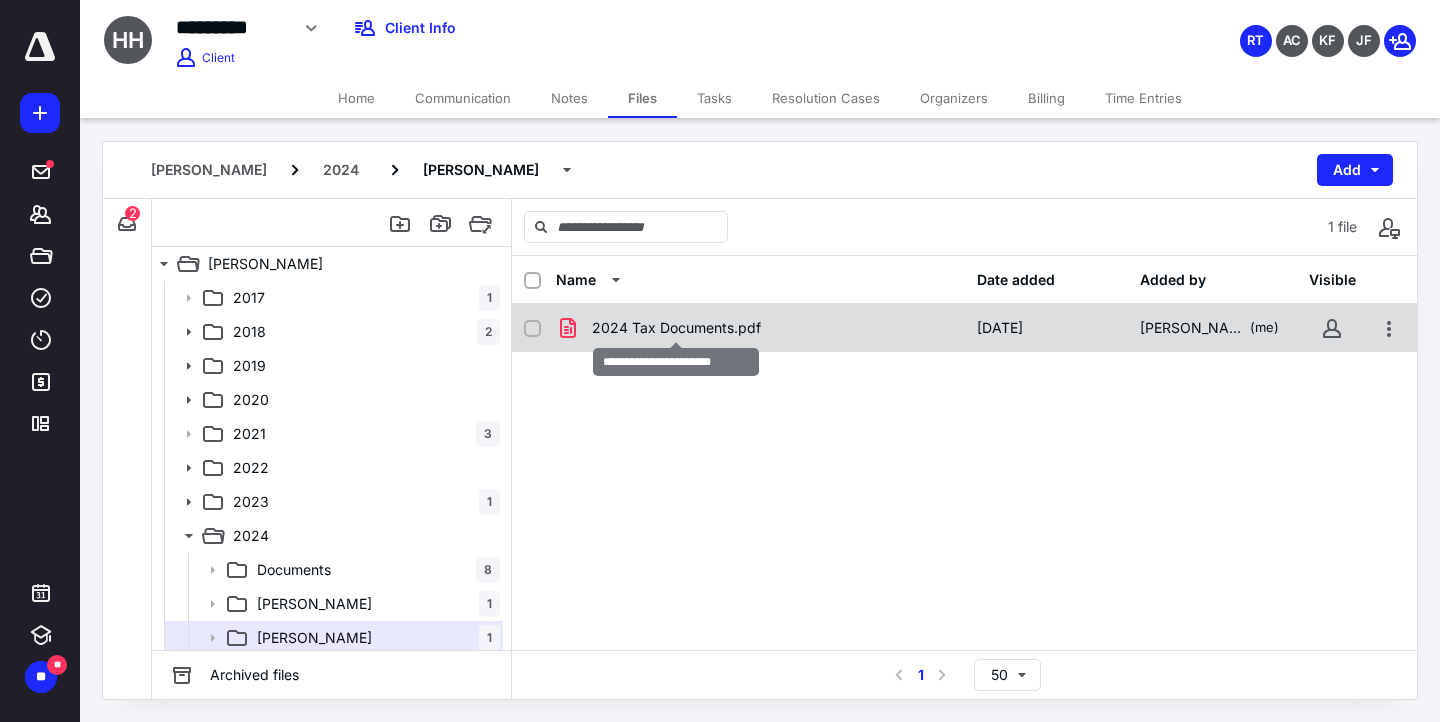 click on "2024 Tax Documents.pdf" at bounding box center [676, 328] 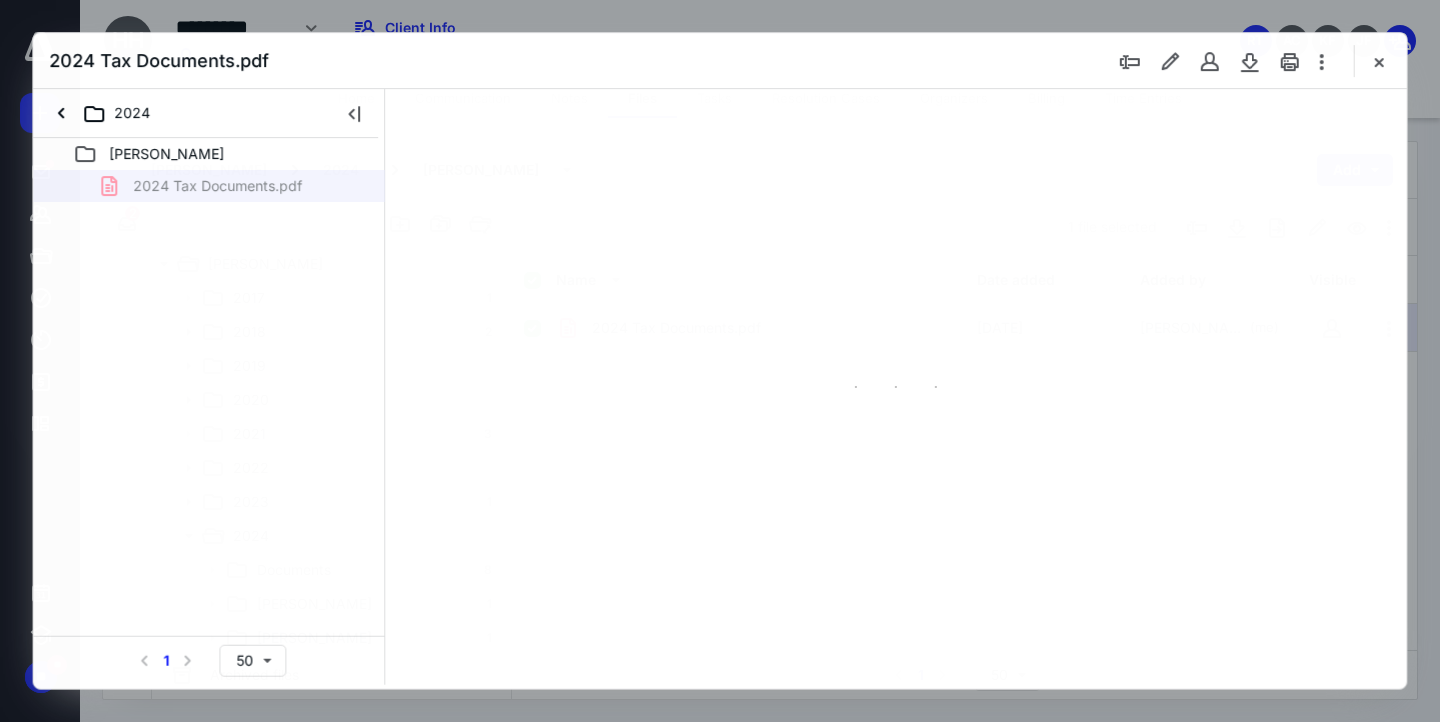 scroll, scrollTop: 0, scrollLeft: 0, axis: both 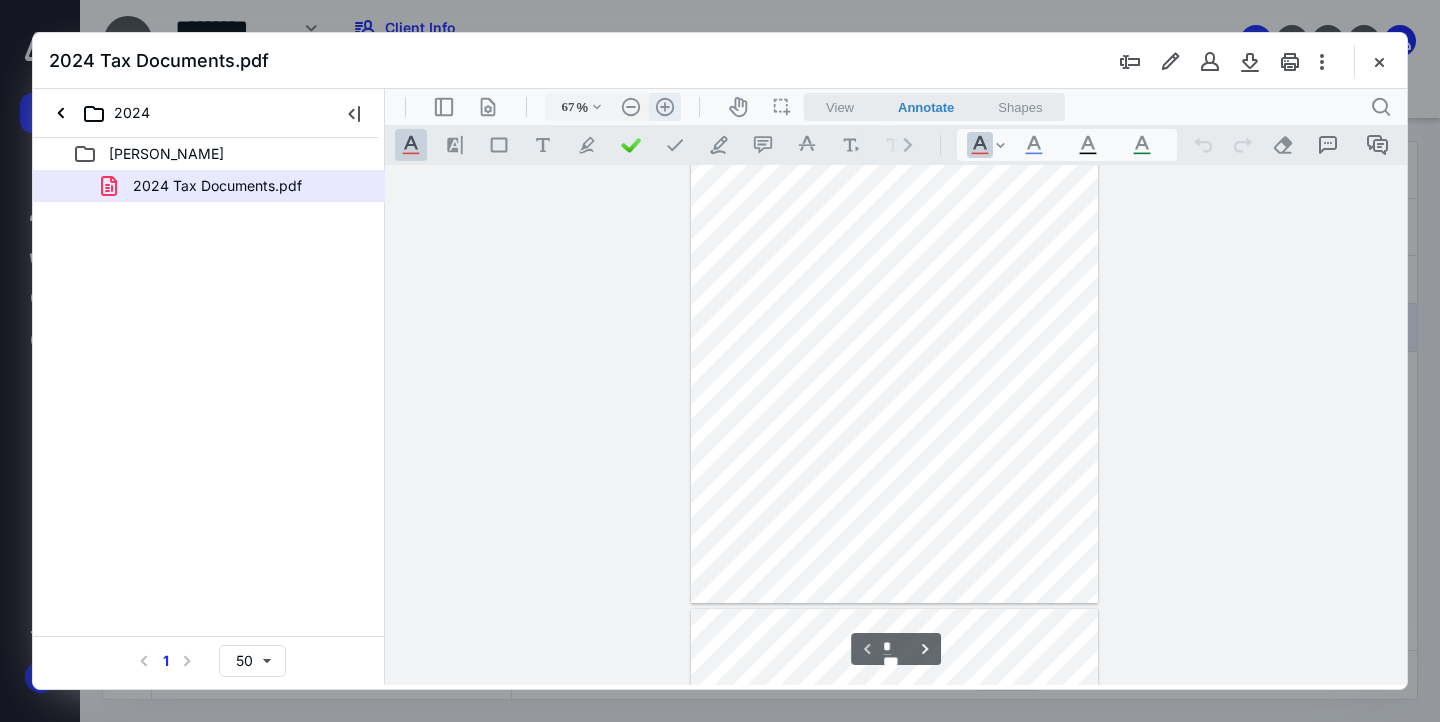 click on ".cls-1{fill:#abb0c4;} icon - header - zoom - in - line" at bounding box center [665, 107] 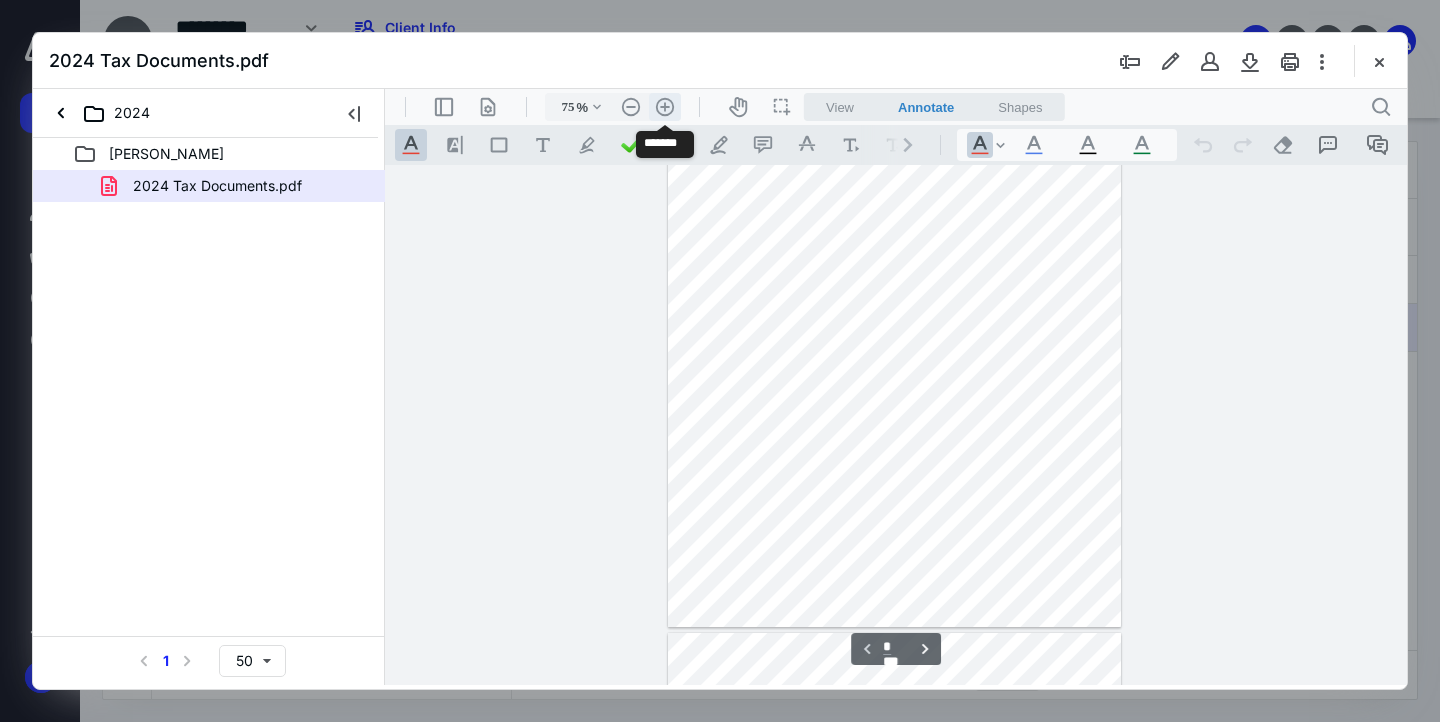 click on ".cls-1{fill:#abb0c4;} icon - header - zoom - in - line" at bounding box center [665, 107] 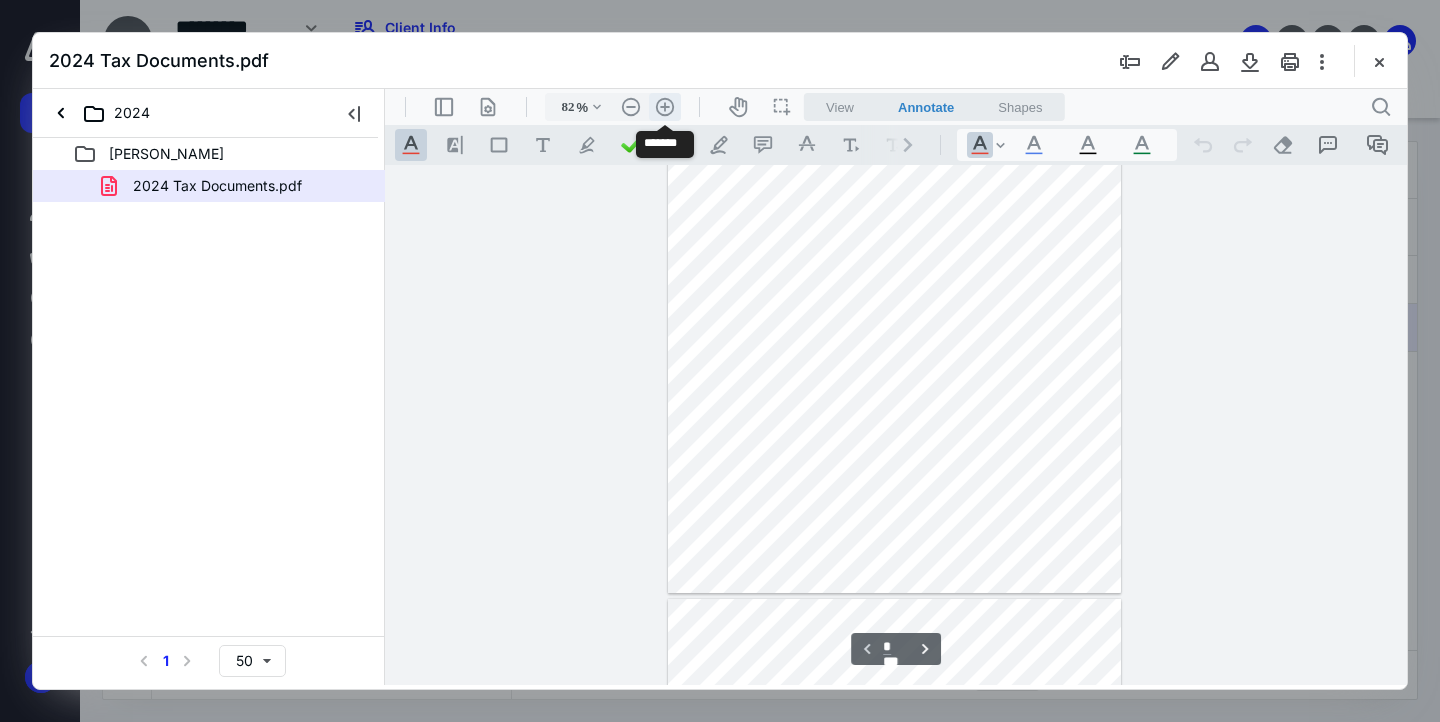 click on ".cls-1{fill:#abb0c4;} icon - header - zoom - in - line" at bounding box center [665, 107] 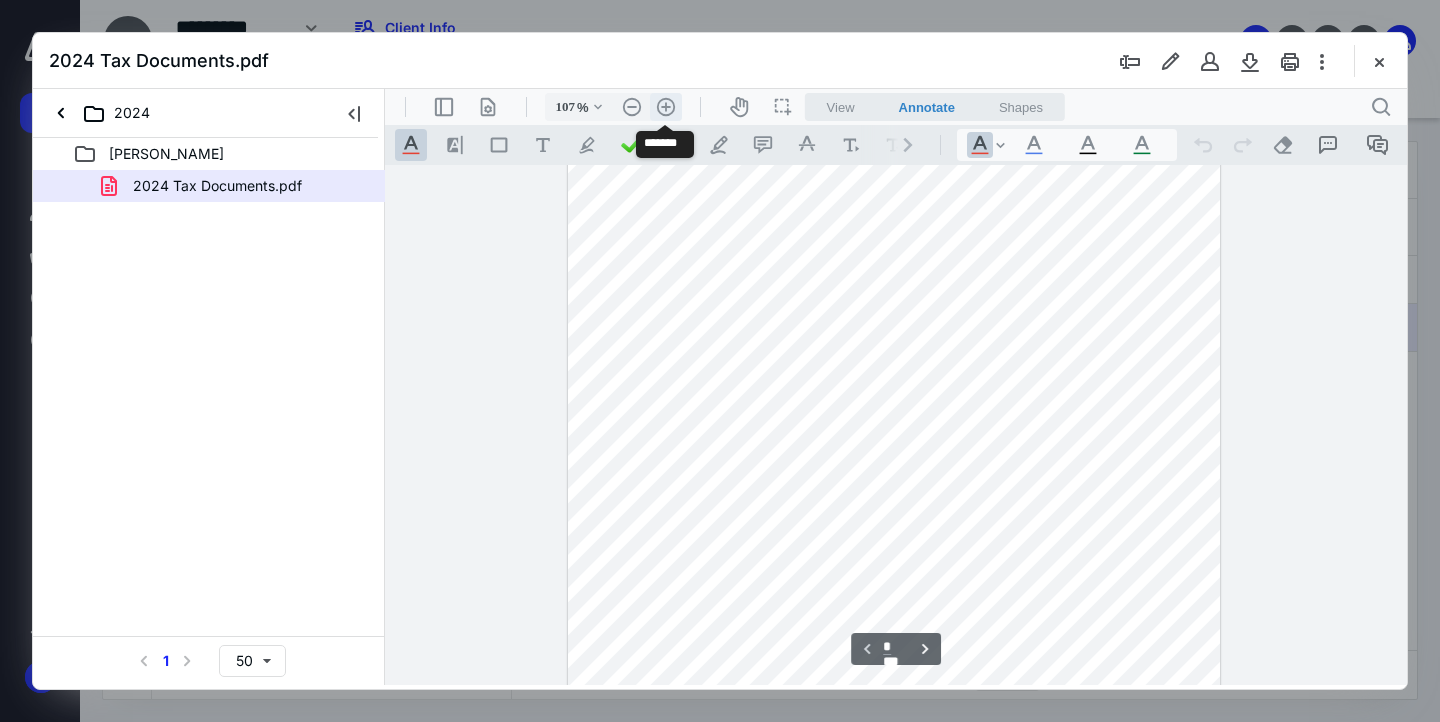 click on ".cls-1{fill:#abb0c4;} icon - header - zoom - in - line" at bounding box center (666, 107) 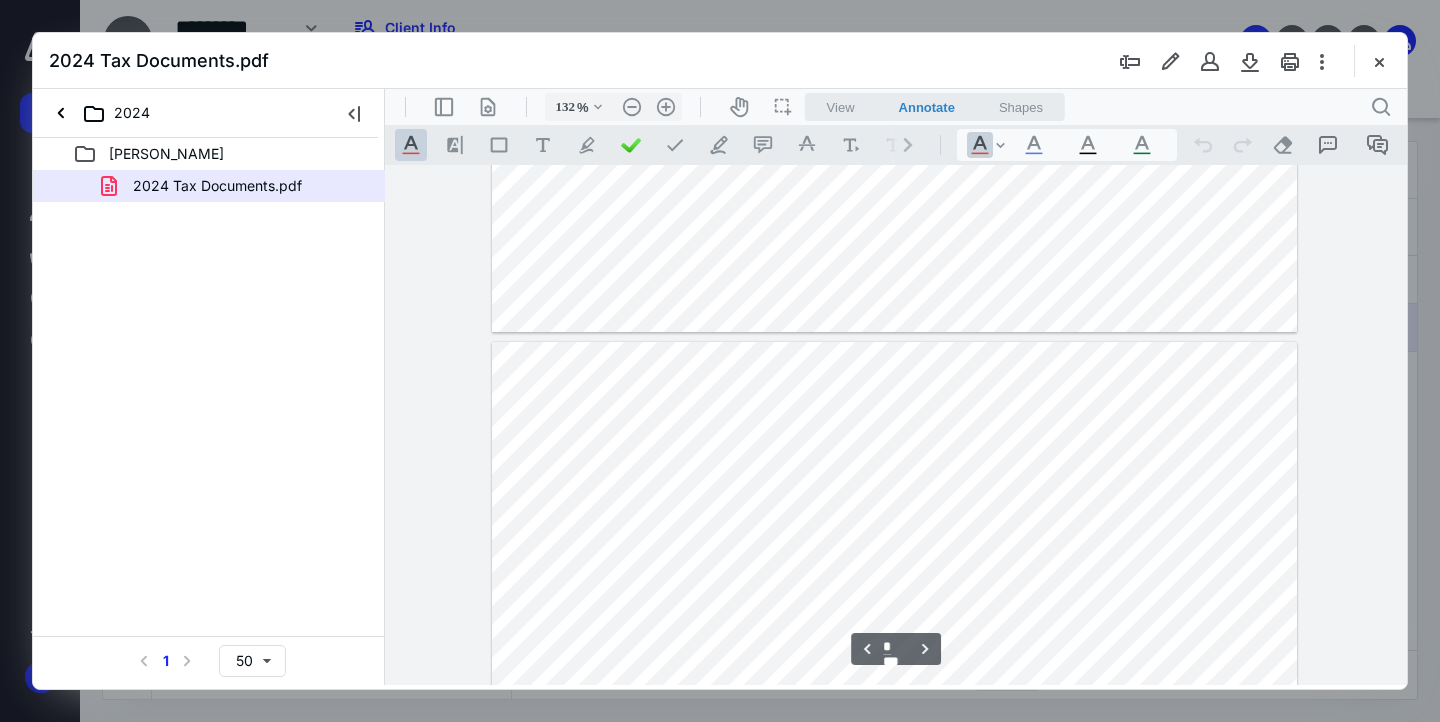 scroll, scrollTop: 851, scrollLeft: 0, axis: vertical 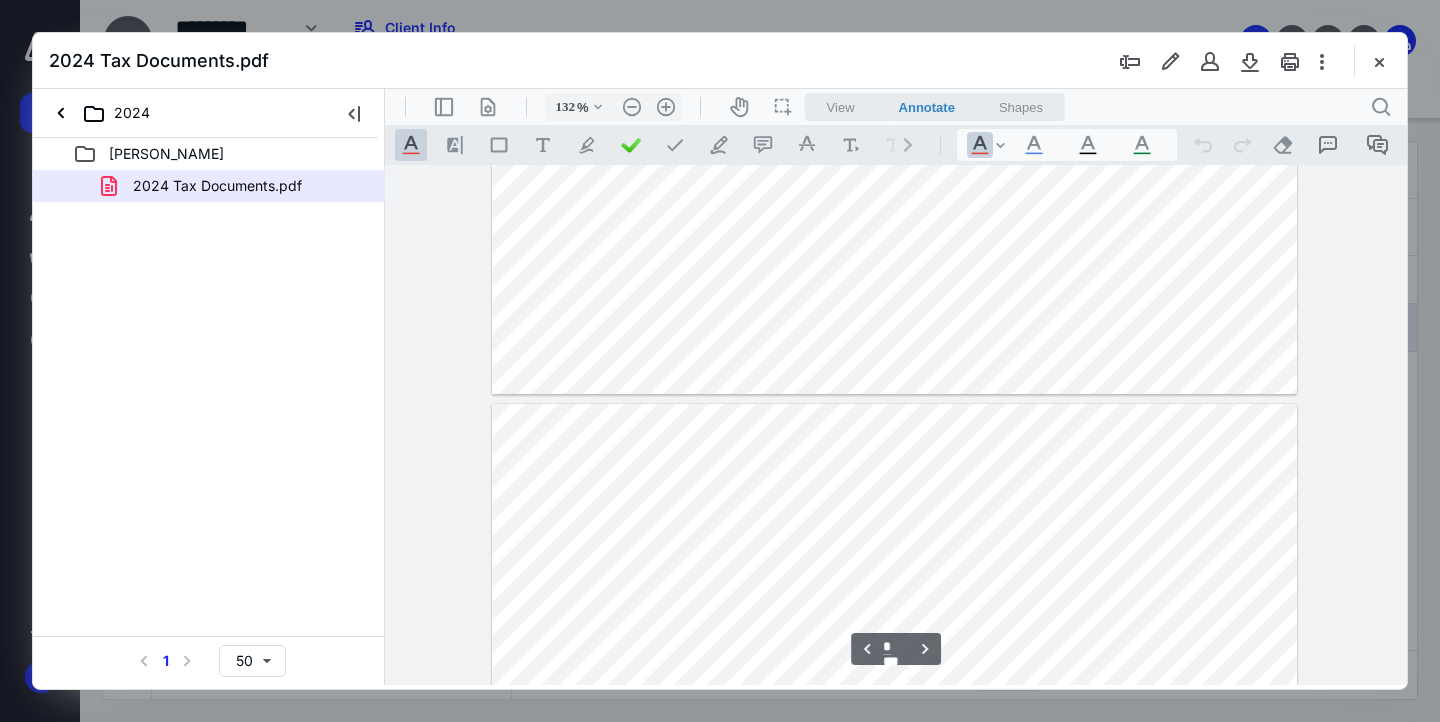 type on "*" 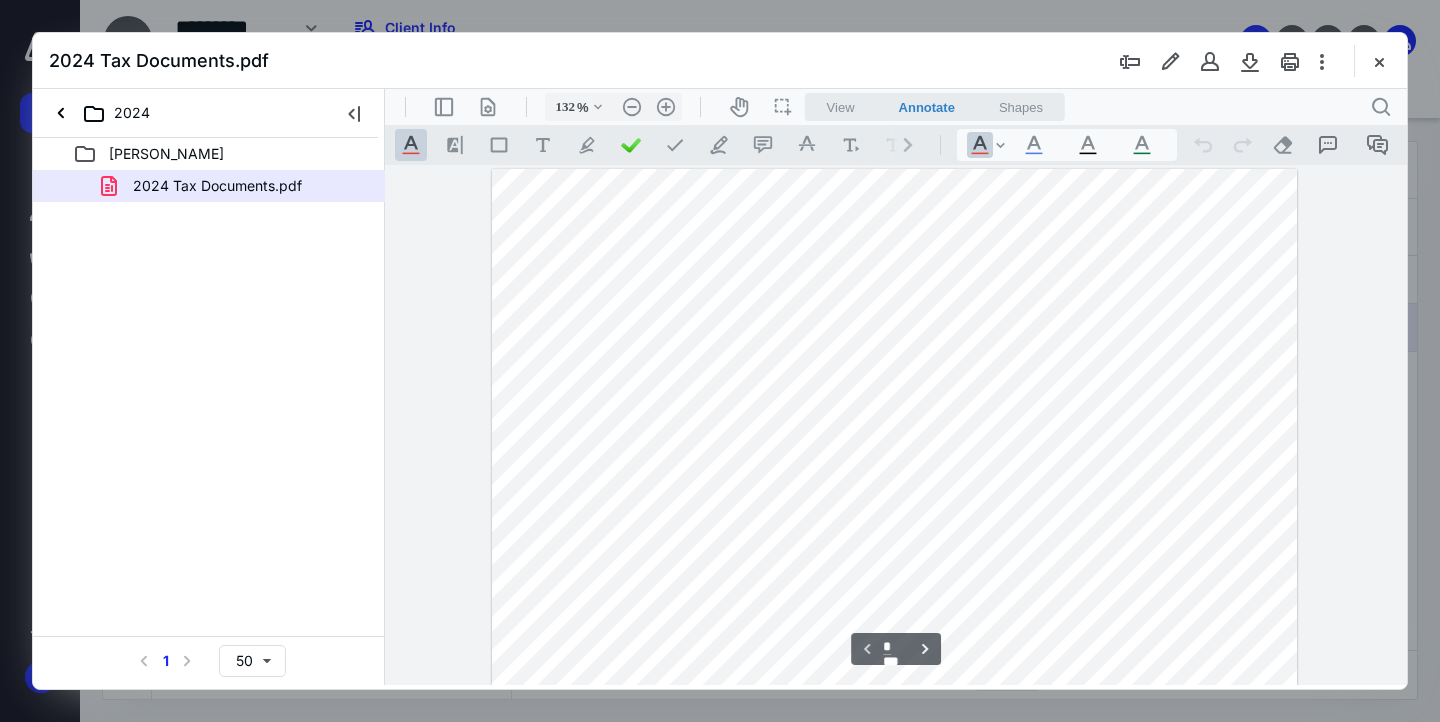 scroll, scrollTop: 0, scrollLeft: 0, axis: both 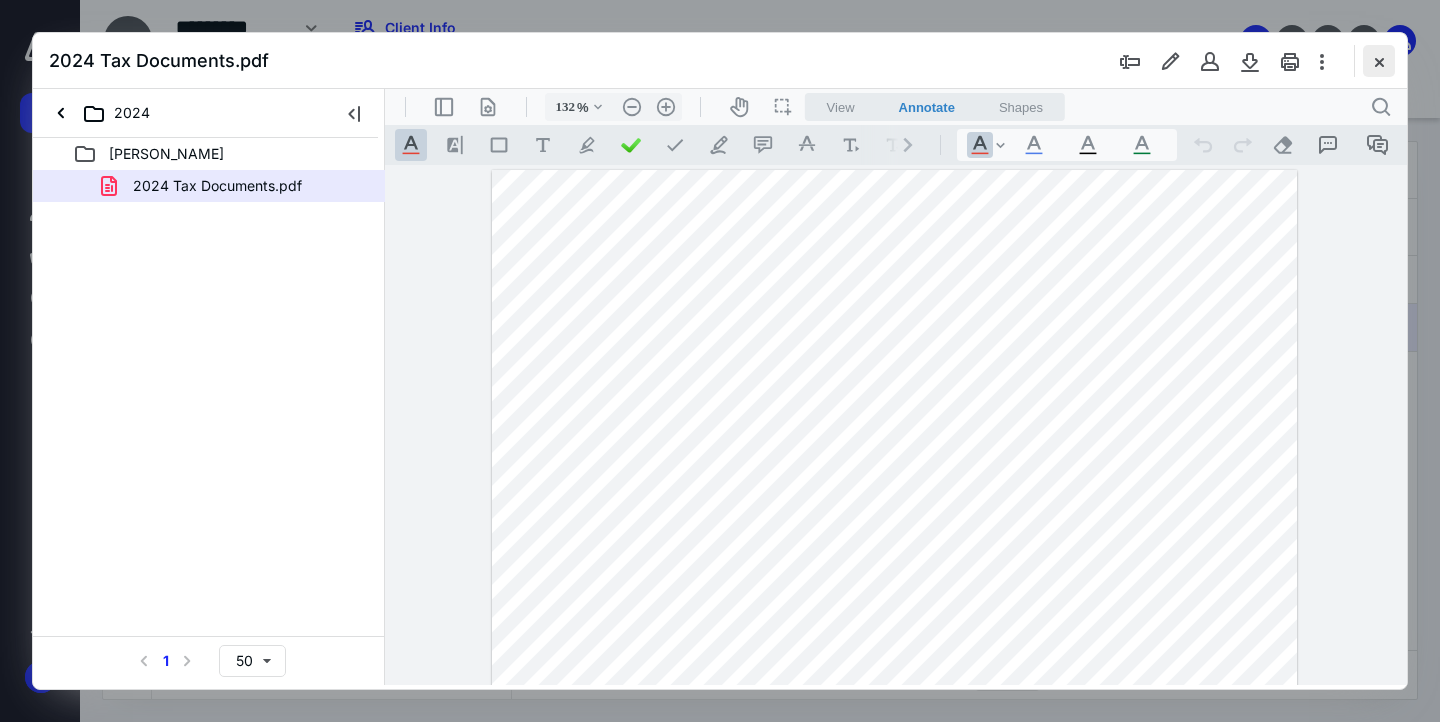 click at bounding box center (1379, 61) 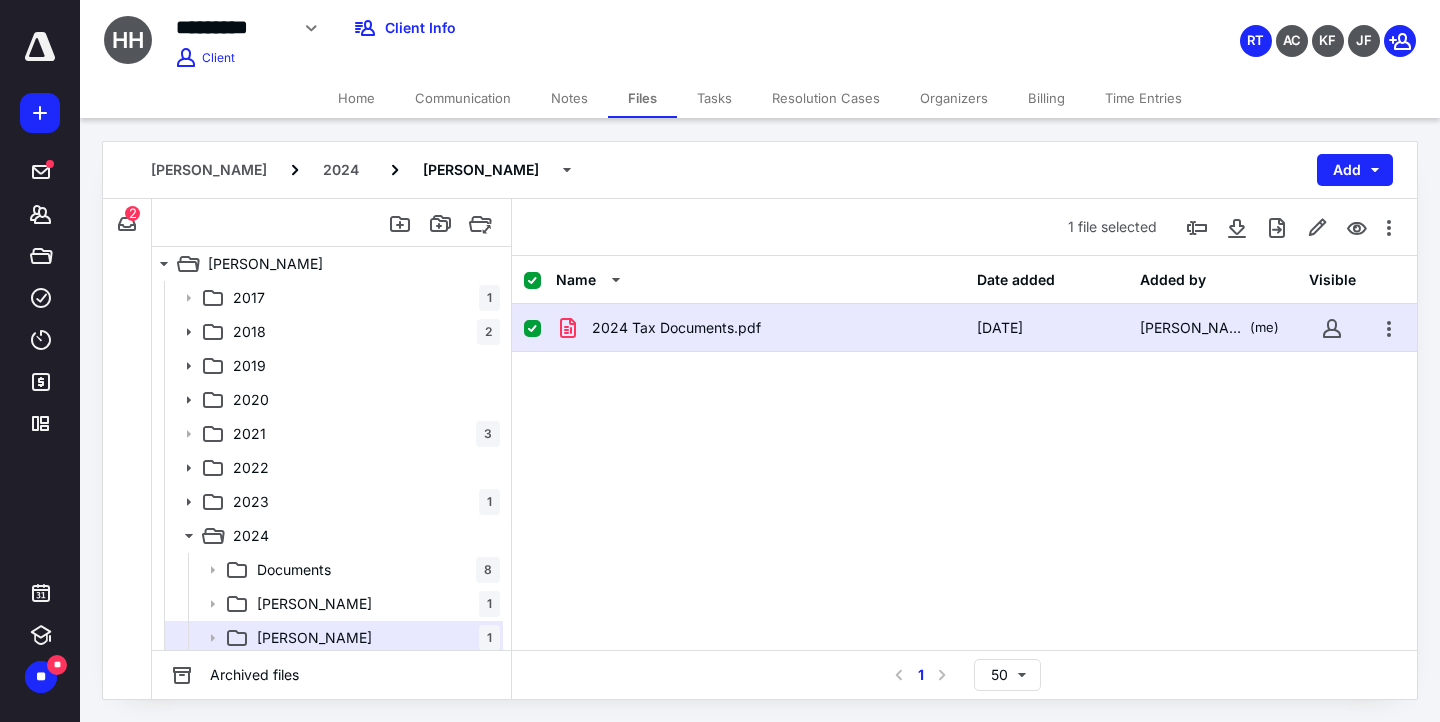 click on "Home" at bounding box center [356, 98] 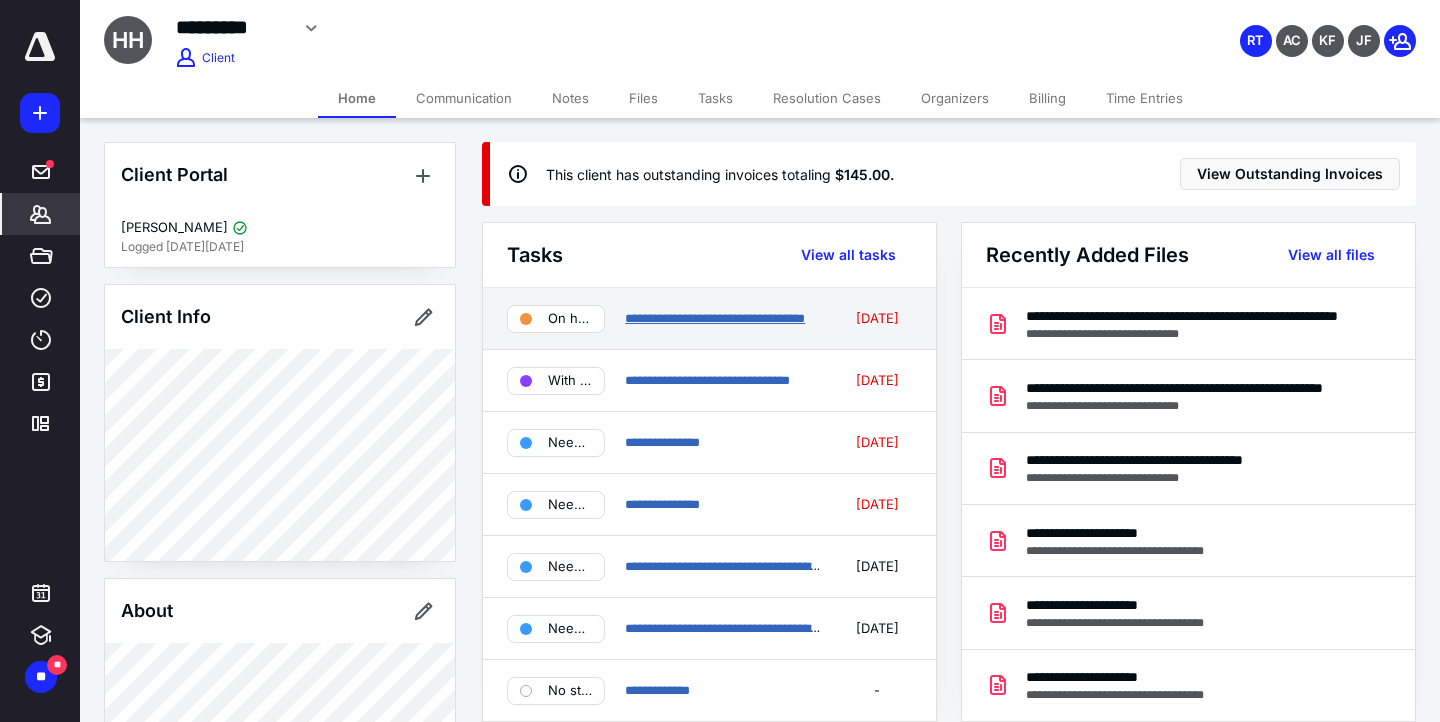 click on "**********" at bounding box center [715, 318] 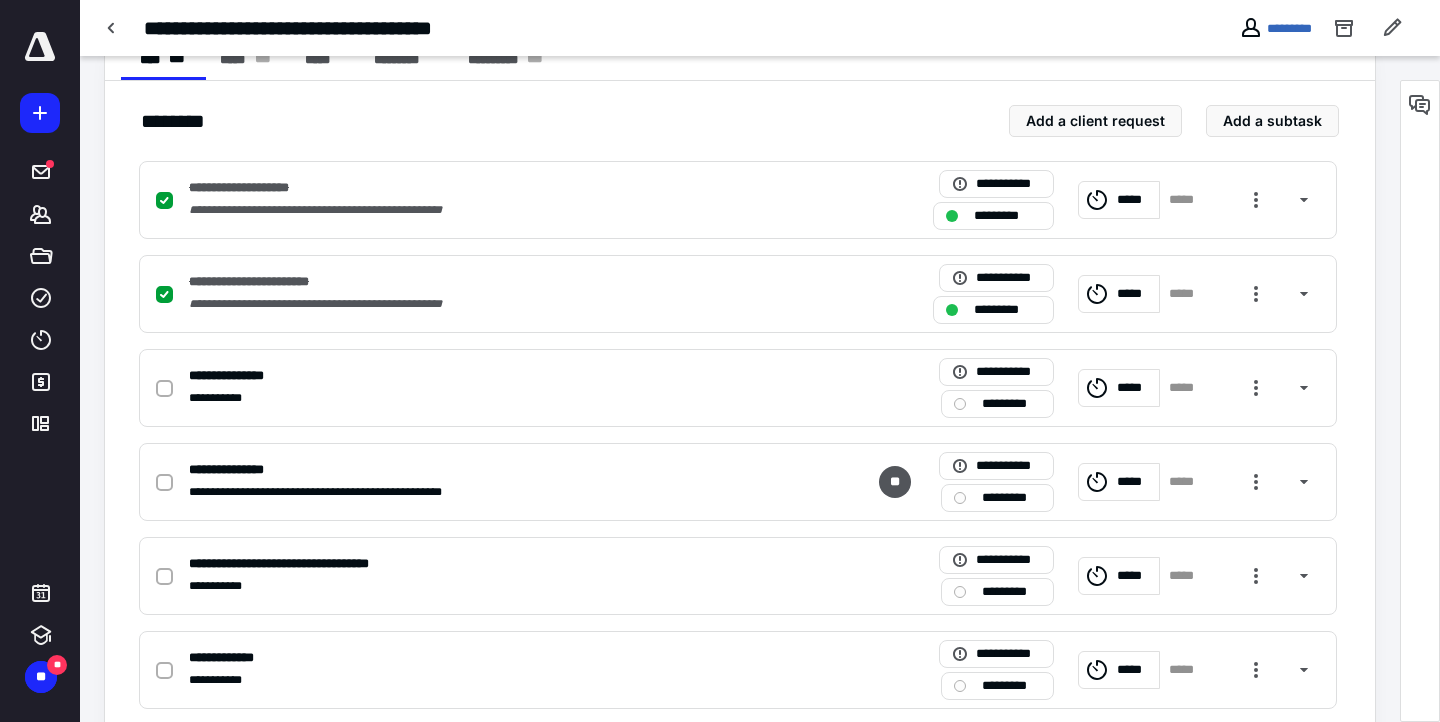 scroll, scrollTop: 547, scrollLeft: 0, axis: vertical 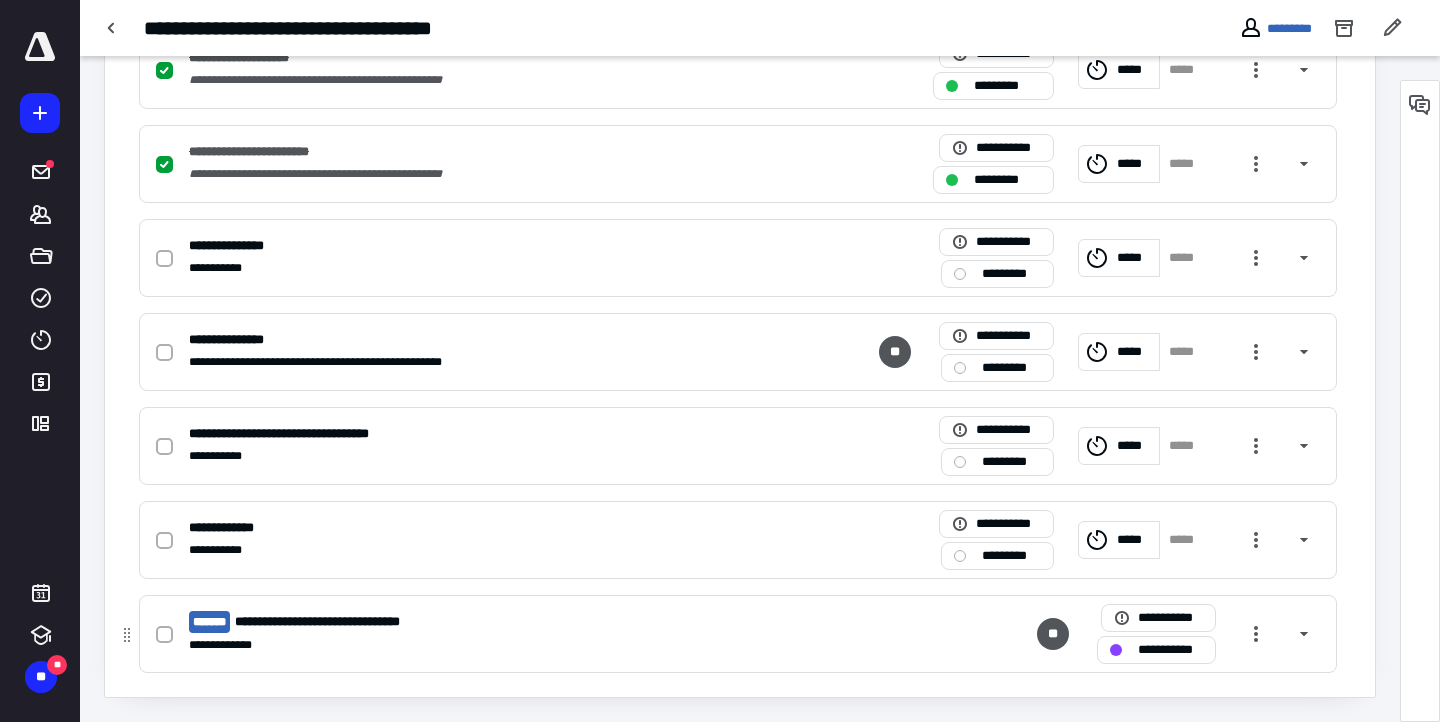 click on "**********" at bounding box center (738, 634) 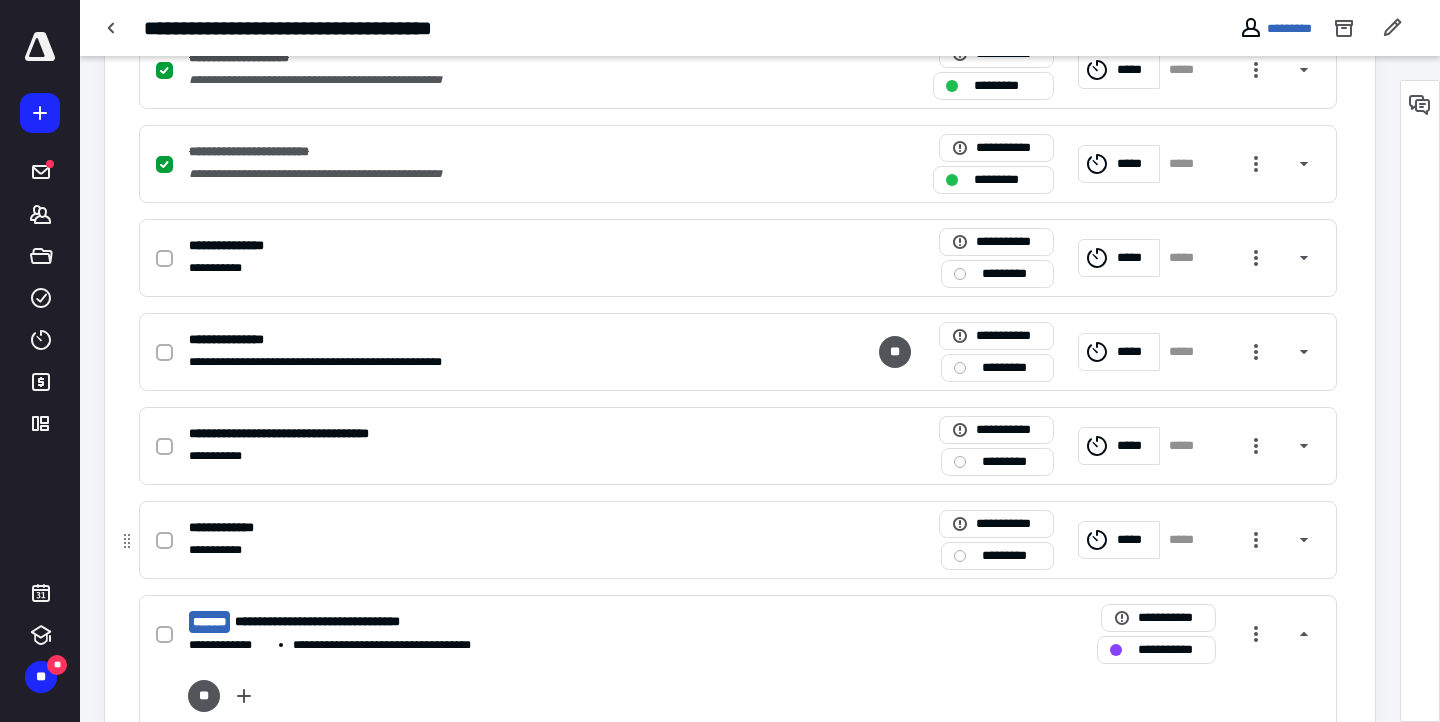scroll, scrollTop: 681, scrollLeft: 0, axis: vertical 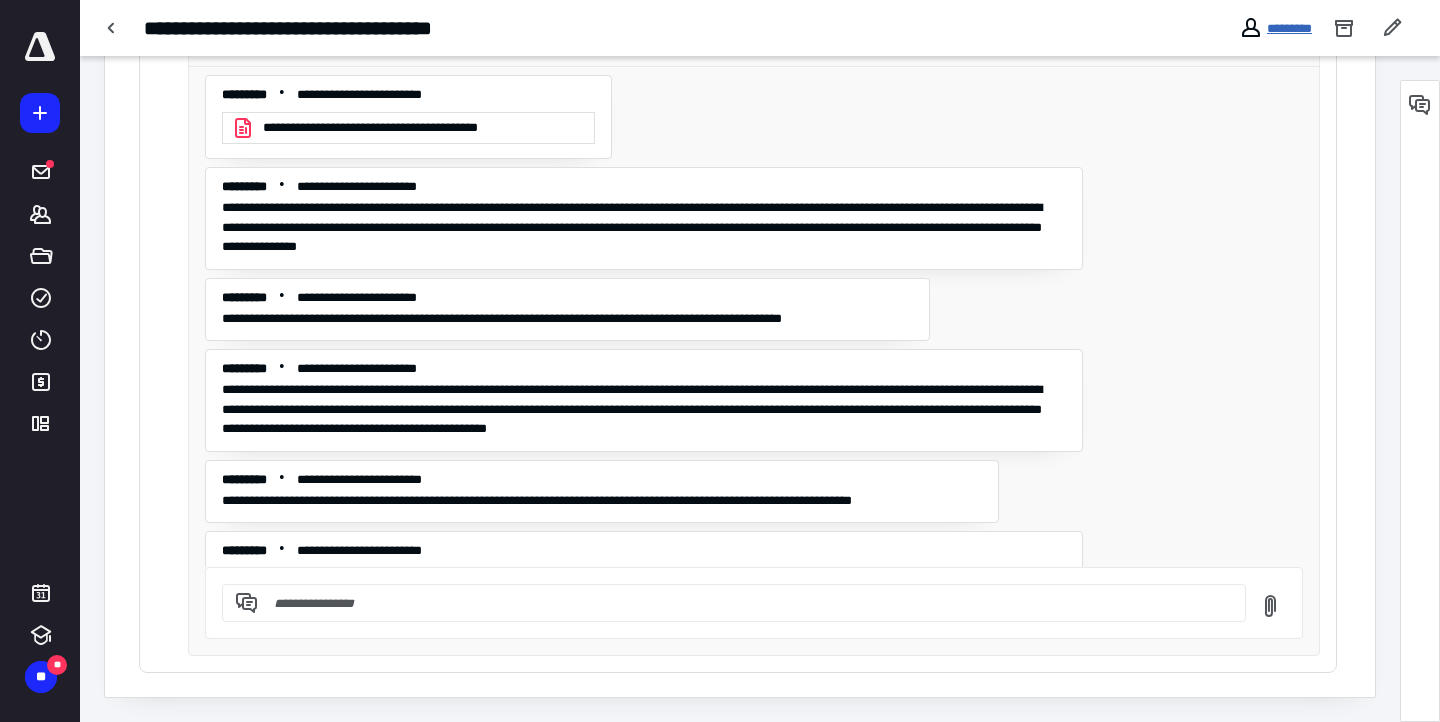 click on "*********" at bounding box center (1289, 28) 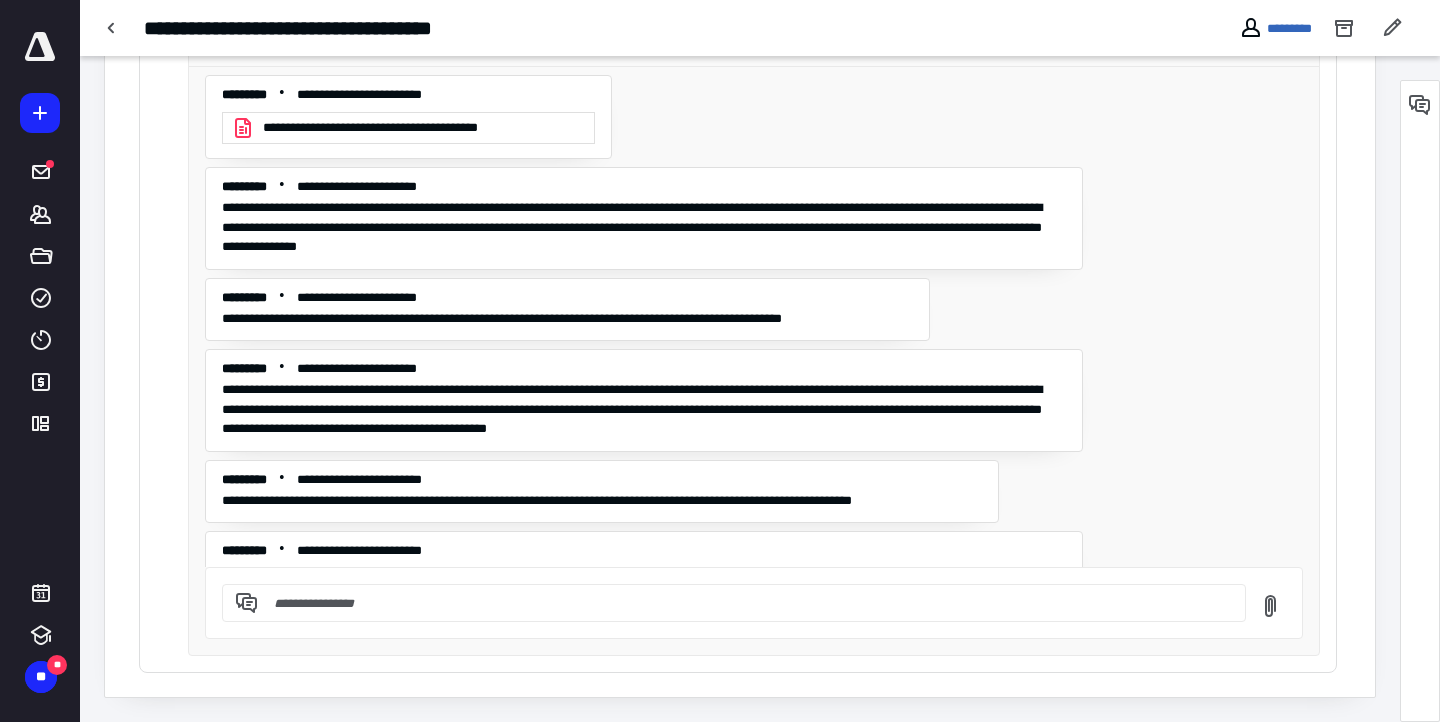 scroll, scrollTop: 0, scrollLeft: 0, axis: both 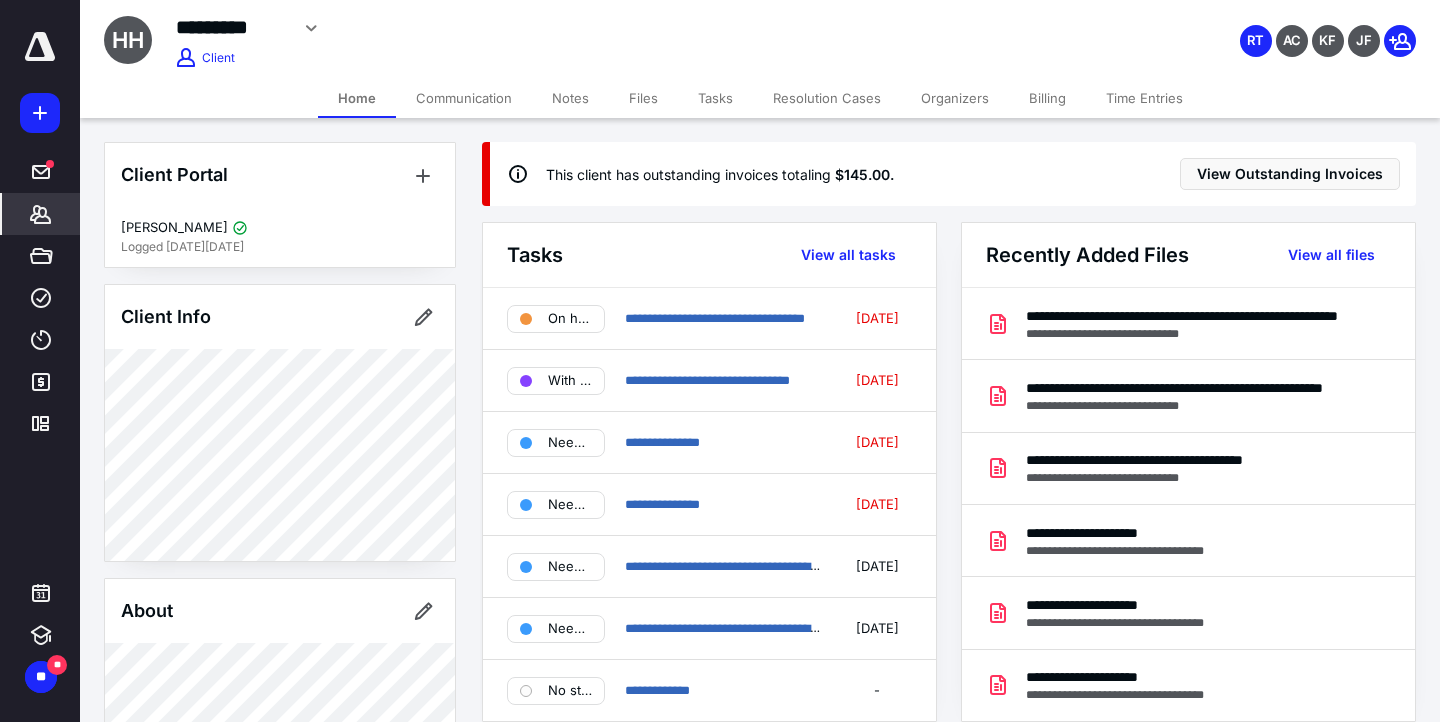 click 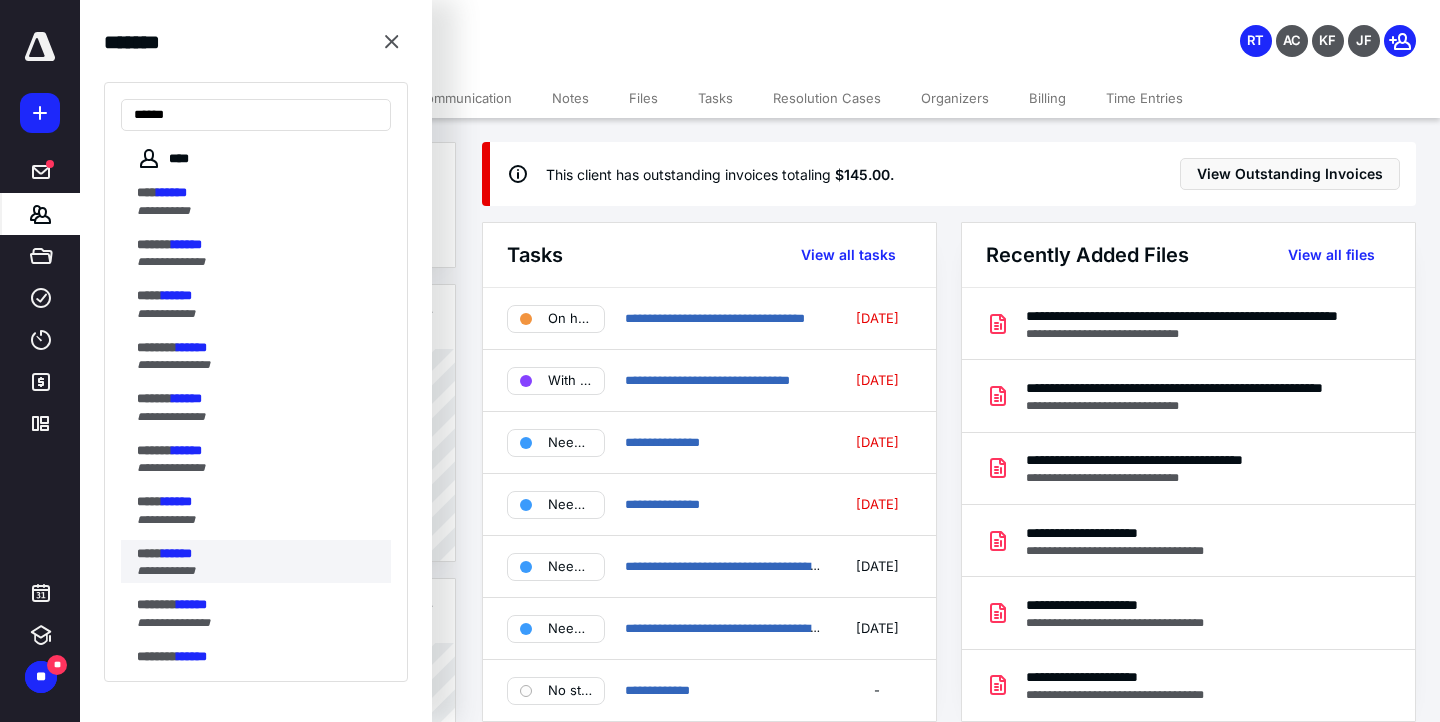 type on "******" 